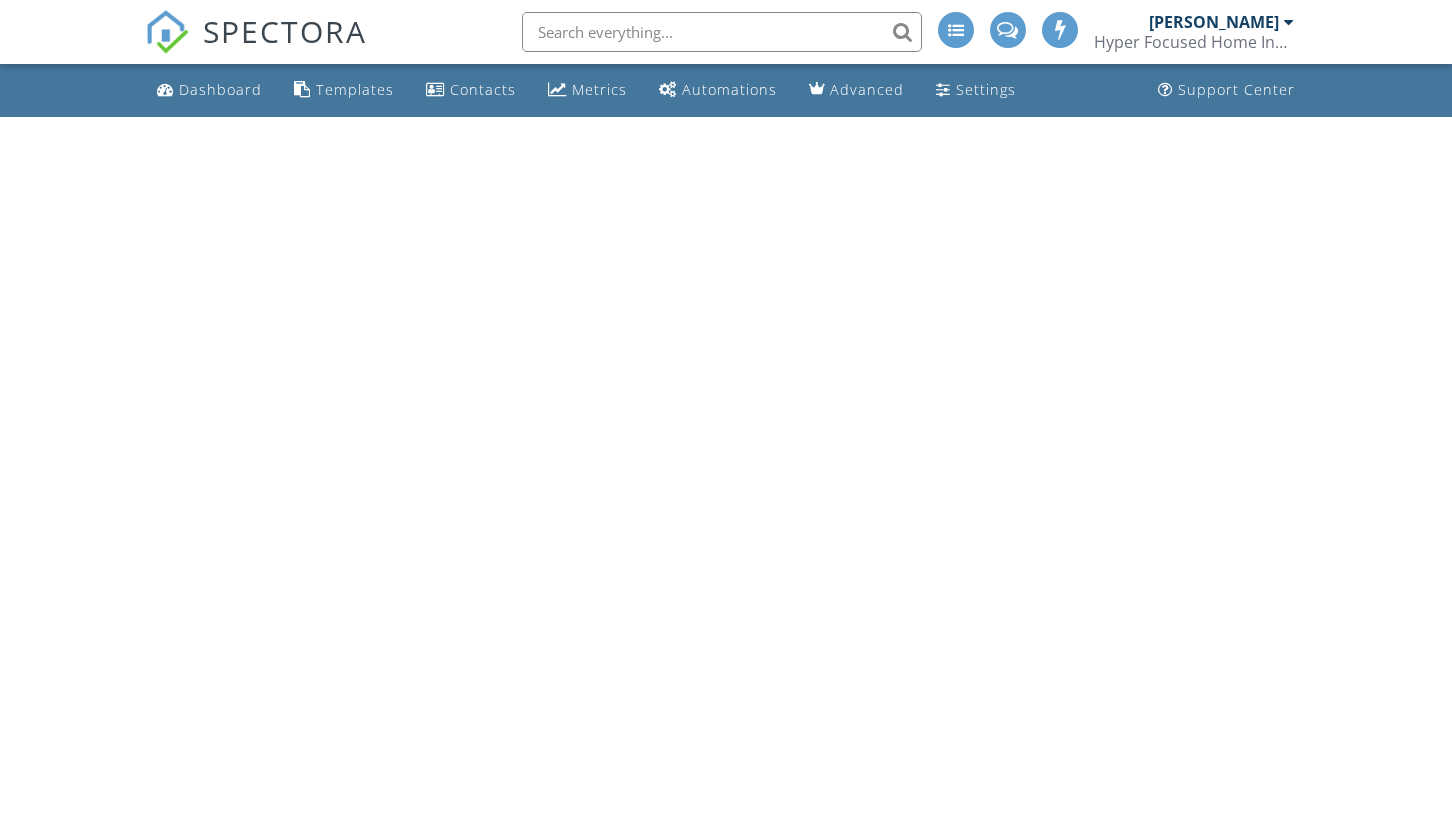 scroll, scrollTop: 0, scrollLeft: 0, axis: both 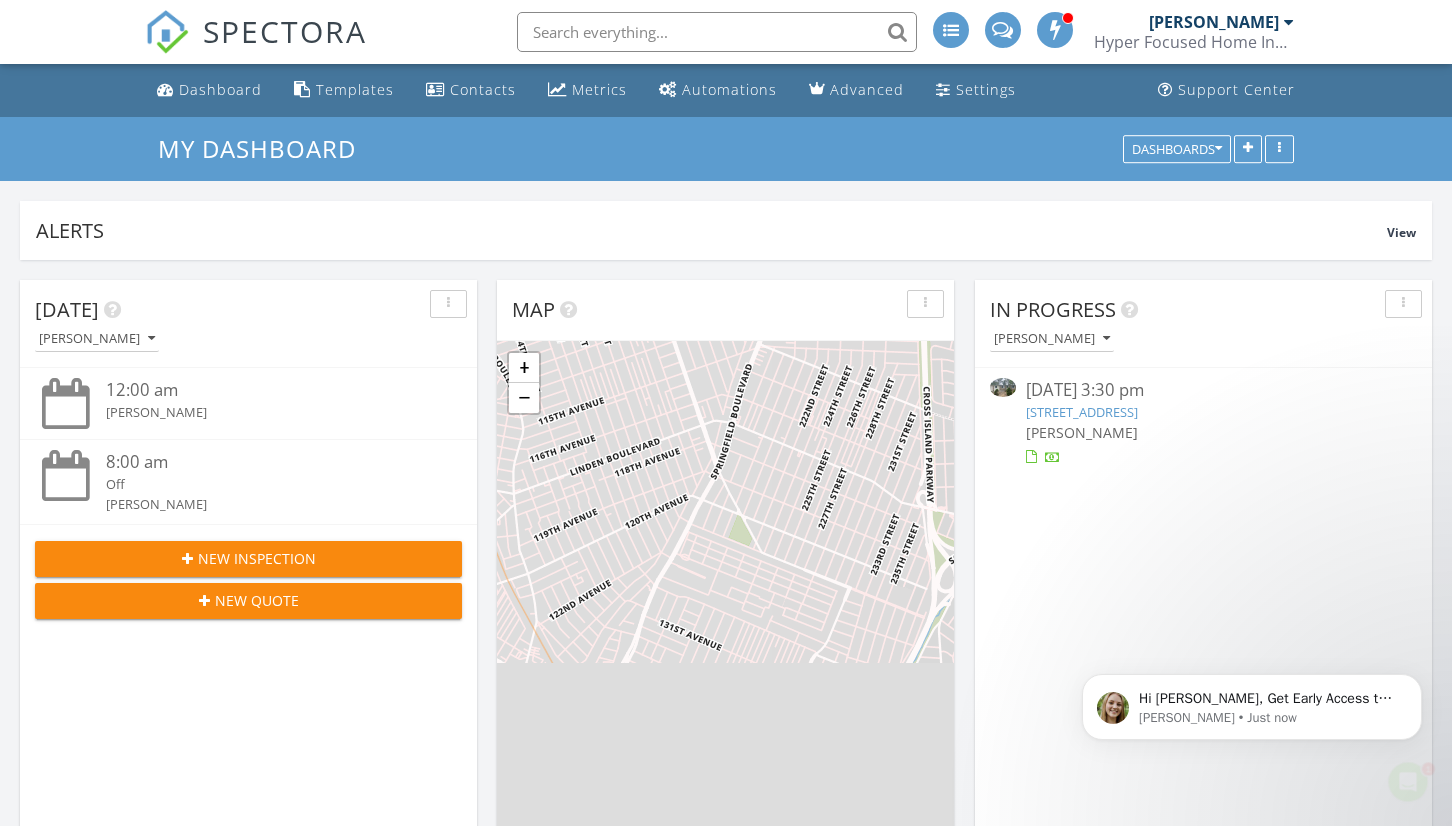 click on "07/11/25 3:30 pm" at bounding box center [1204, 390] 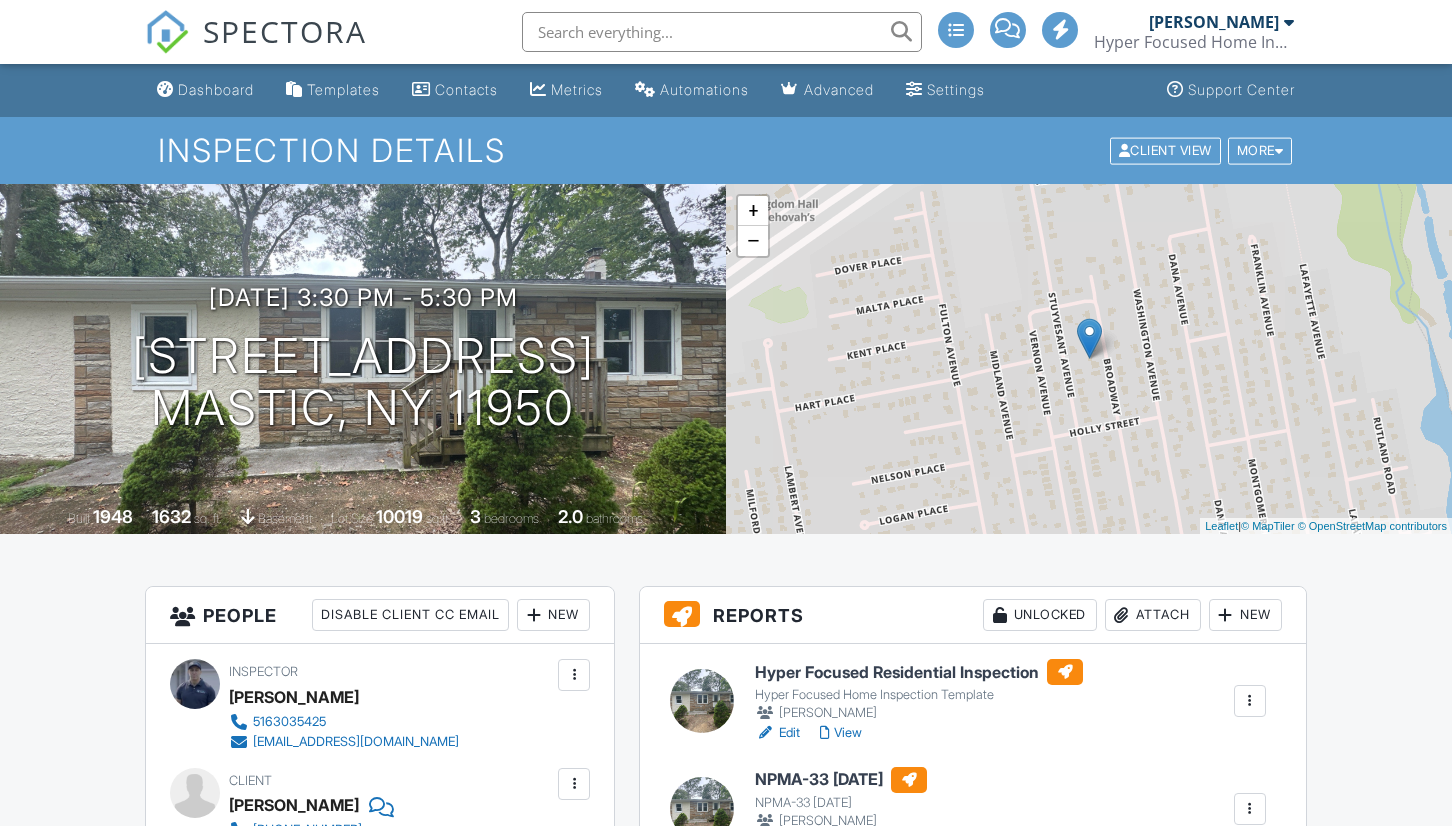scroll, scrollTop: 0, scrollLeft: 0, axis: both 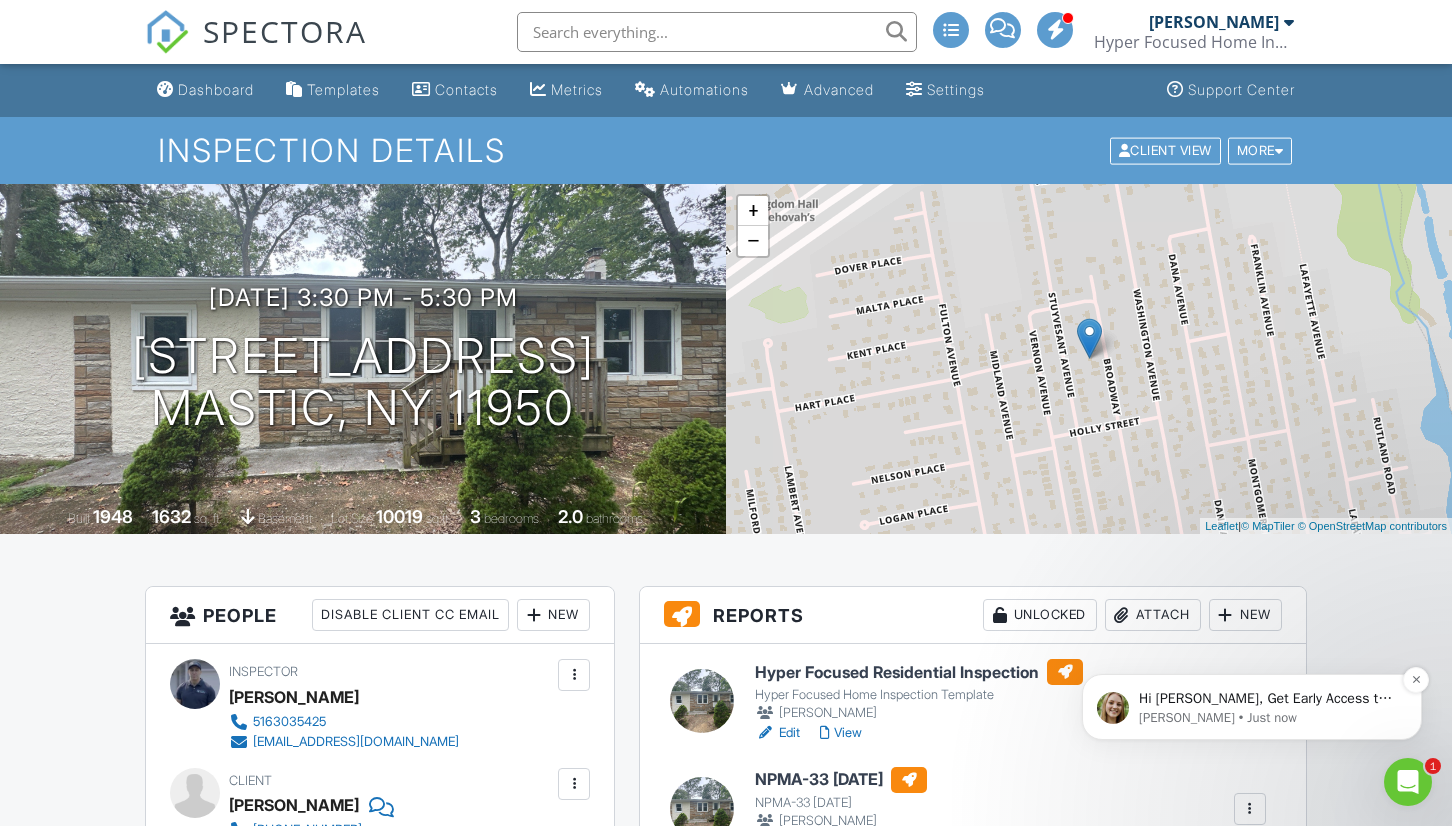 click on "Hi Mike, Get Early Access to New Report Writing Features &amp; Updates Want to be the first to try Spectora’s latest updates? Join our early access group and be the first to use new features before they’re released. Features and updates coming soon that you will get early access to include: Update: The upgraded Rapid Fire Camera, New: Photo preview before adding images to a report, New: The .5 camera lens" at bounding box center [1268, 699] 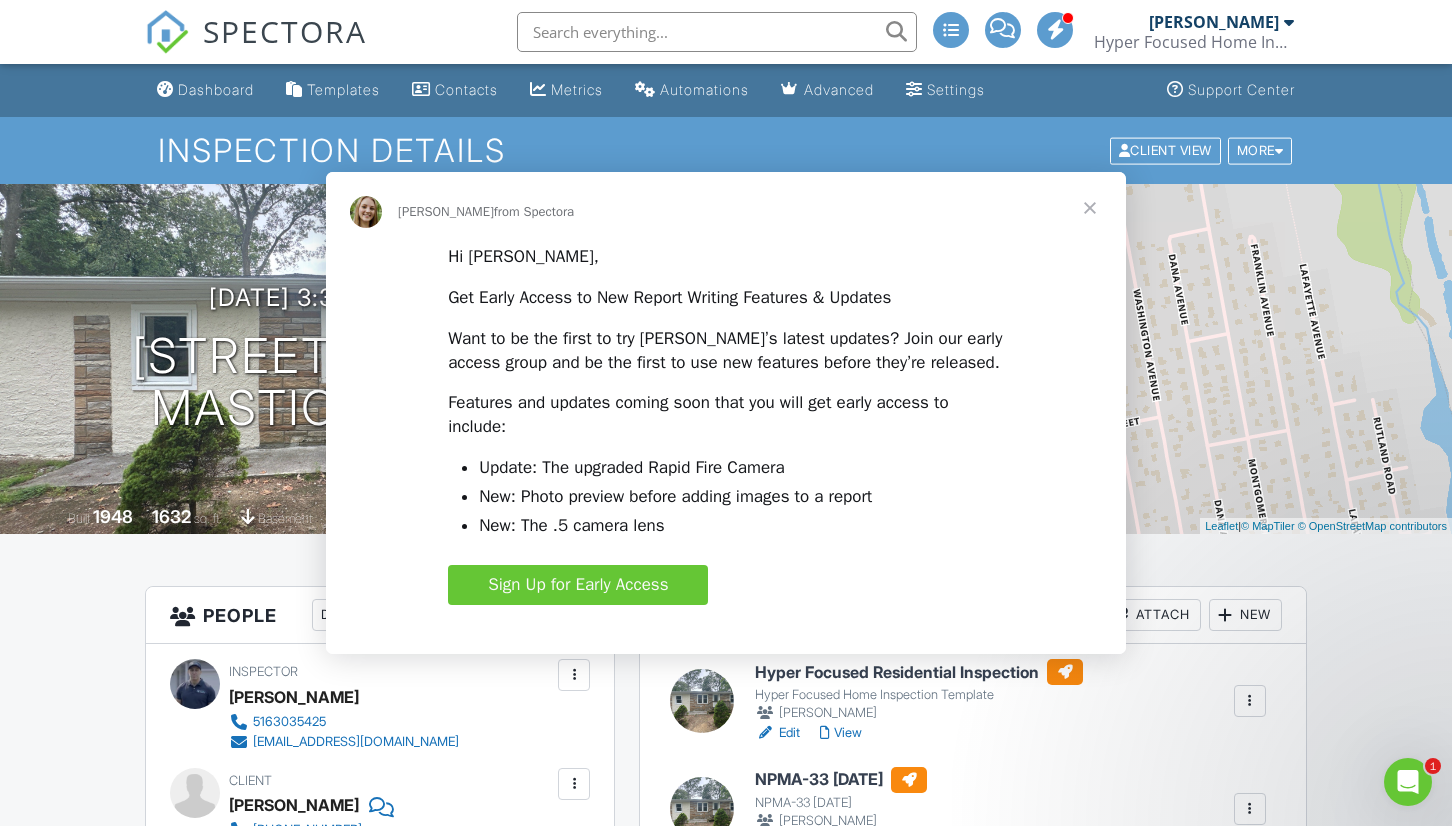 scroll, scrollTop: 0, scrollLeft: 0, axis: both 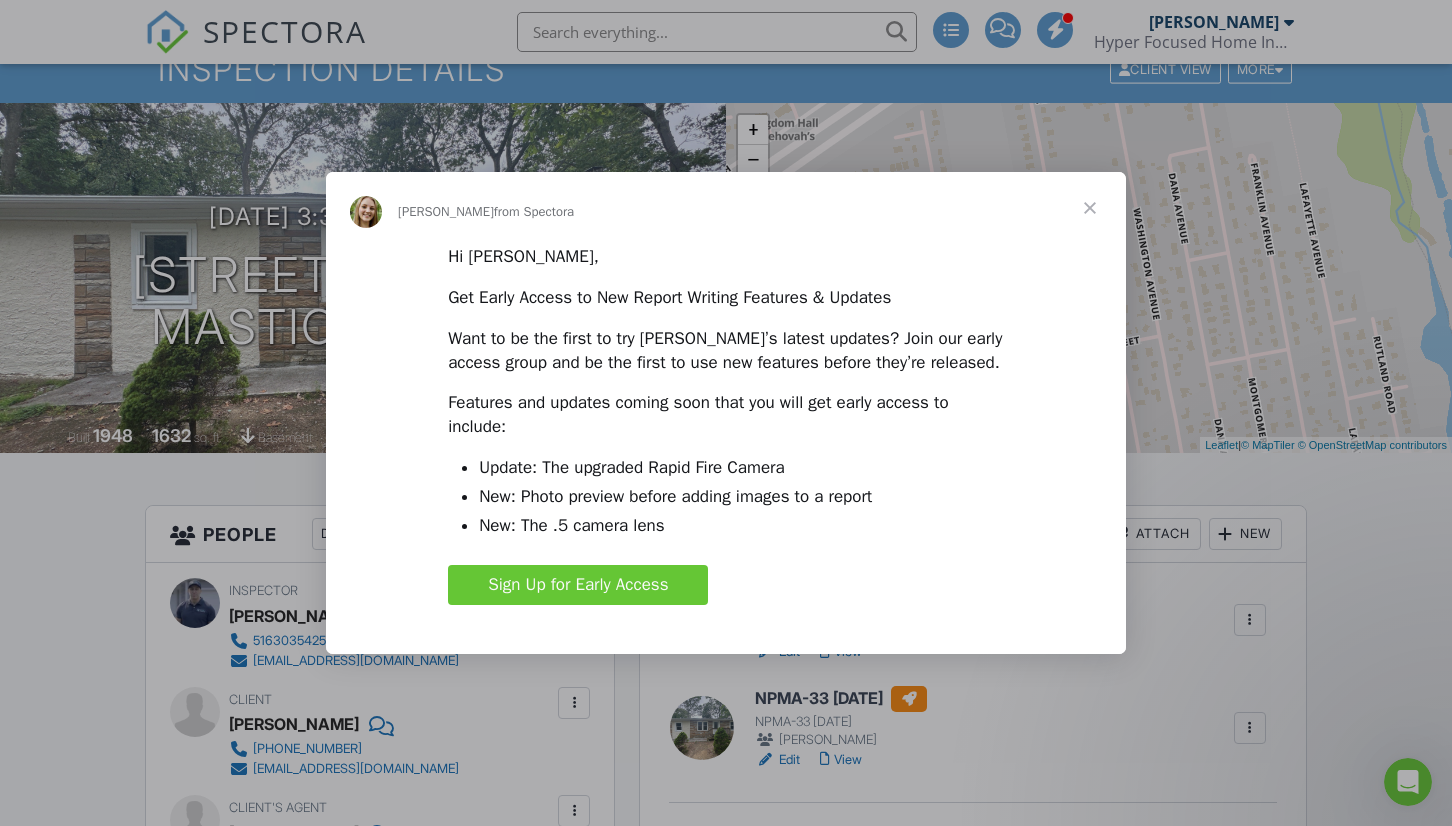 click on "Sign Up for Early Access" at bounding box center (578, 585) 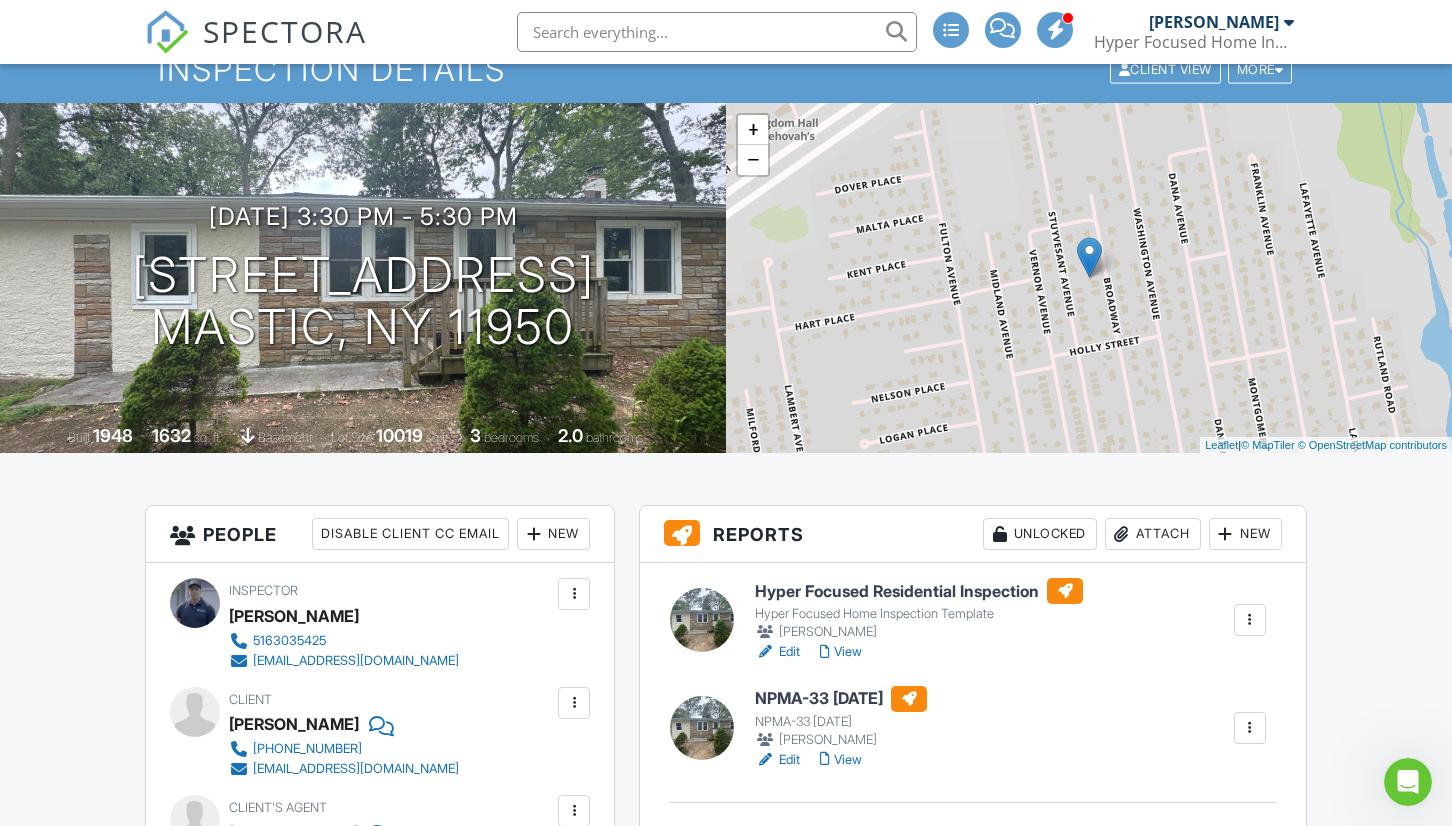 click on "Edit" at bounding box center [777, 652] 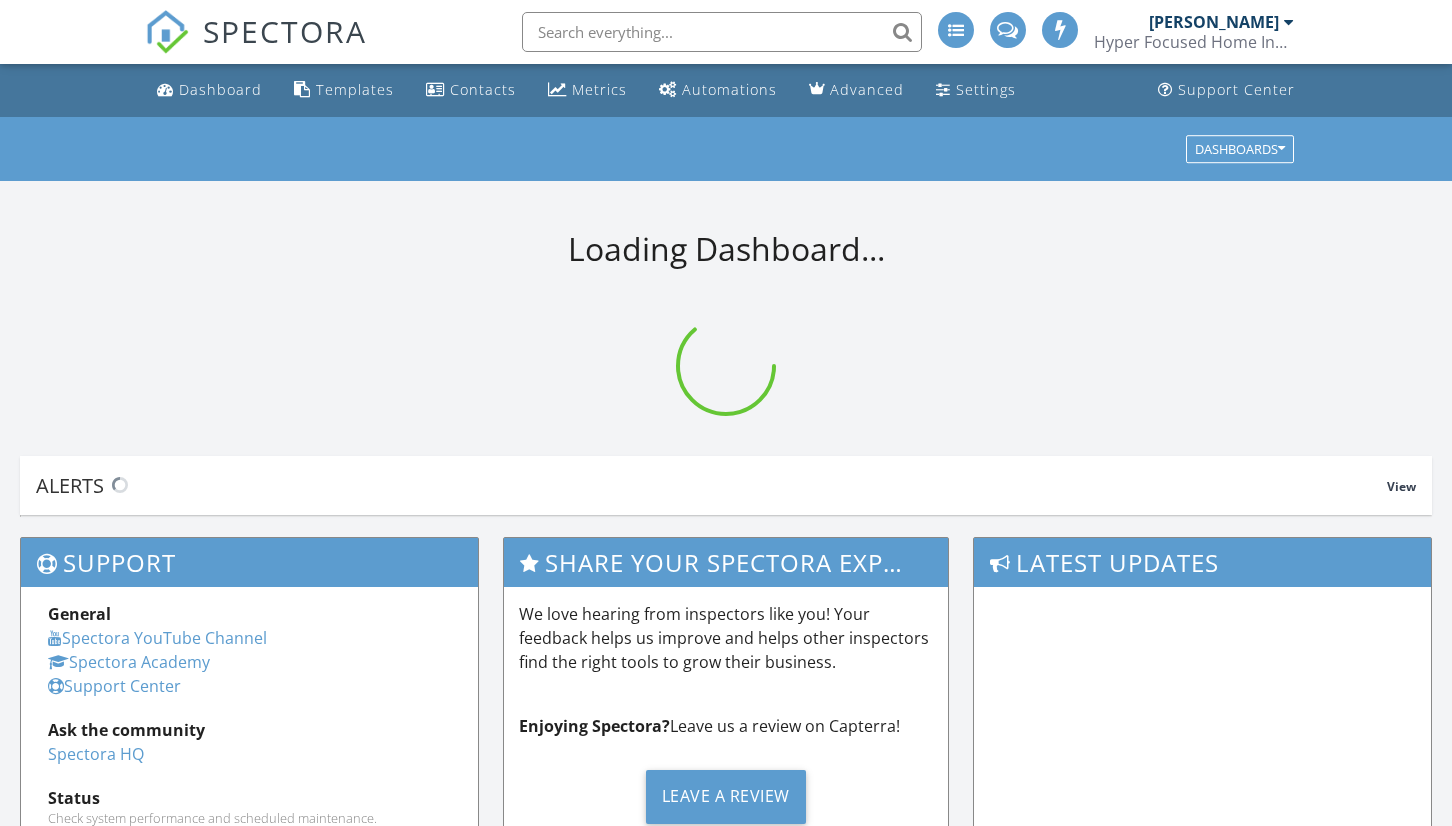 scroll, scrollTop: 0, scrollLeft: 0, axis: both 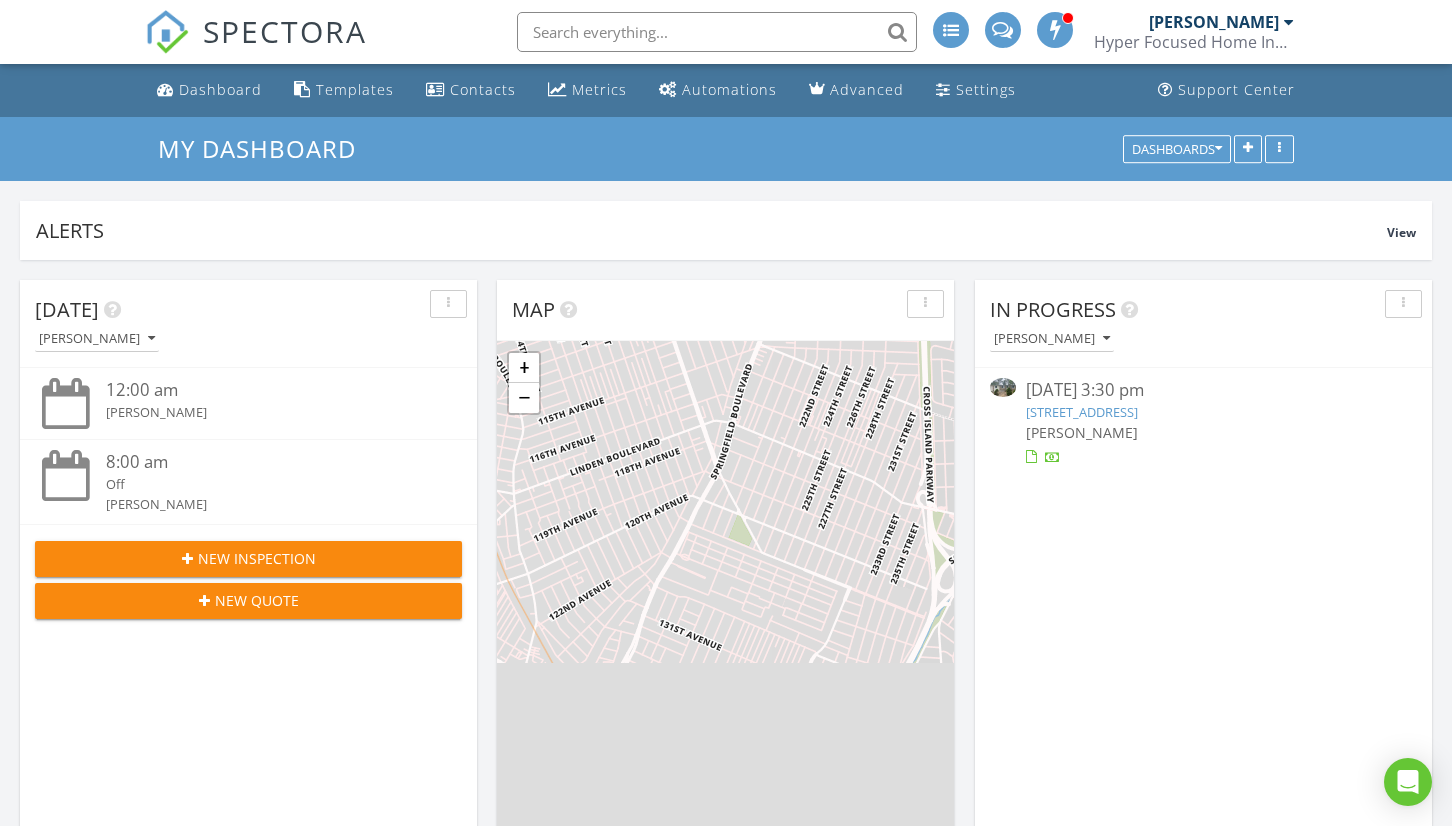 click on "[STREET_ADDRESS]" at bounding box center [1082, 412] 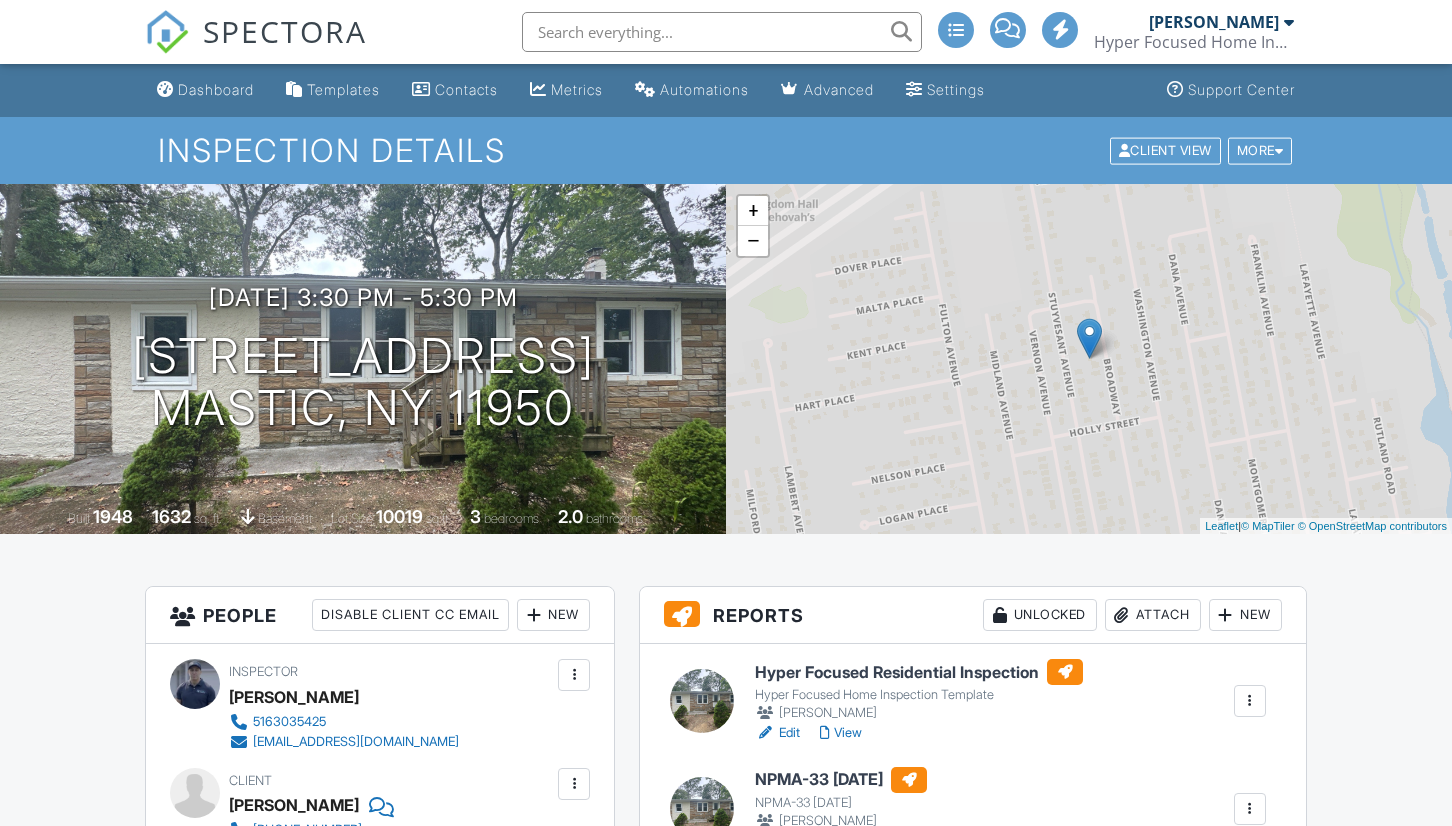 scroll, scrollTop: 87, scrollLeft: 0, axis: vertical 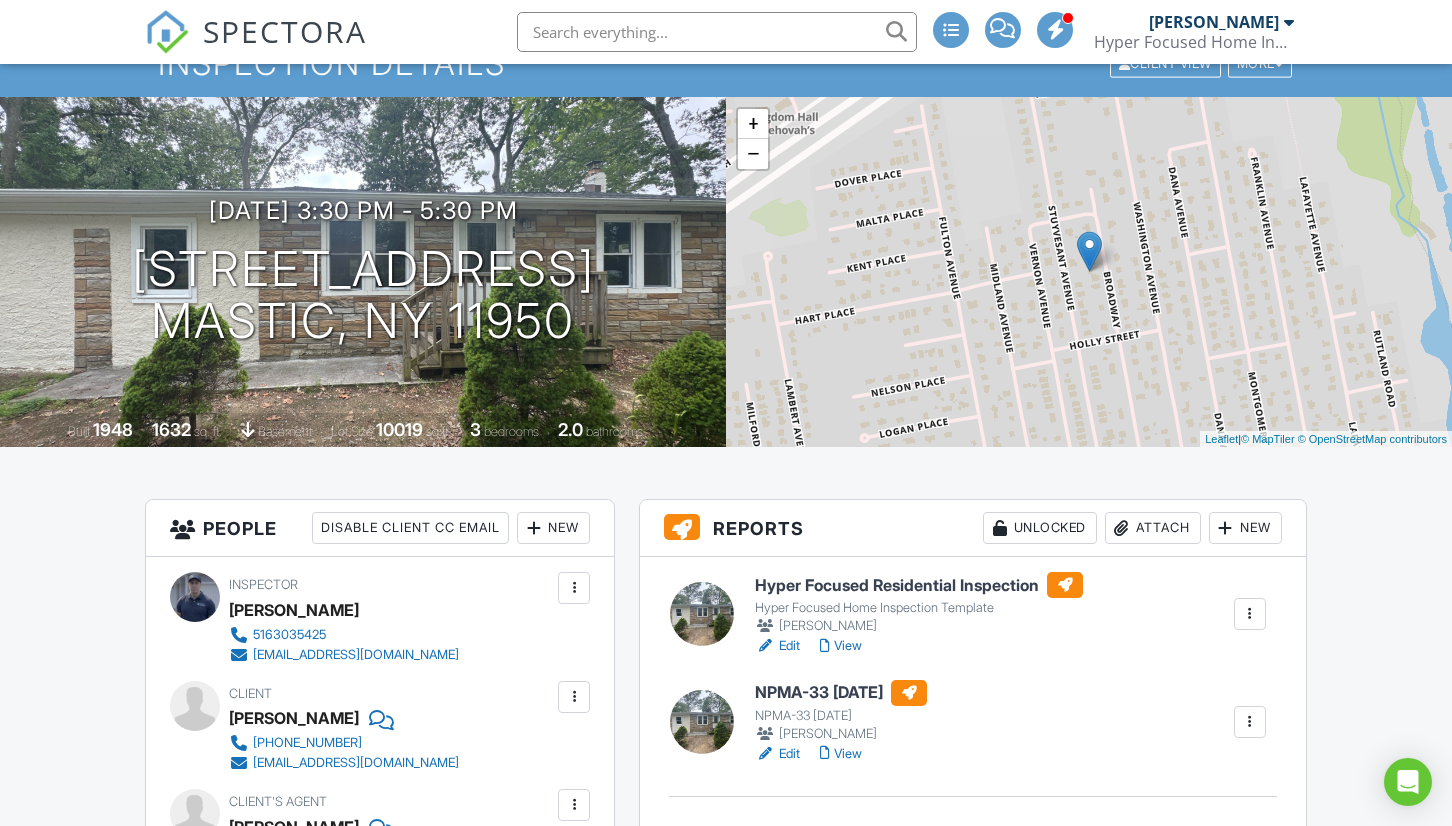 click on "View" at bounding box center [841, 646] 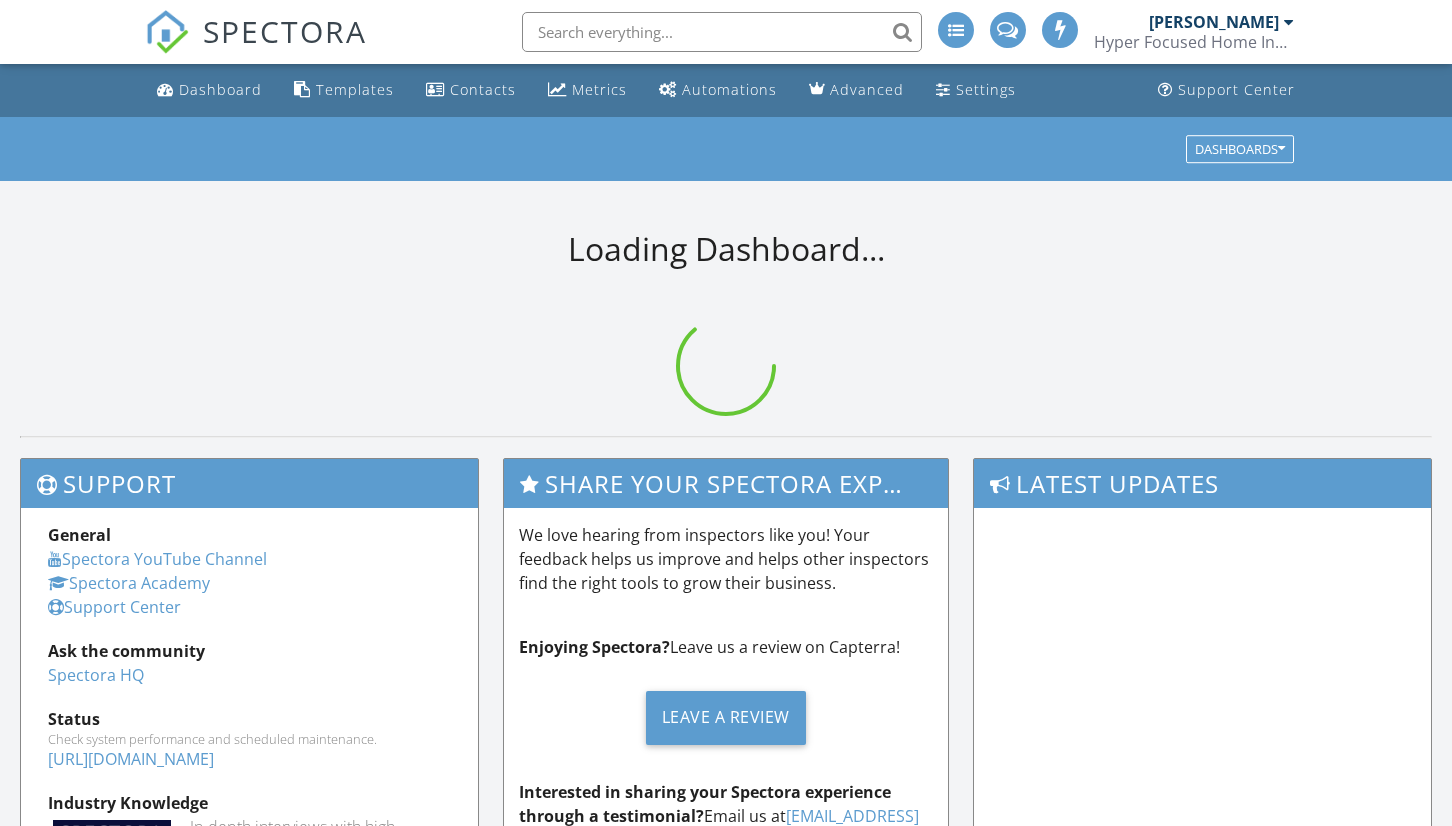 scroll, scrollTop: 0, scrollLeft: 0, axis: both 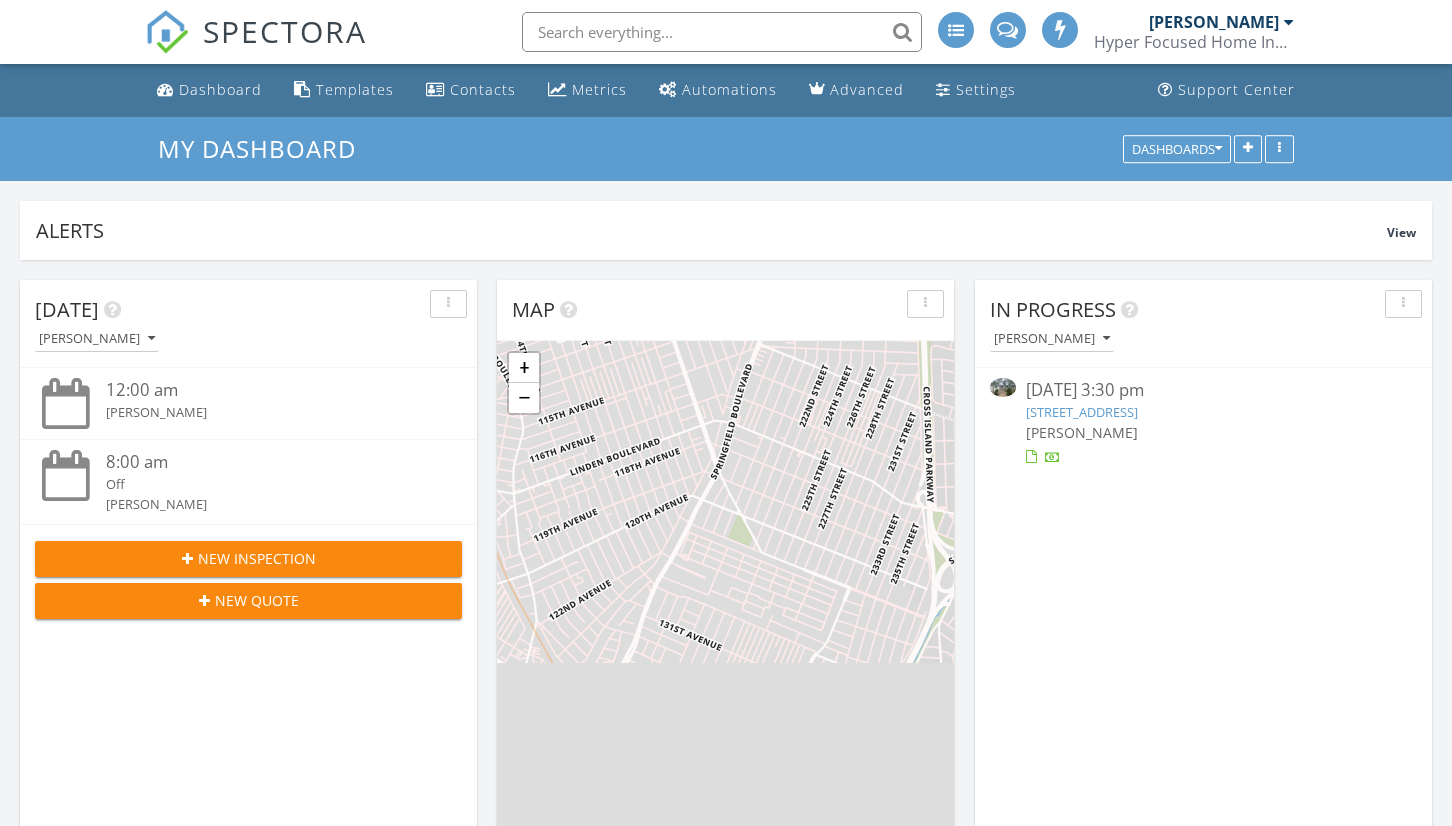 click on "[STREET_ADDRESS]" at bounding box center (1082, 412) 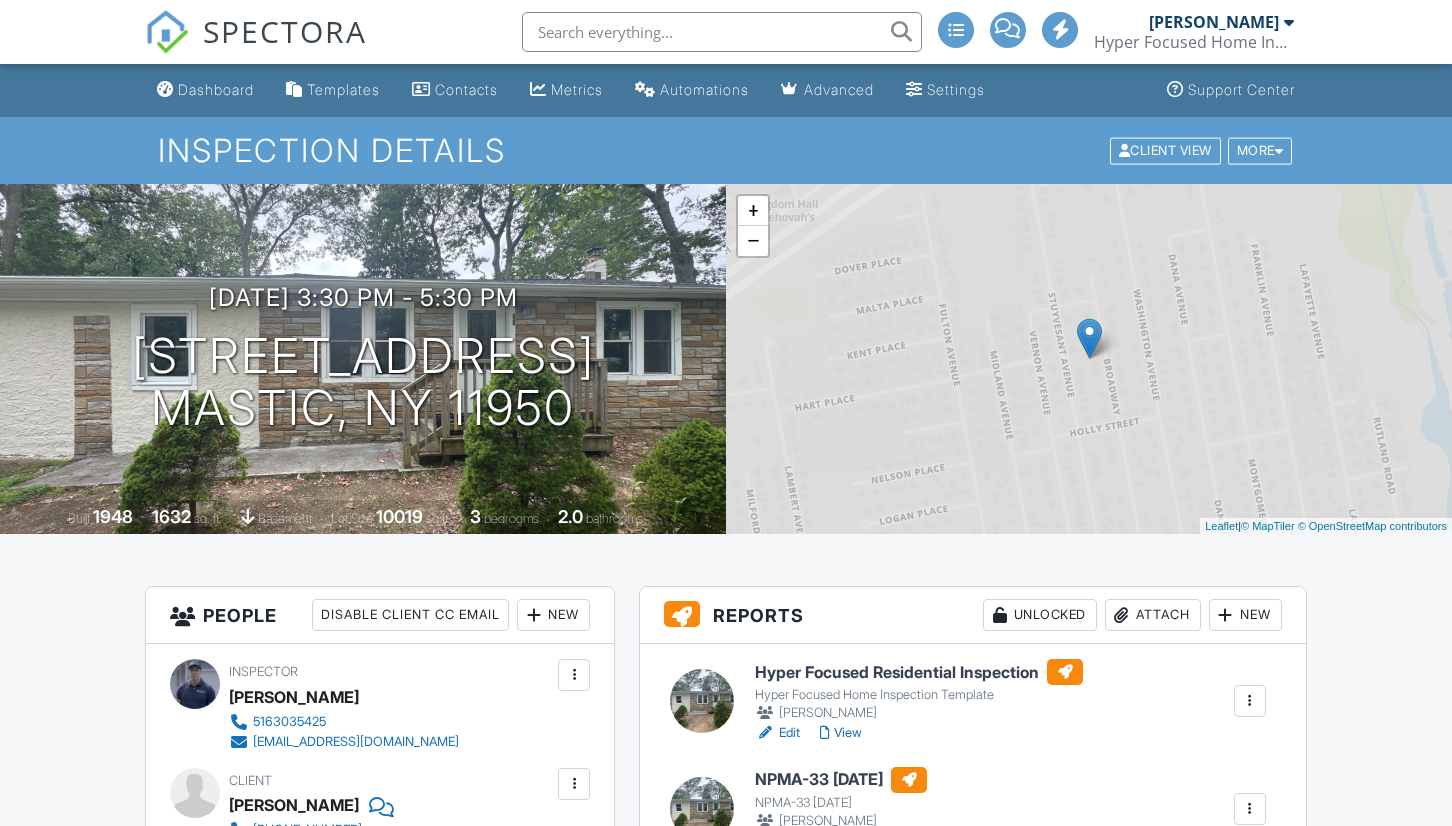 scroll, scrollTop: 1, scrollLeft: 0, axis: vertical 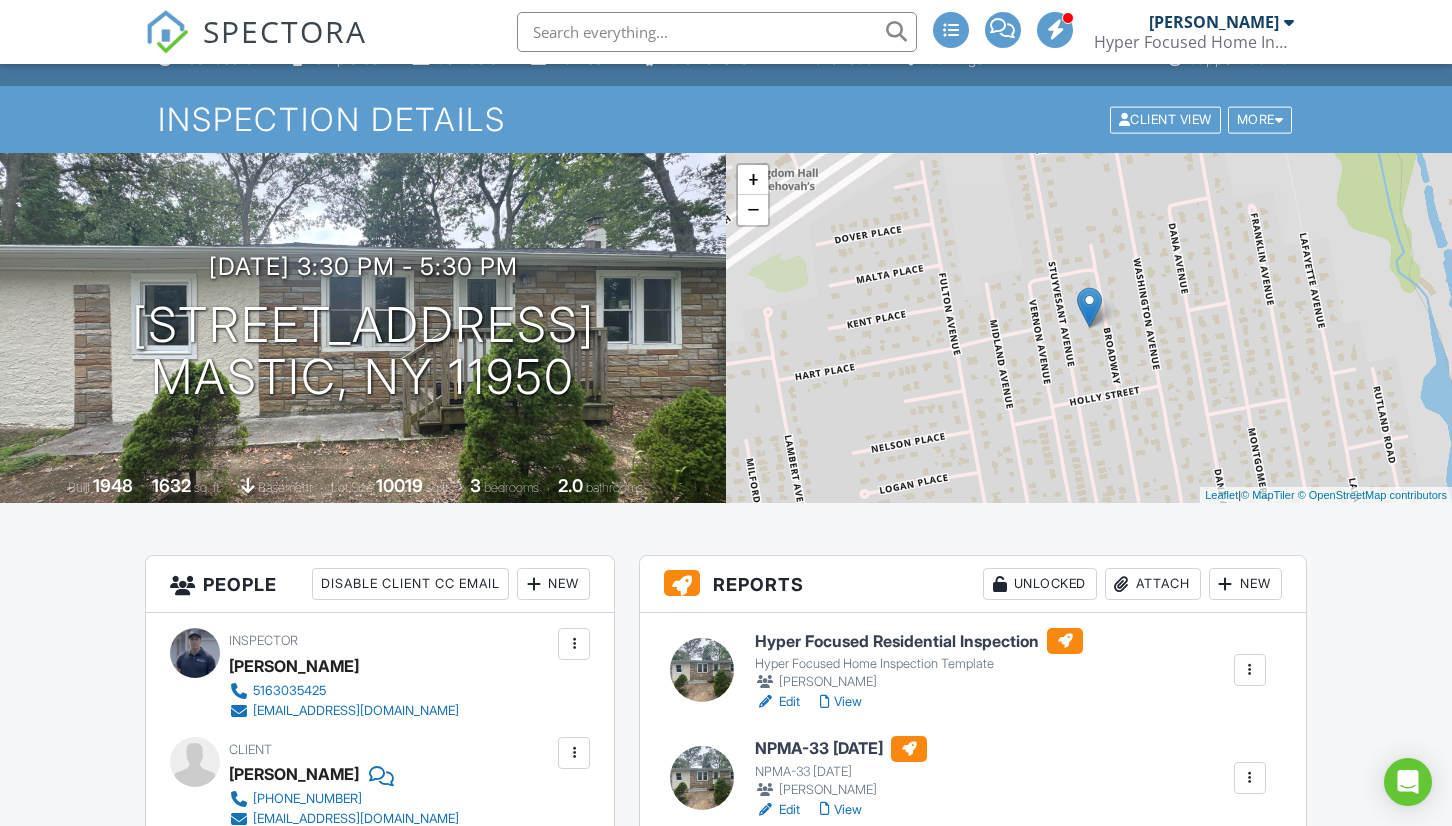 click on "View" at bounding box center [841, 702] 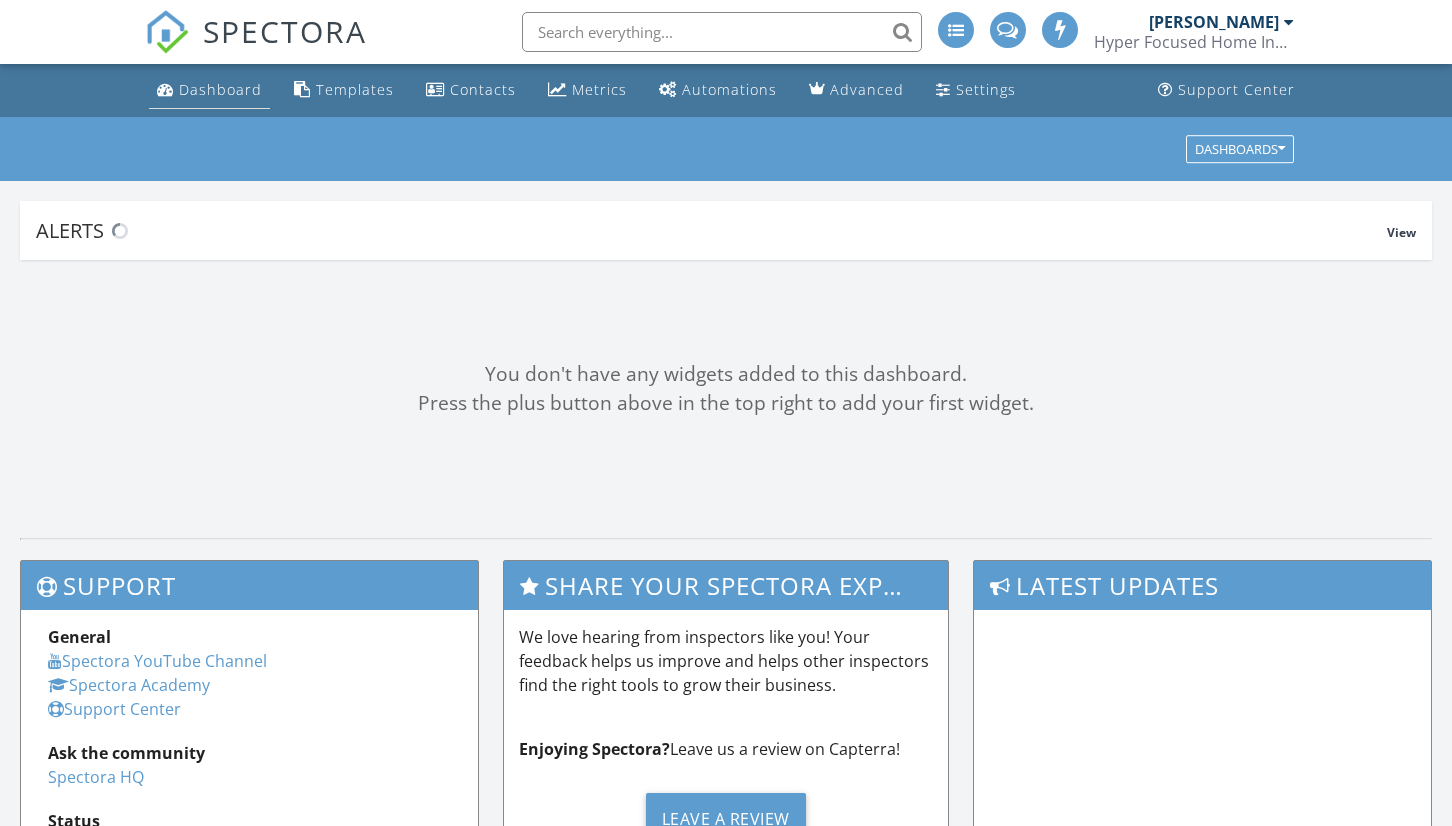 scroll, scrollTop: 0, scrollLeft: 0, axis: both 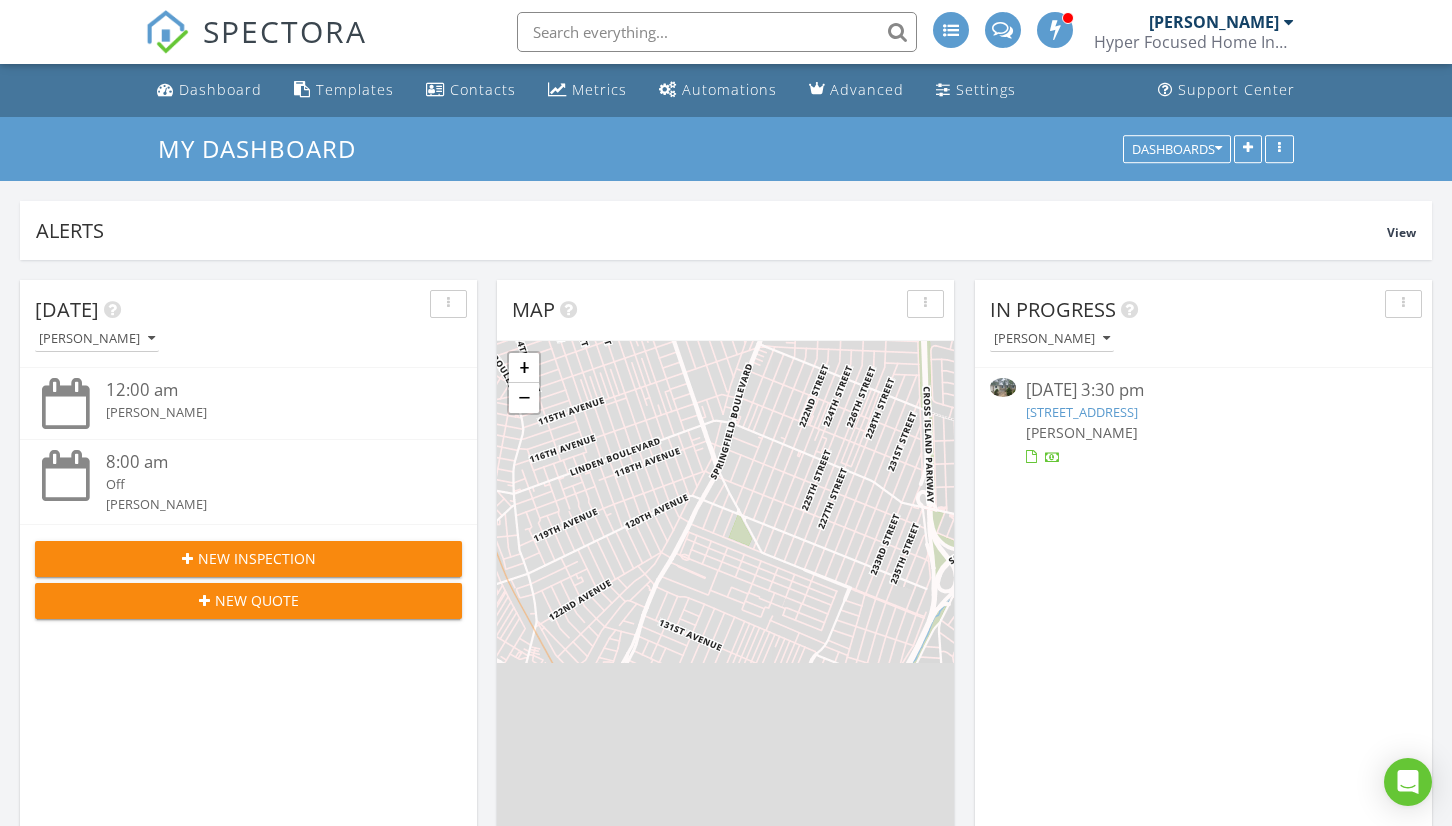 click on "[STREET_ADDRESS]" at bounding box center [1082, 412] 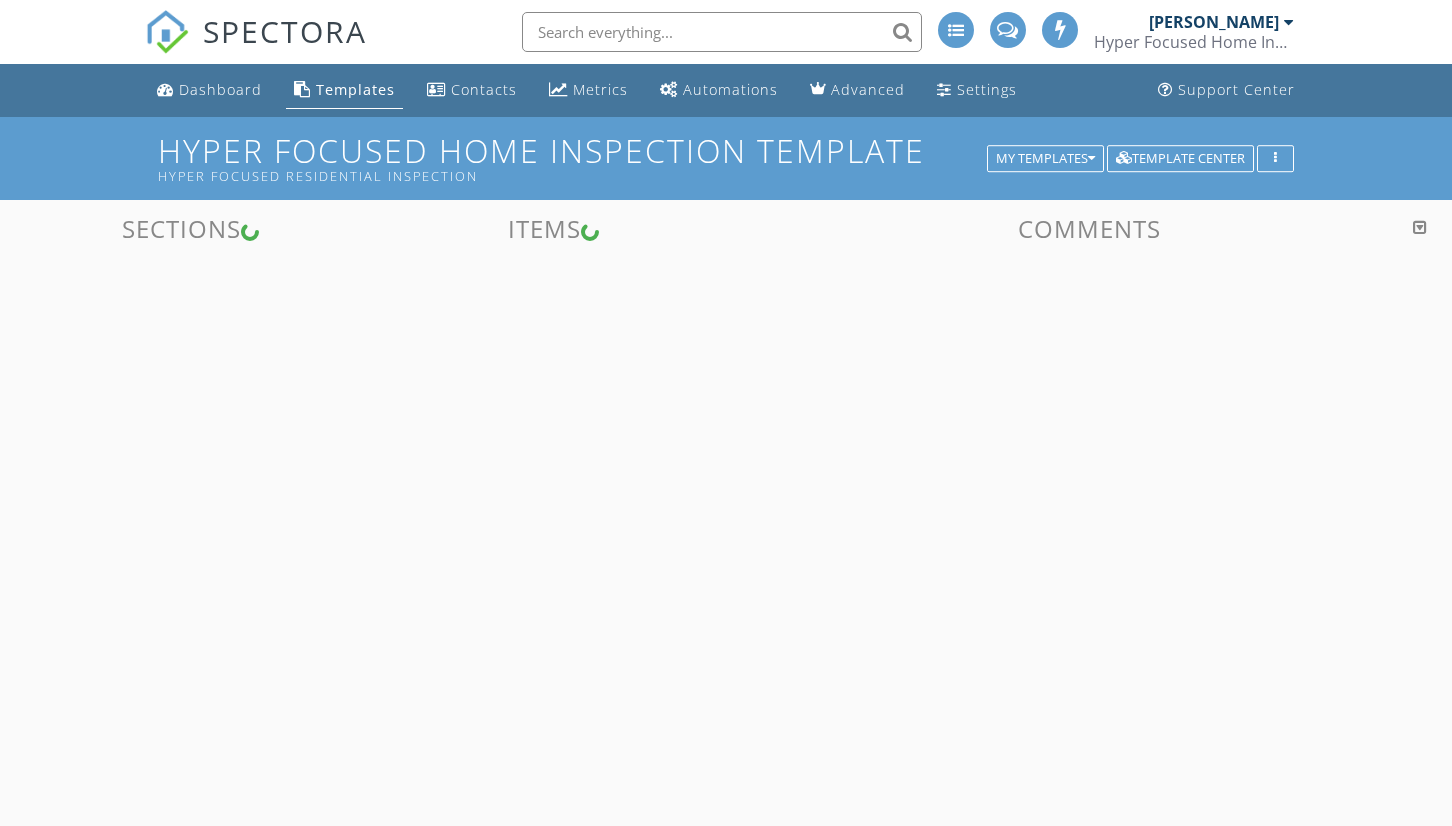 scroll, scrollTop: 0, scrollLeft: 0, axis: both 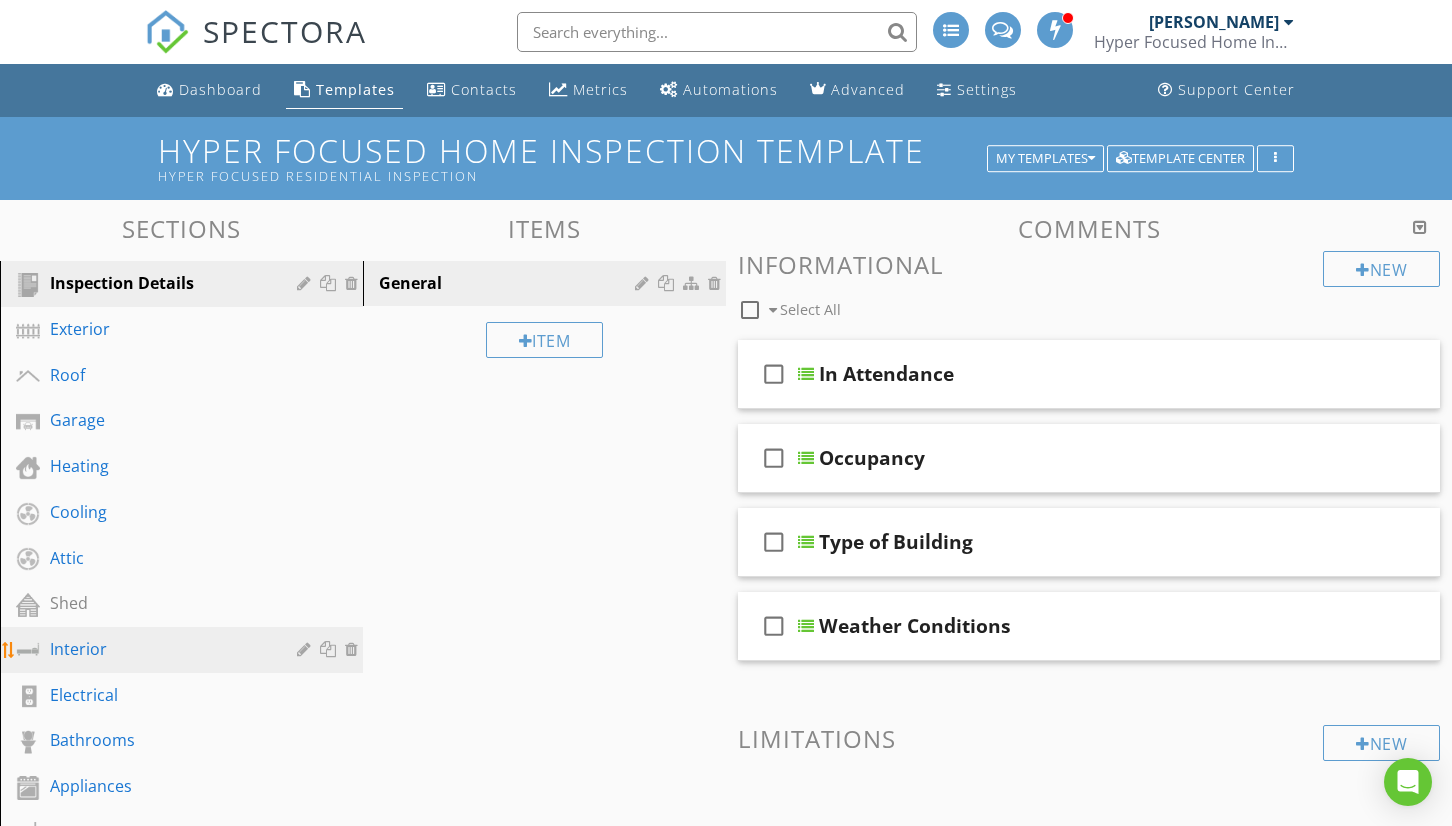 click on "Interior" at bounding box center [159, 649] 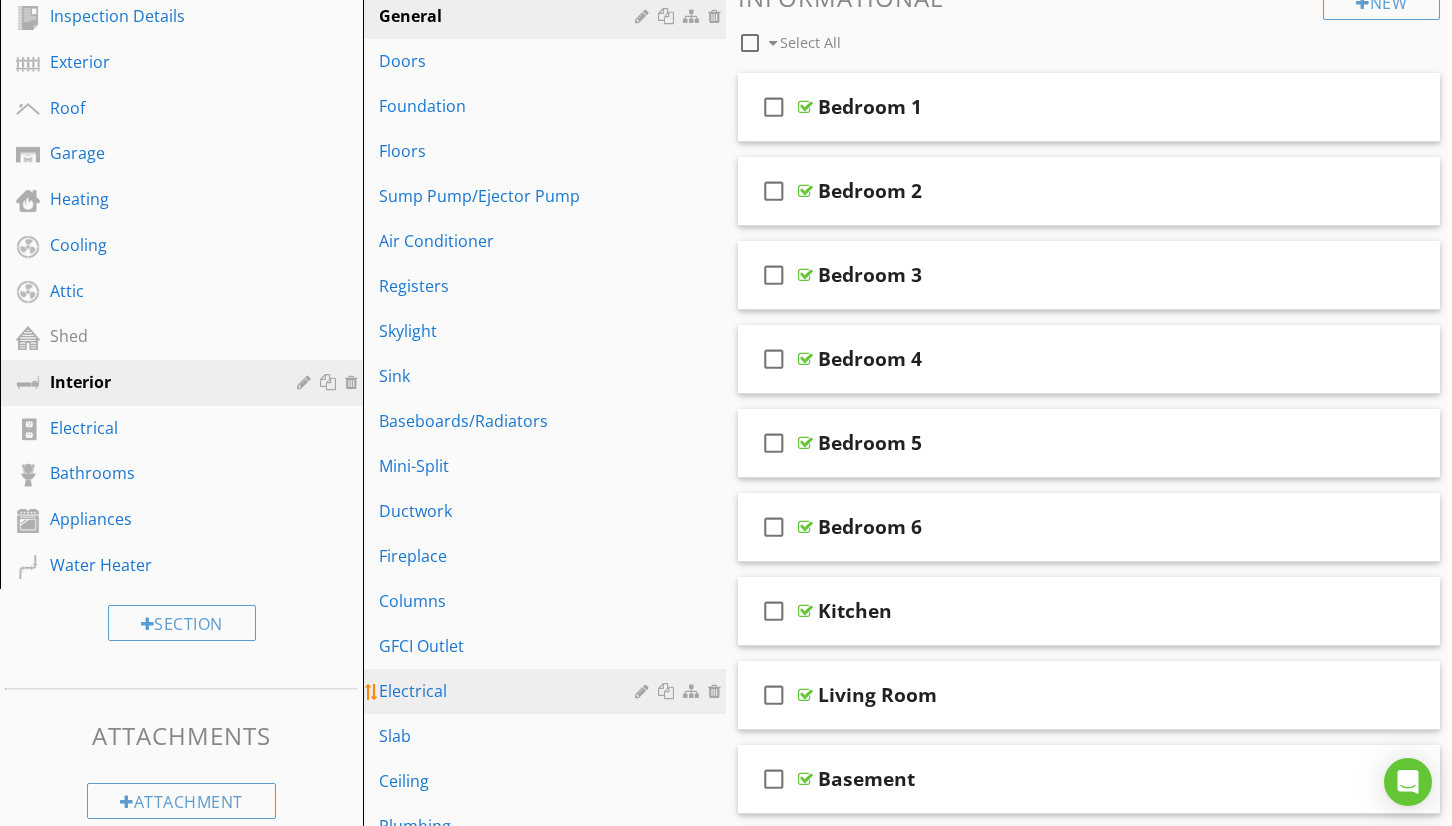 scroll, scrollTop: 246, scrollLeft: 0, axis: vertical 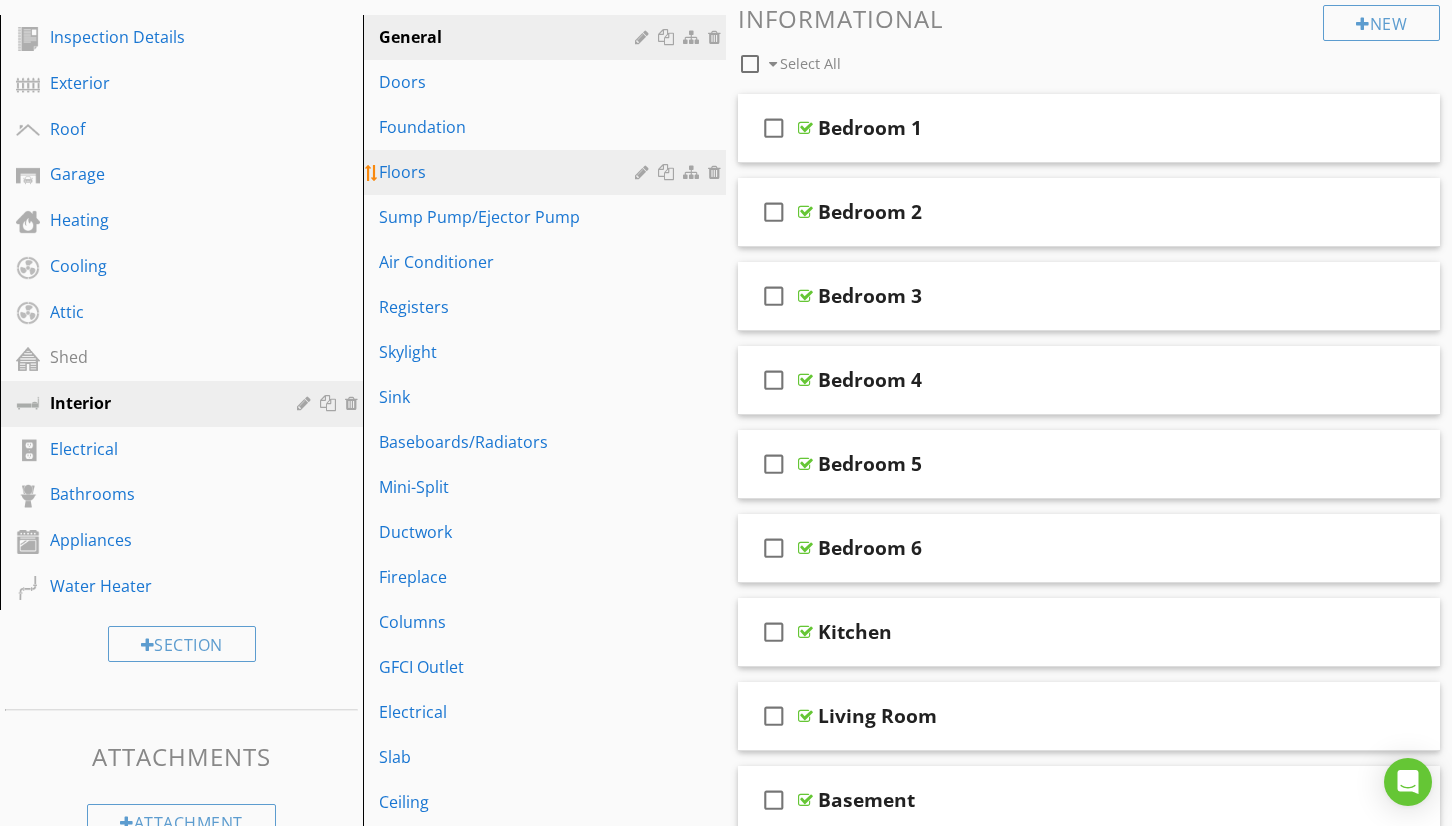 click on "Floors" at bounding box center [547, 172] 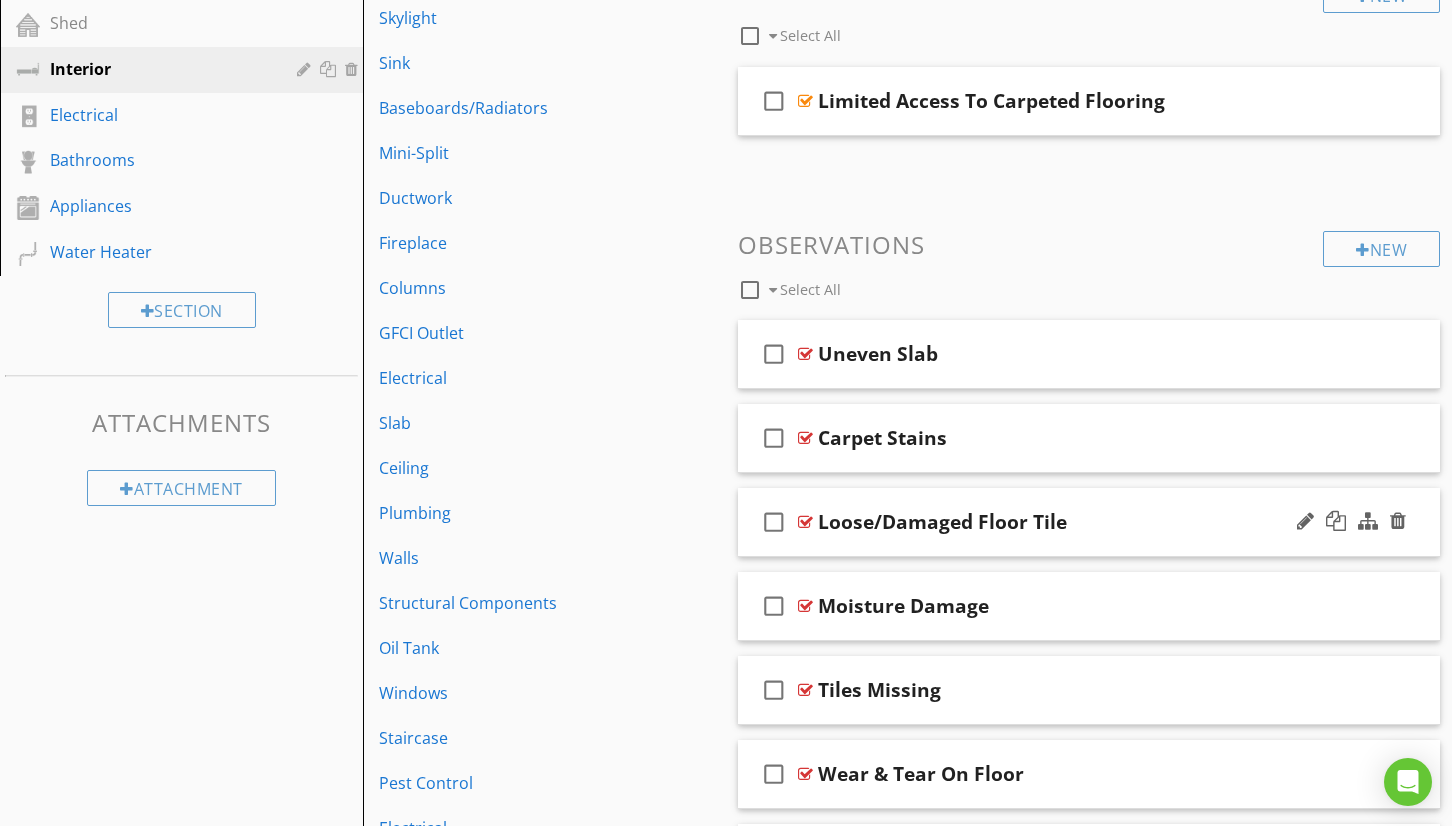 scroll, scrollTop: 582, scrollLeft: 0, axis: vertical 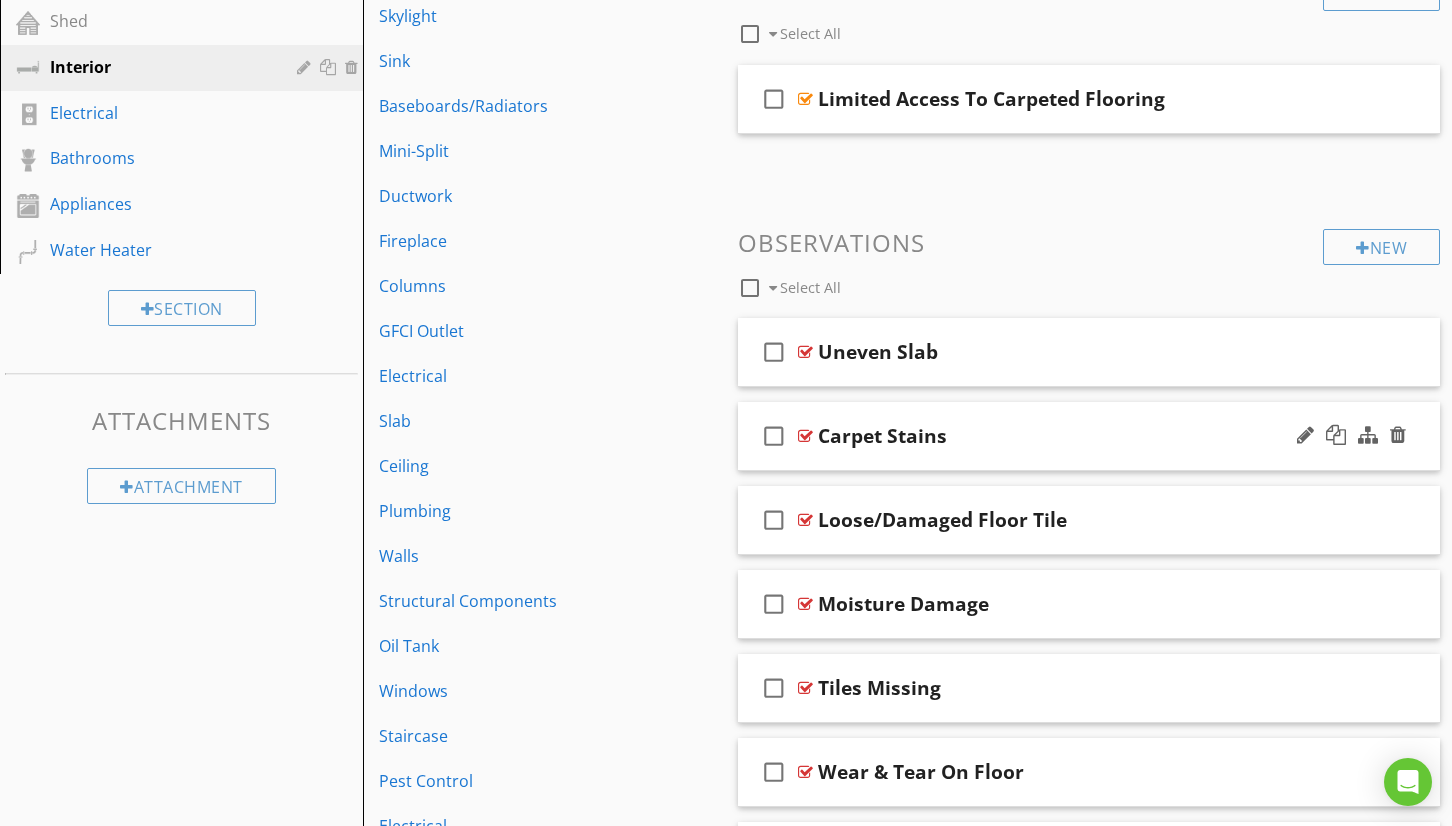 click on "check_box_outline_blank
Carpet Stains" at bounding box center (1089, 436) 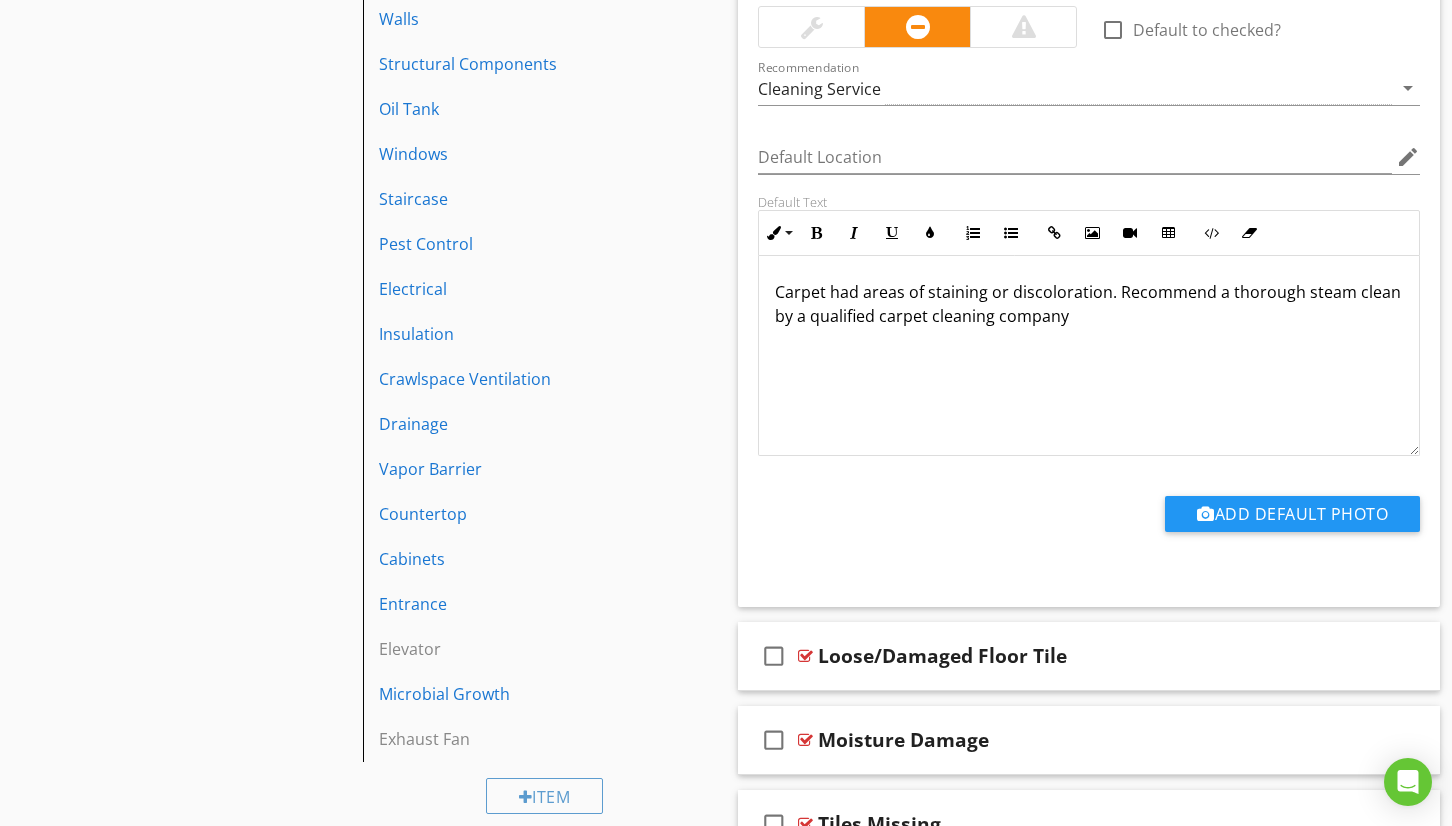 scroll, scrollTop: 1133, scrollLeft: 0, axis: vertical 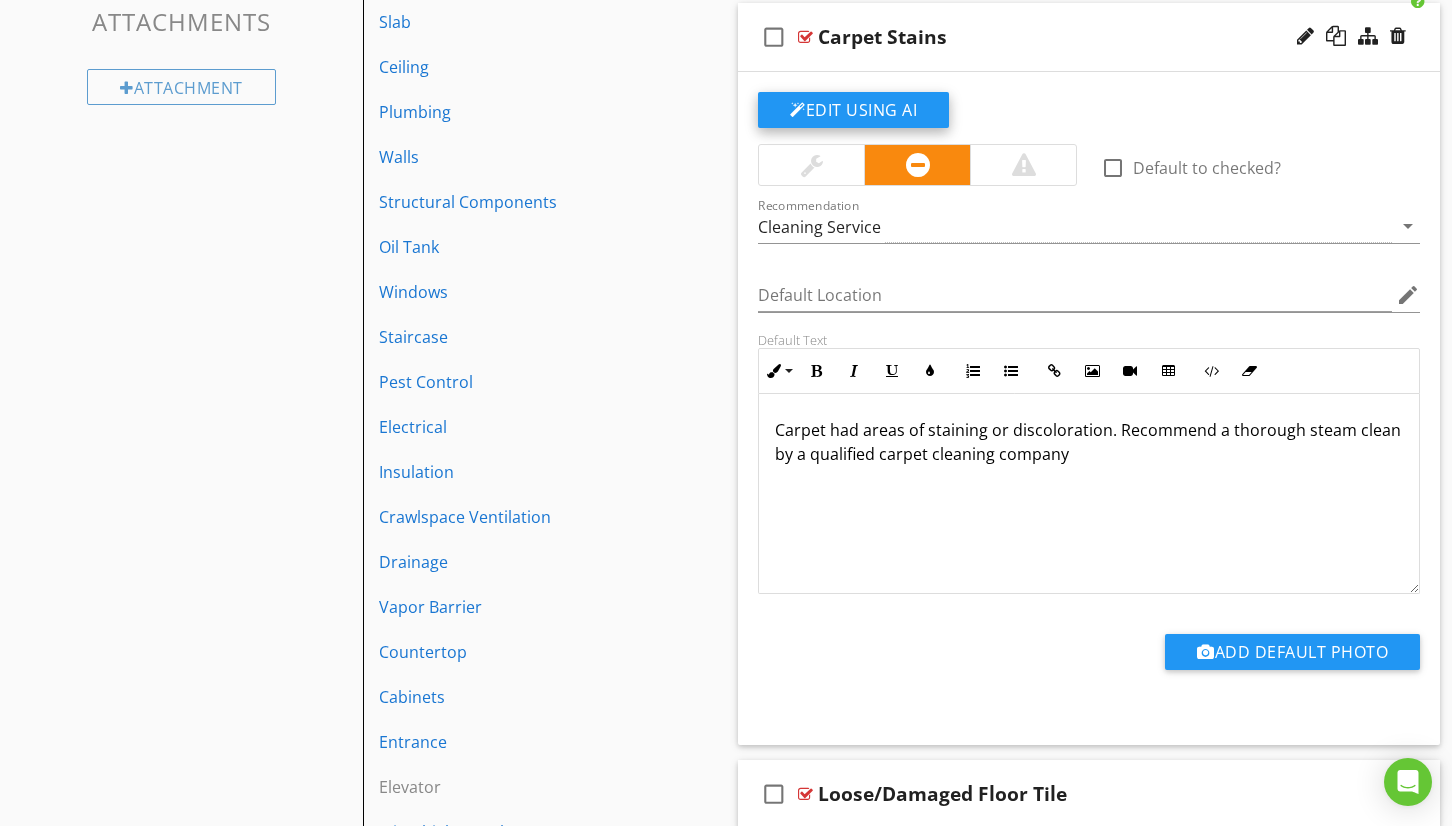 click on "Edit Using AI" at bounding box center (853, 110) 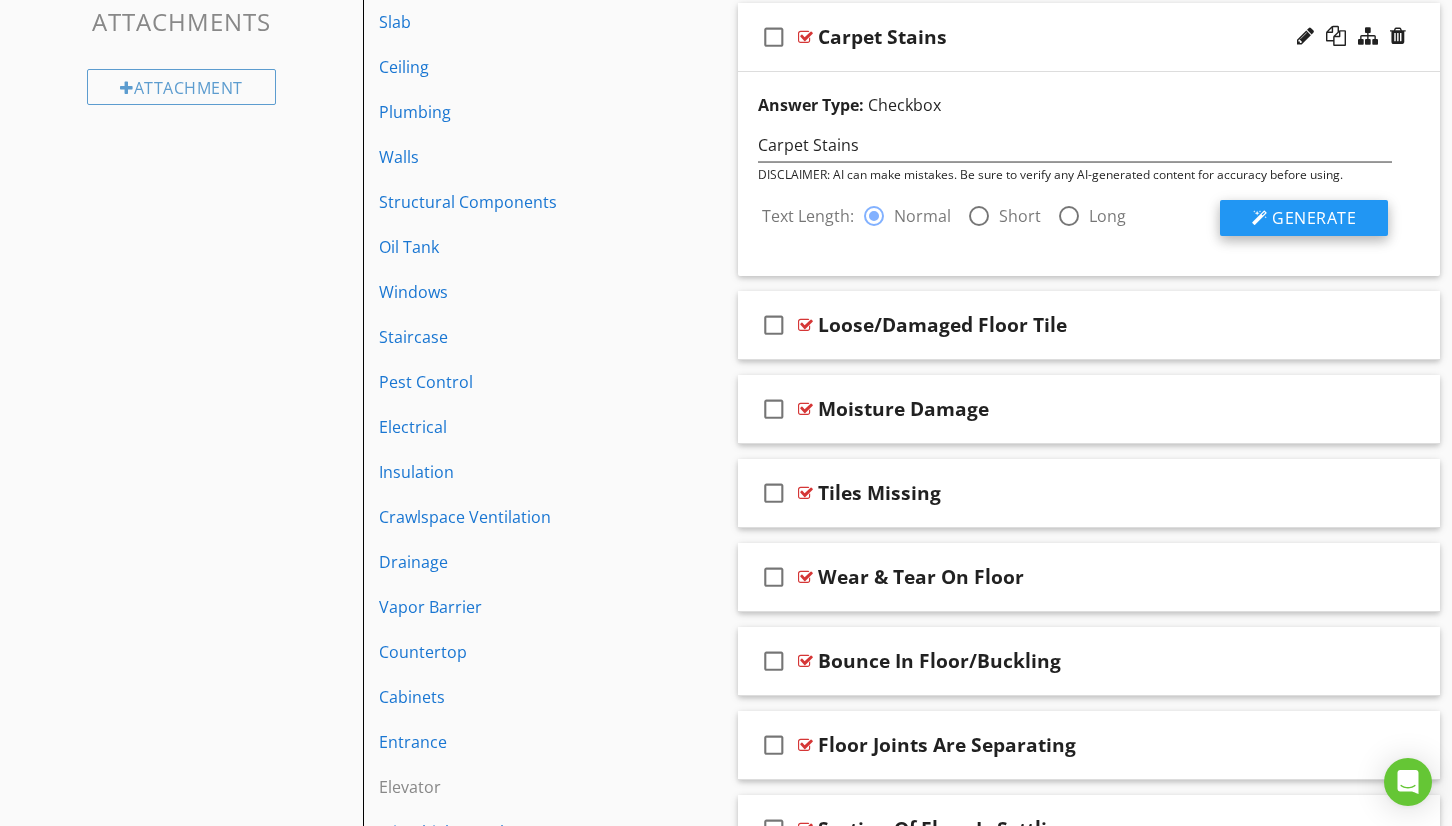 click on "Generate" at bounding box center [1314, 218] 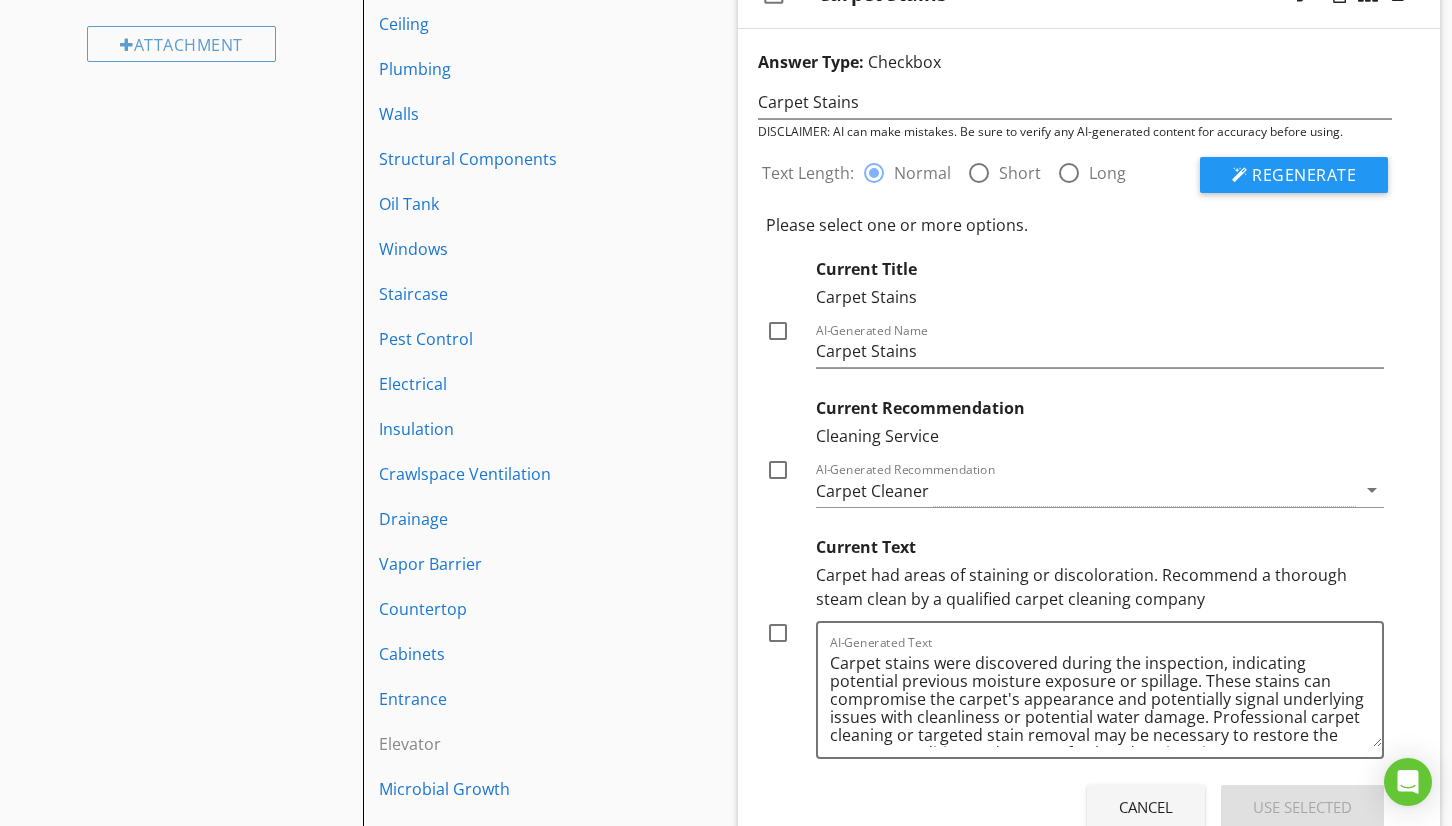 scroll, scrollTop: 1029, scrollLeft: 0, axis: vertical 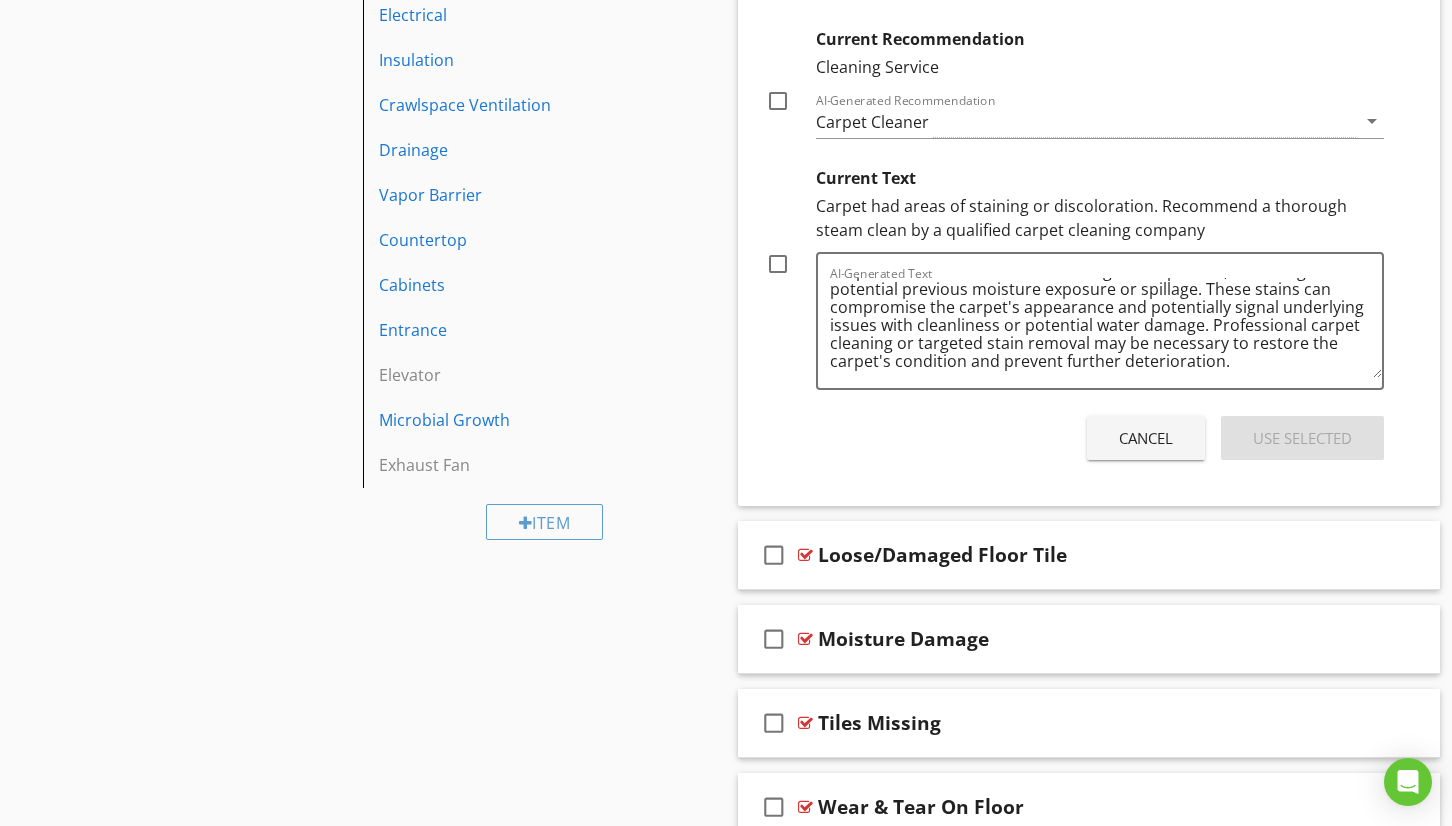 click on "Cancel" at bounding box center (1146, 438) 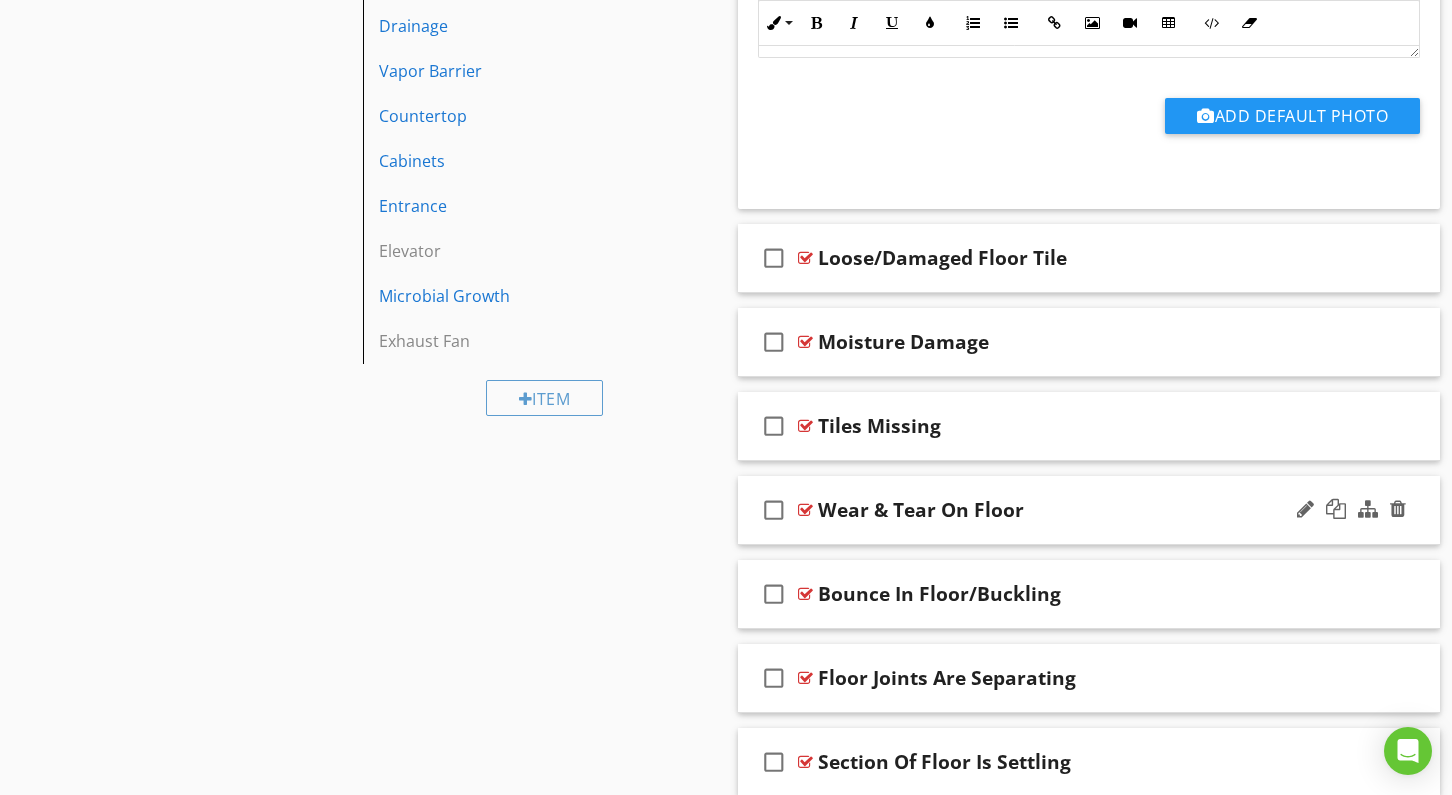 scroll, scrollTop: 1937, scrollLeft: 0, axis: vertical 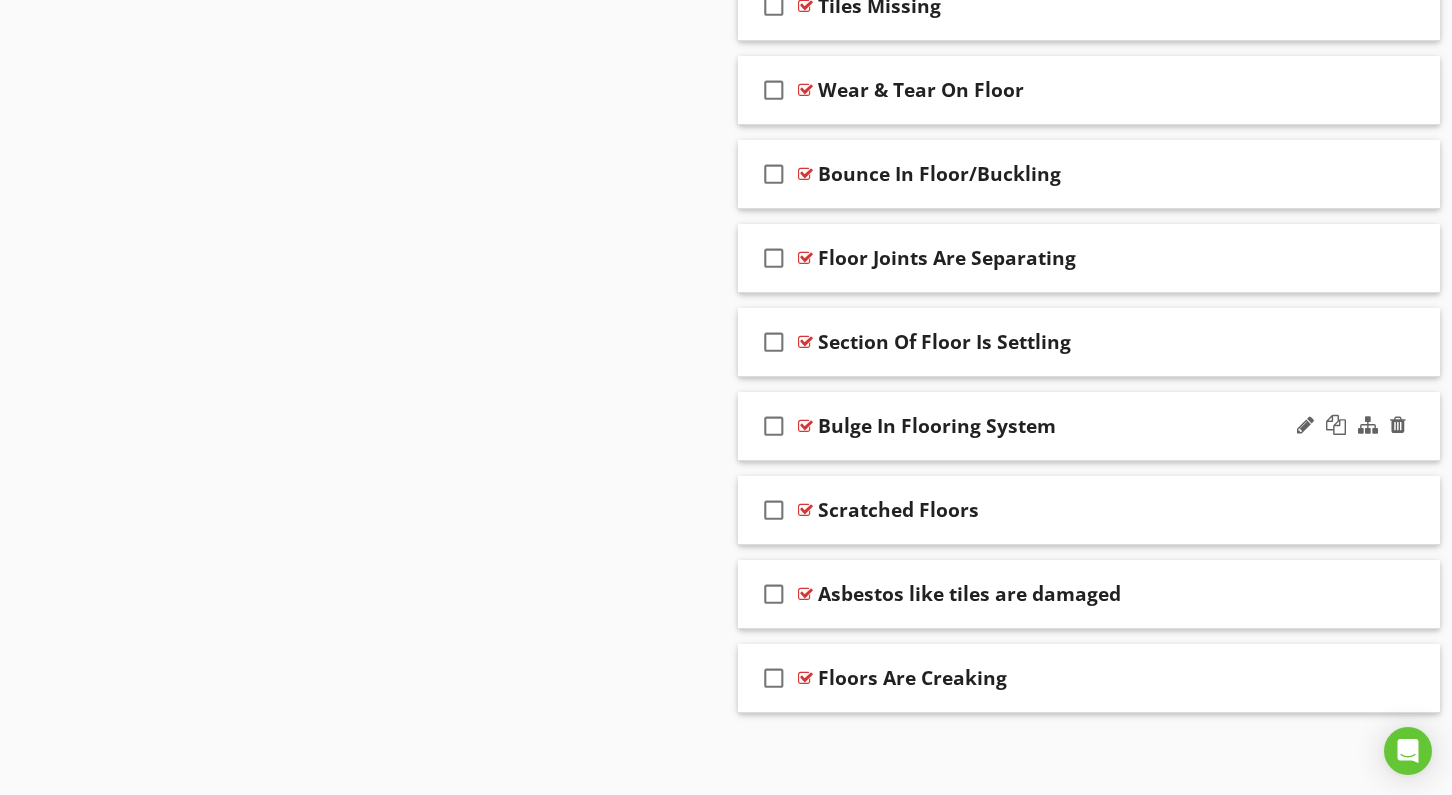 click on "Bulge In Flooring System" at bounding box center (937, 426) 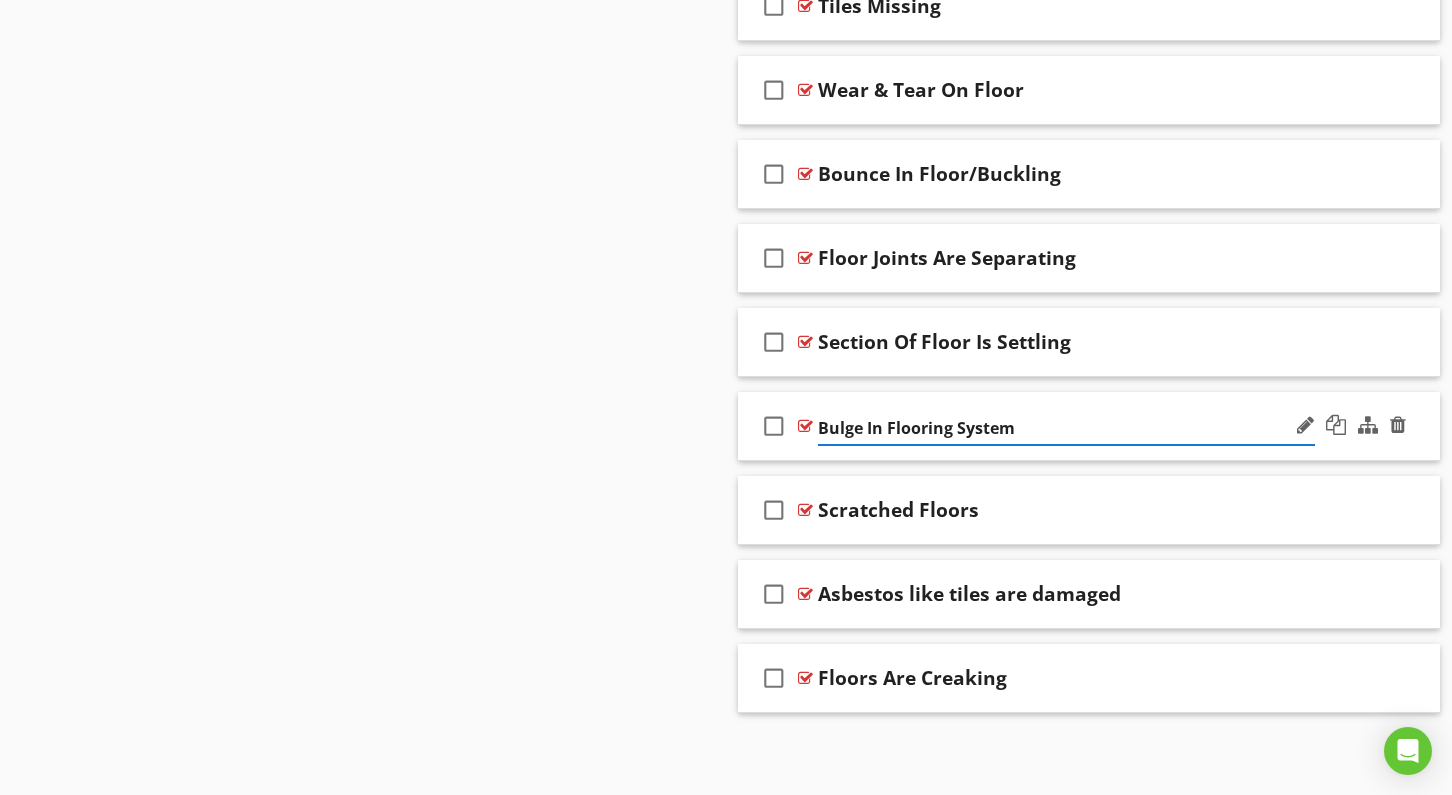 click on "check_box_outline_blank         Bulge In Flooring System" at bounding box center (1089, 426) 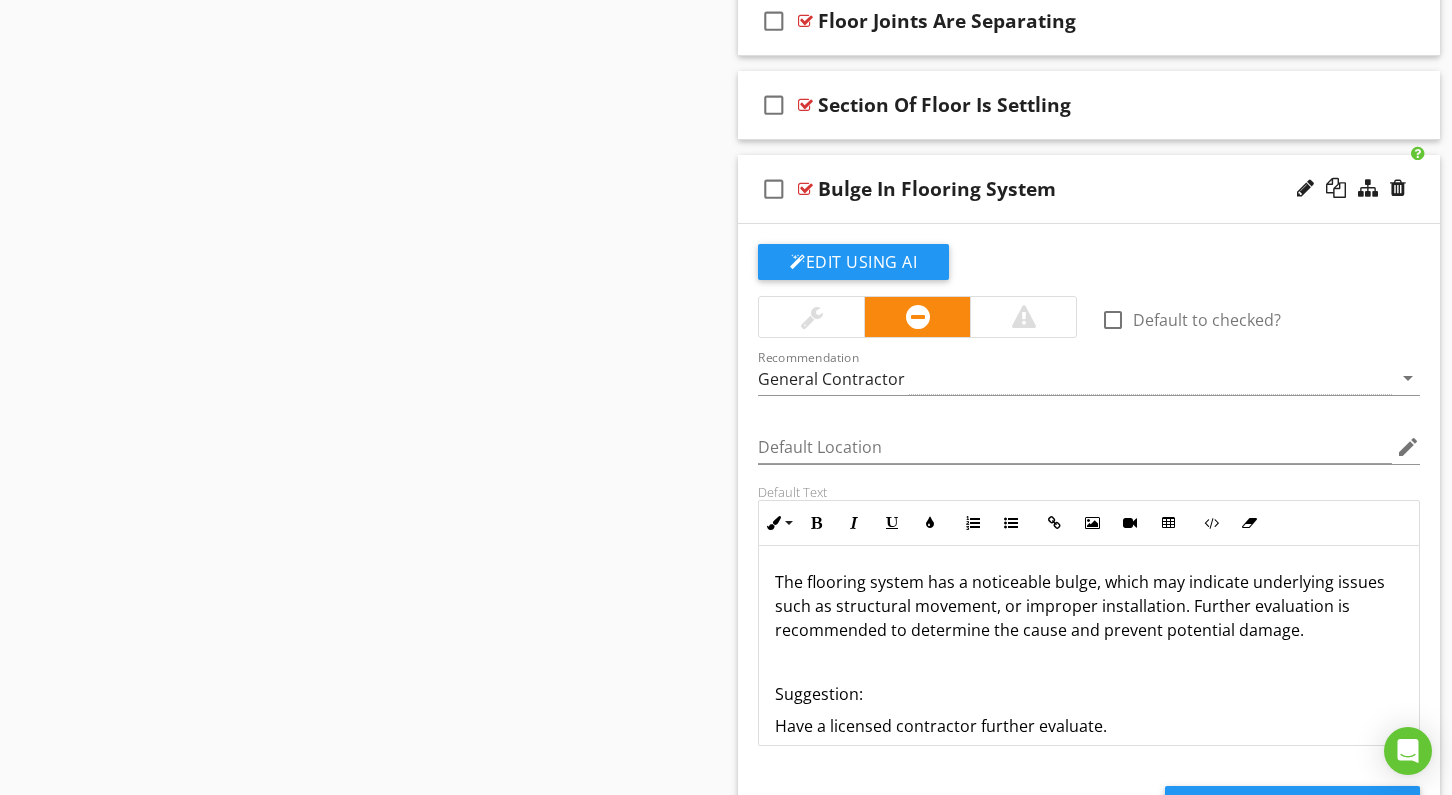 scroll, scrollTop: 2249, scrollLeft: 0, axis: vertical 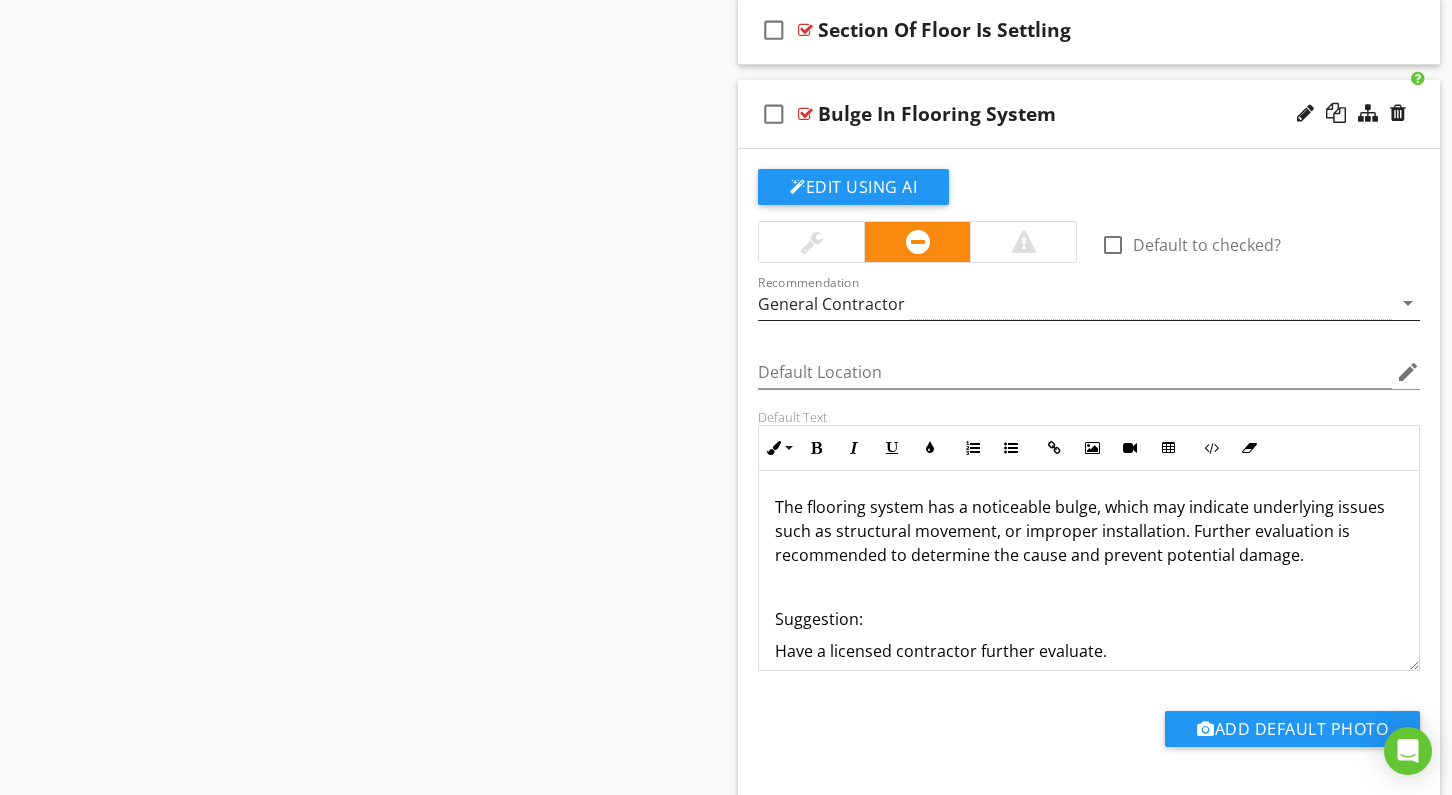click on "General Contractor" at bounding box center [1075, 303] 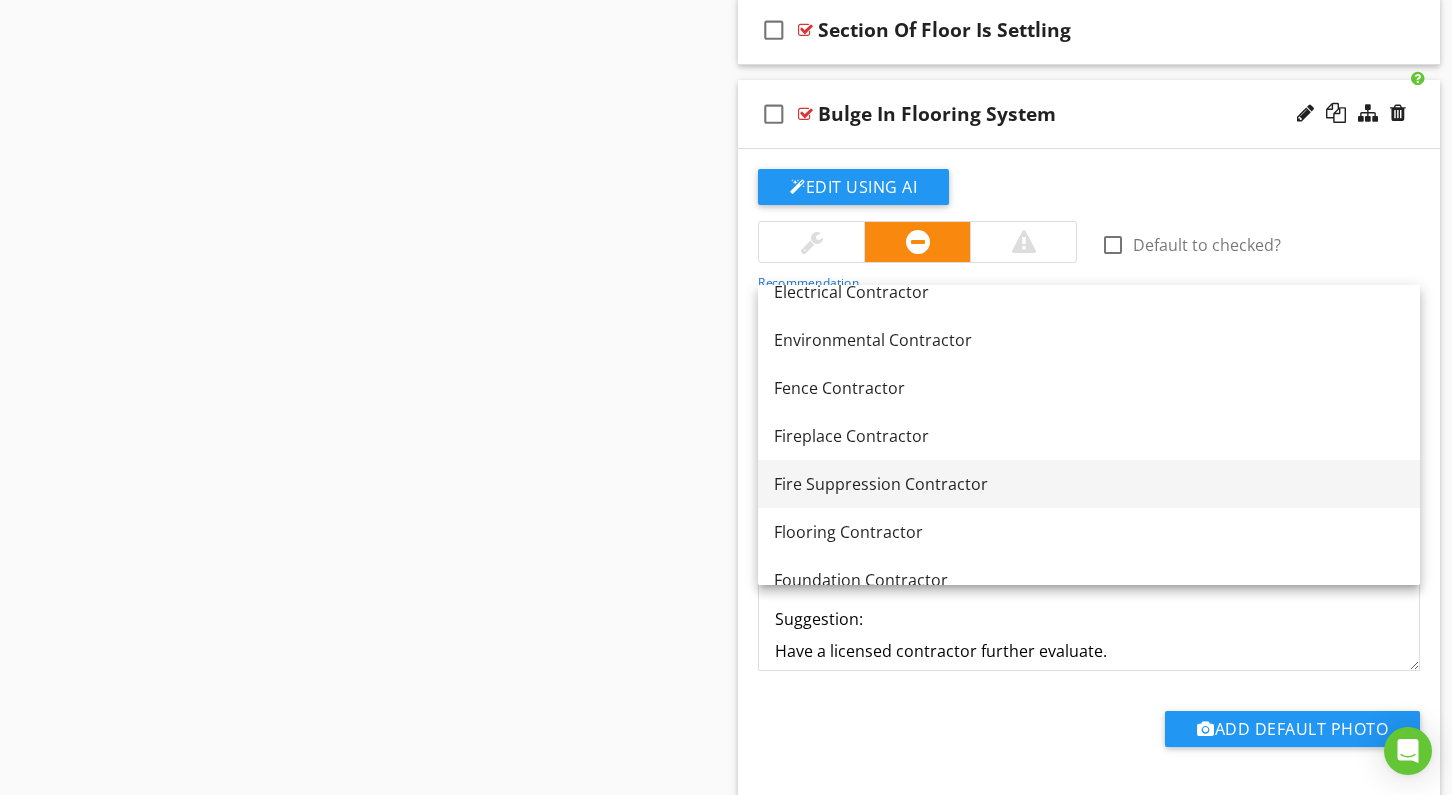 scroll, scrollTop: 794, scrollLeft: 0, axis: vertical 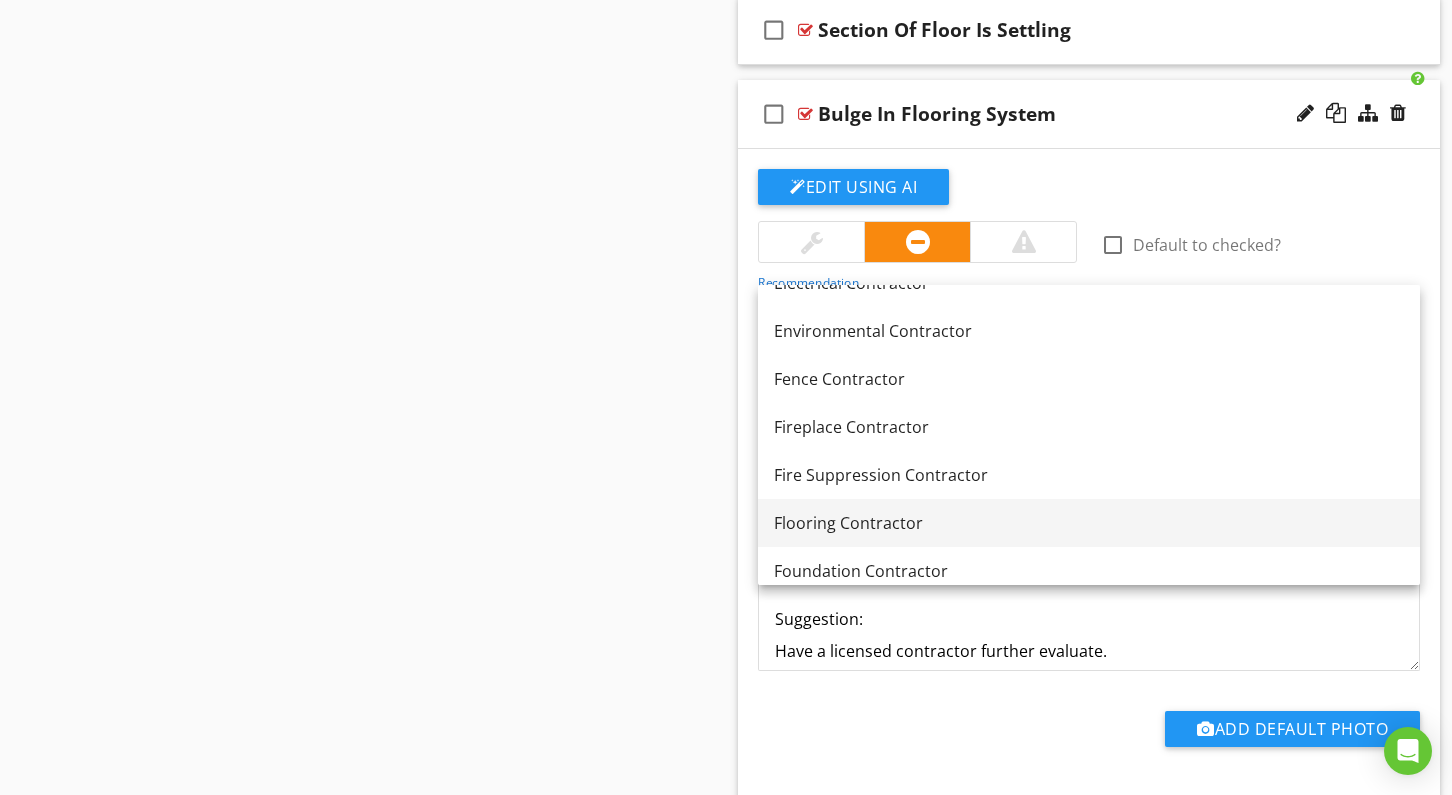 click on "Flooring Contractor" at bounding box center [1089, 523] 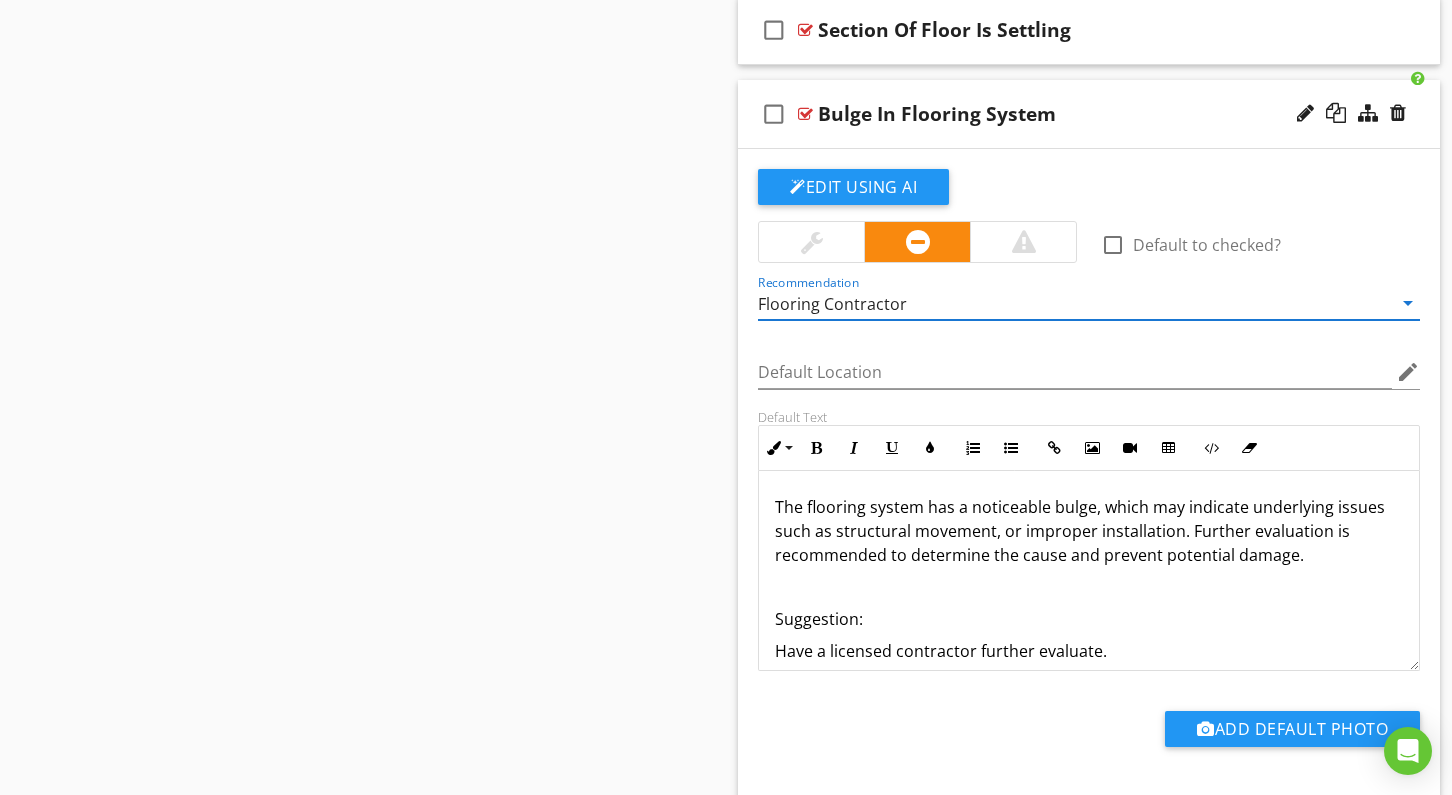 click at bounding box center [1089, 587] 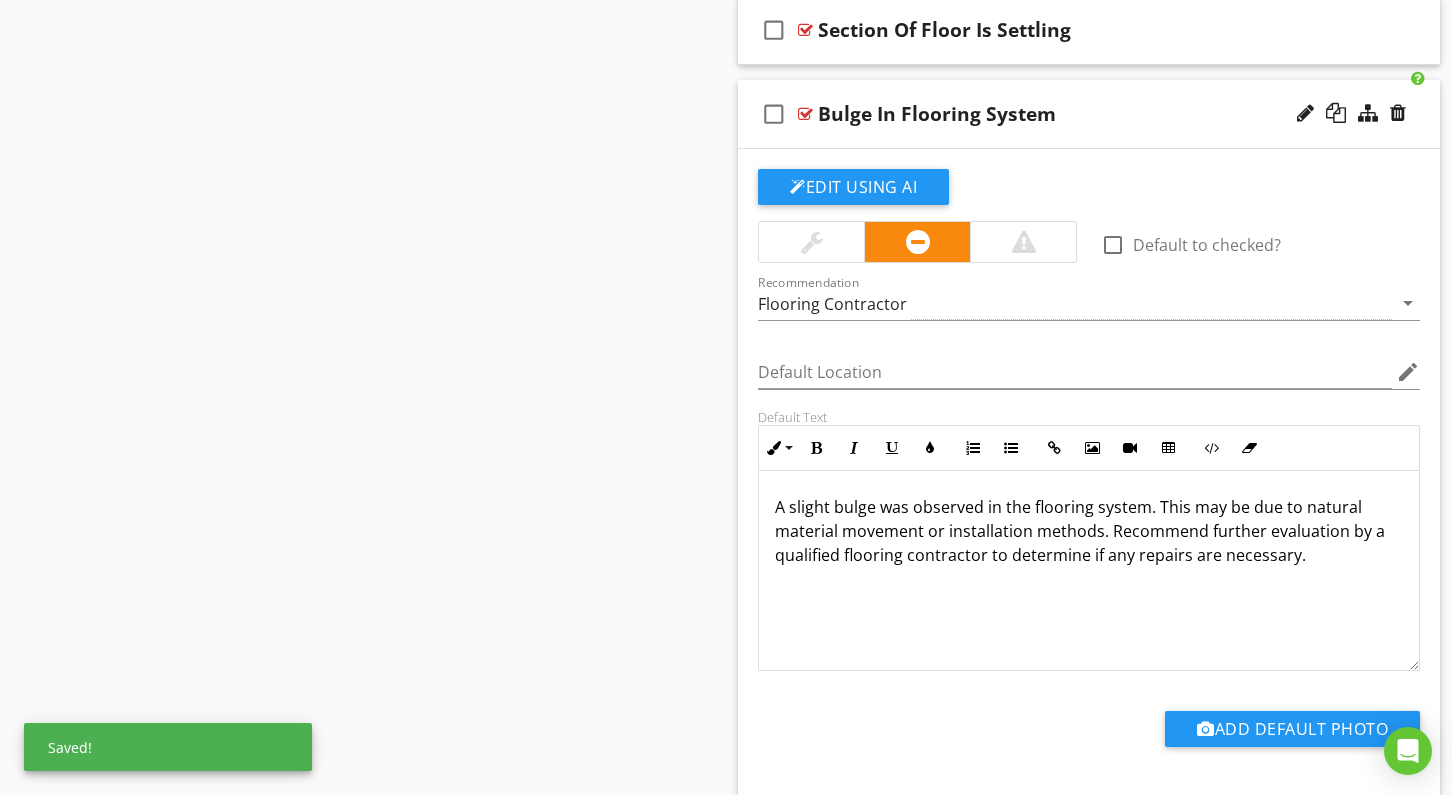 click on "Sections
Inspection Details           Exterior           Roof           Garage           Heating           Cooling           Attic           Shed           Interior           Electrical           Bathrooms           Appliances            Water Heater
Section
Attachments
Attachment
Items
General           Doors           Foundation           Floors           Sump Pump/Ejector Pump           Air Conditioner           Registers           Skylight           Sink           Baseboards/Radiators           Mini-Split           Ductwork           Fireplace           Columns           GFCI Outlet           Electrical           Slab           Ceiling           Plumbing           Walls           Structural Components            Oil Tank           Windows           Staircase           Pest Control           Electrical           Insulation           Crawlspace Ventilation" at bounding box center (726, -456) 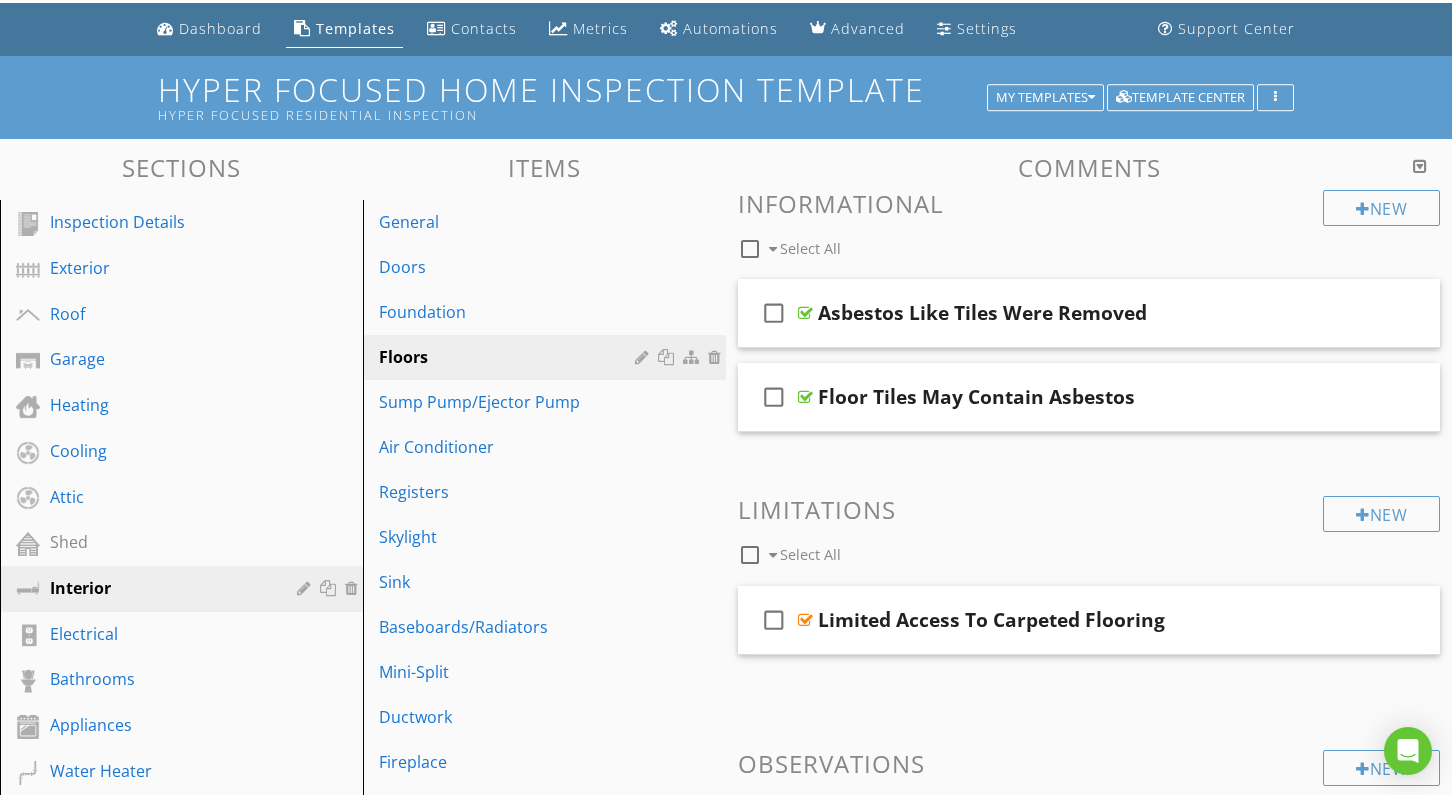 scroll, scrollTop: 62, scrollLeft: 0, axis: vertical 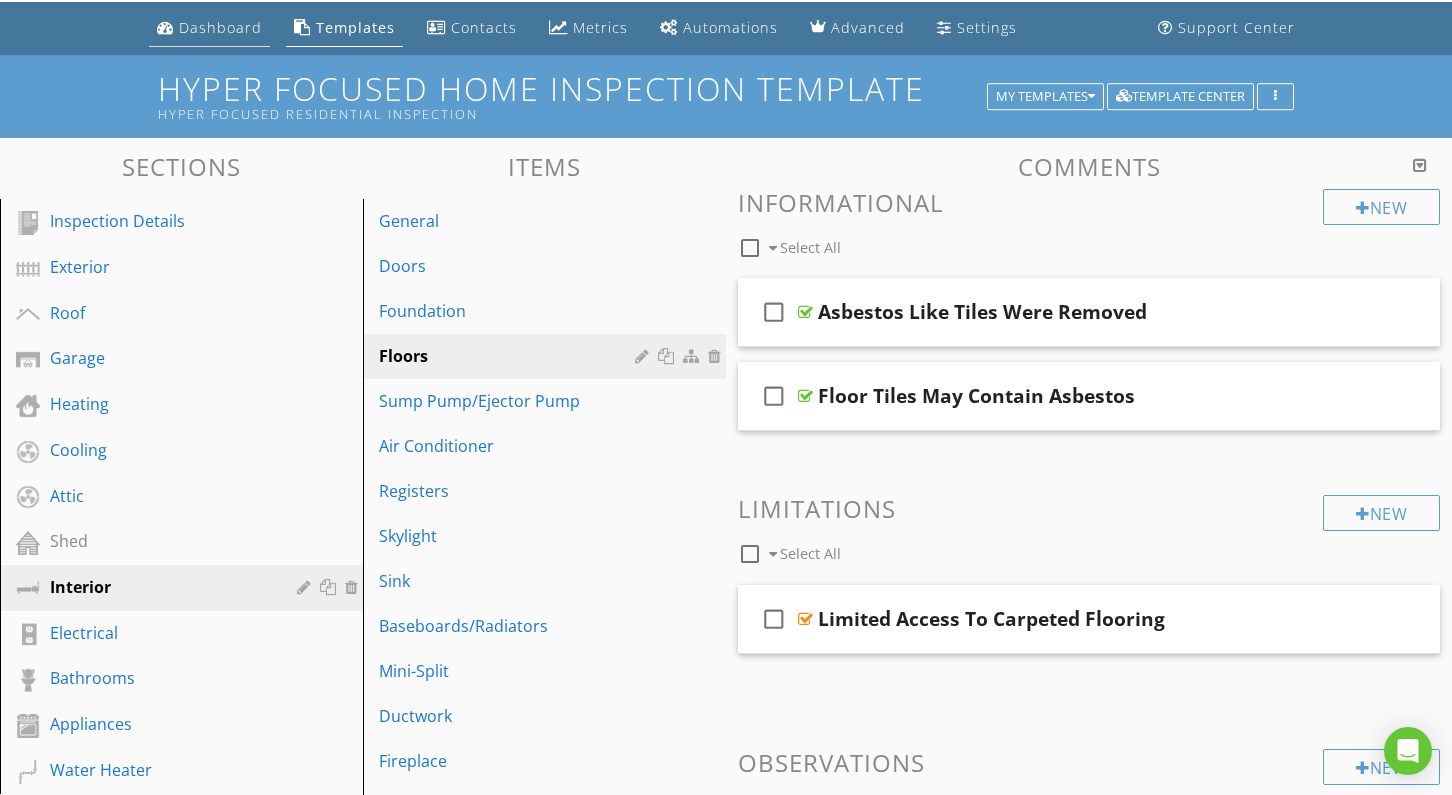 click on "Dashboard" at bounding box center (220, 27) 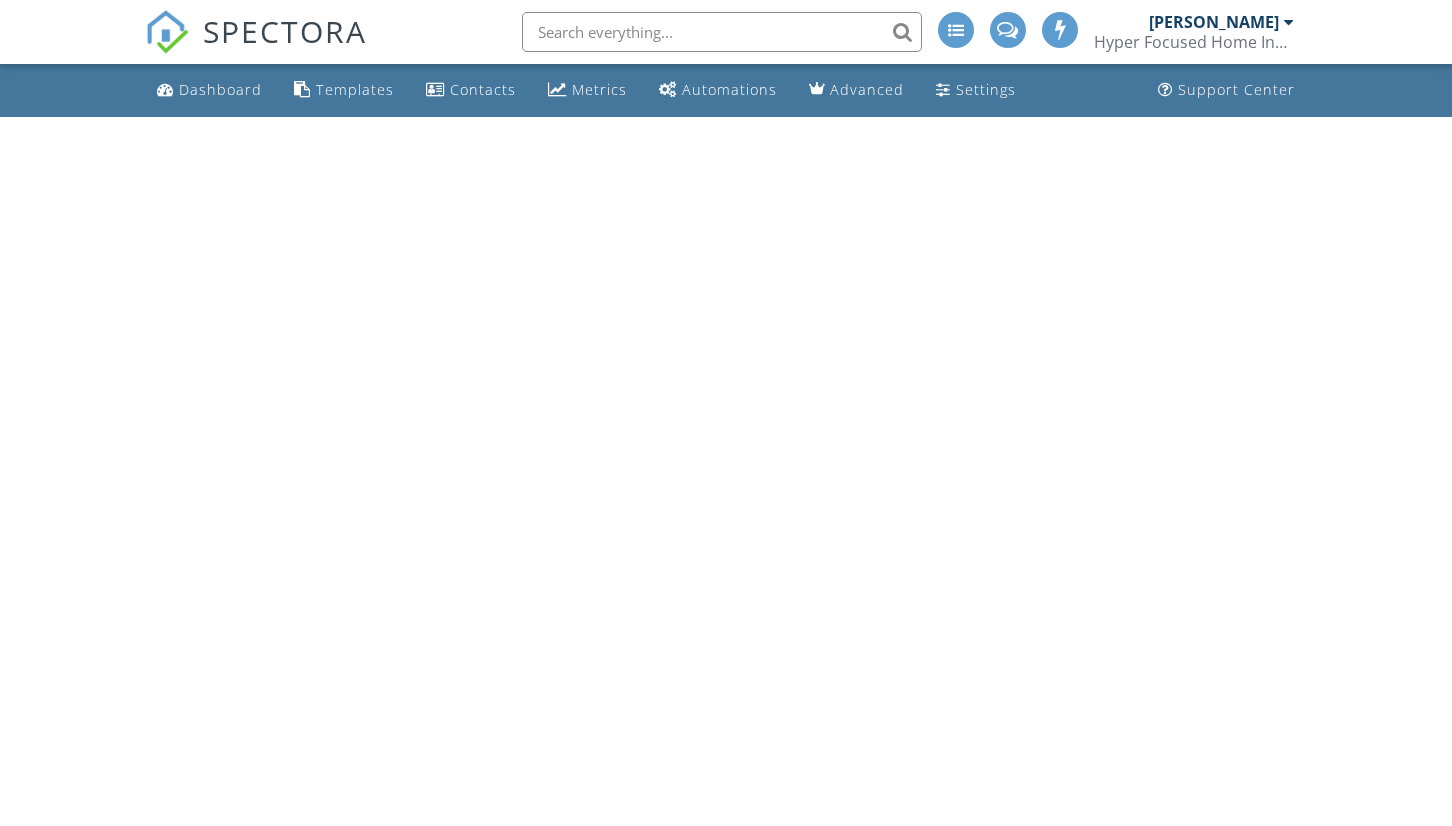 scroll, scrollTop: 0, scrollLeft: 0, axis: both 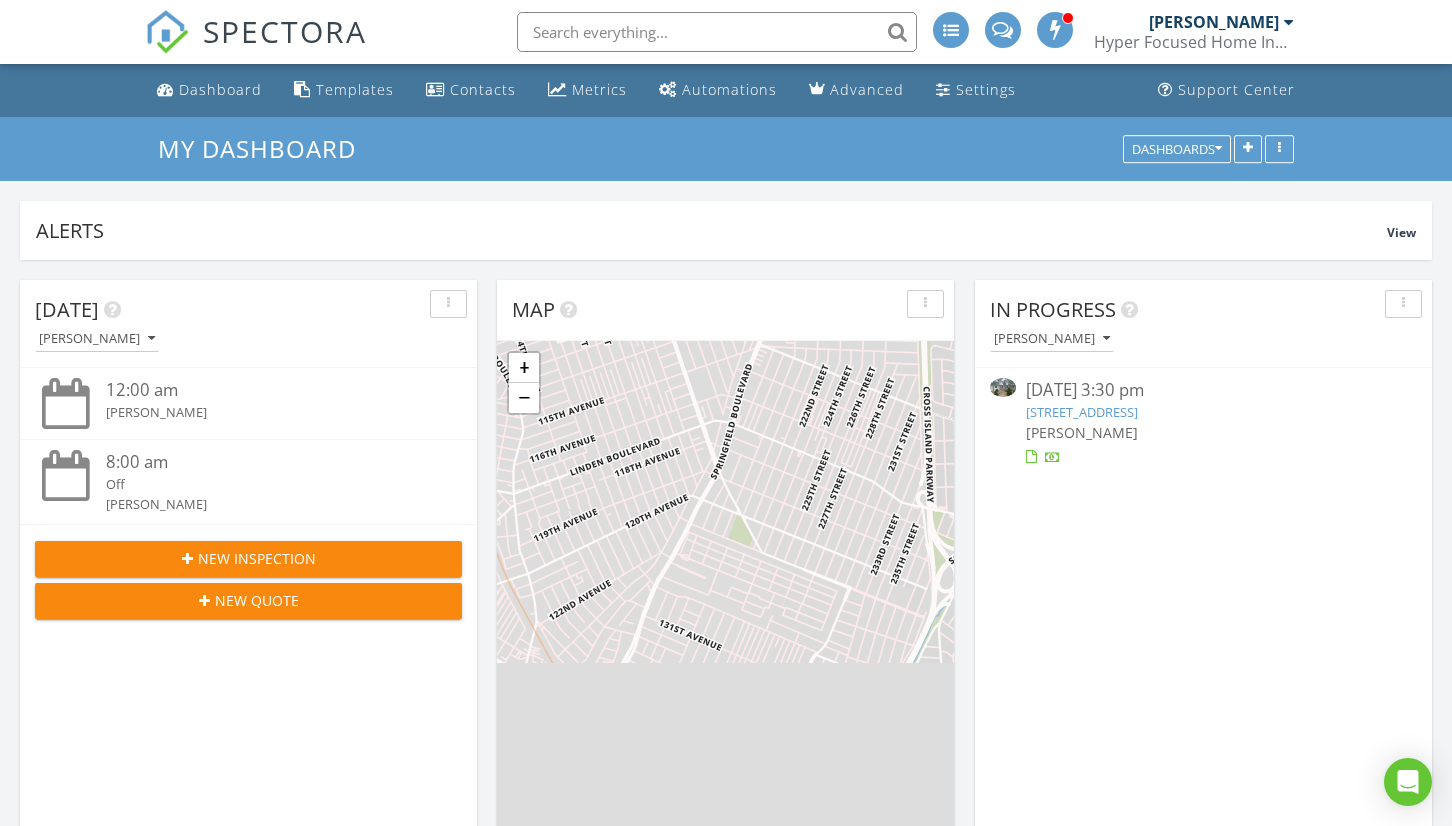 click on "[STREET_ADDRESS]" at bounding box center [1082, 412] 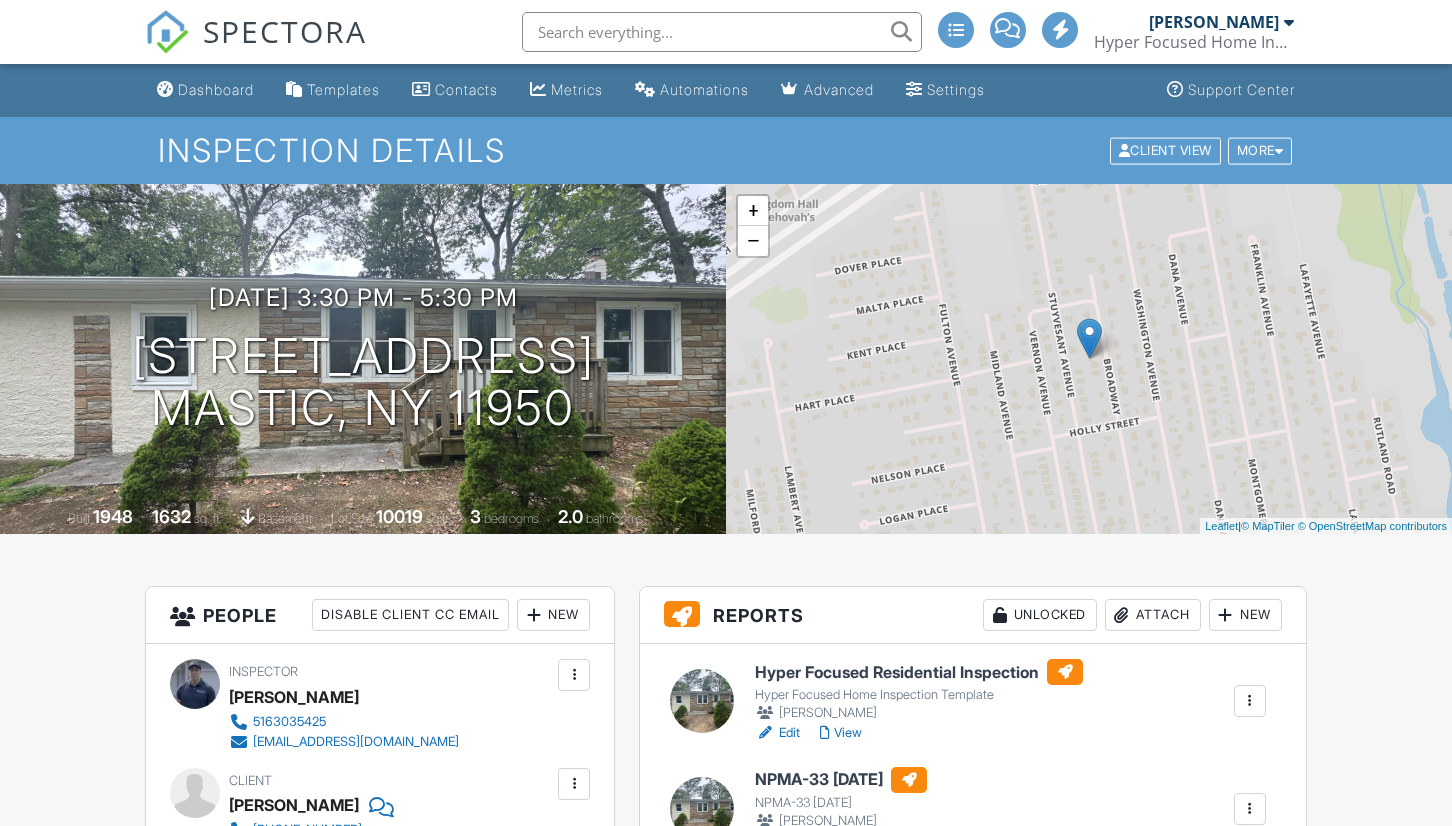scroll, scrollTop: 0, scrollLeft: 0, axis: both 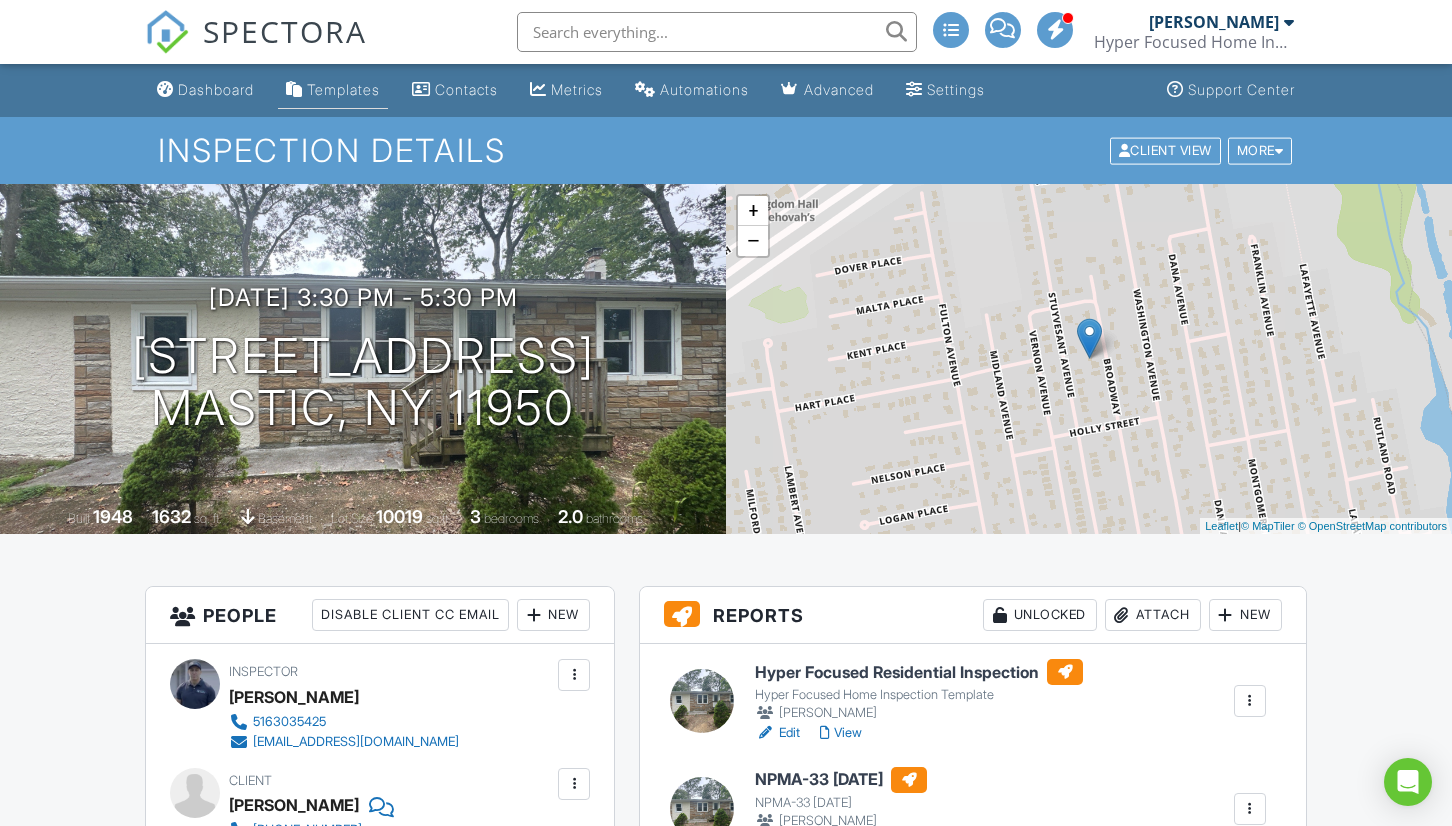 click on "Templates" at bounding box center [333, 90] 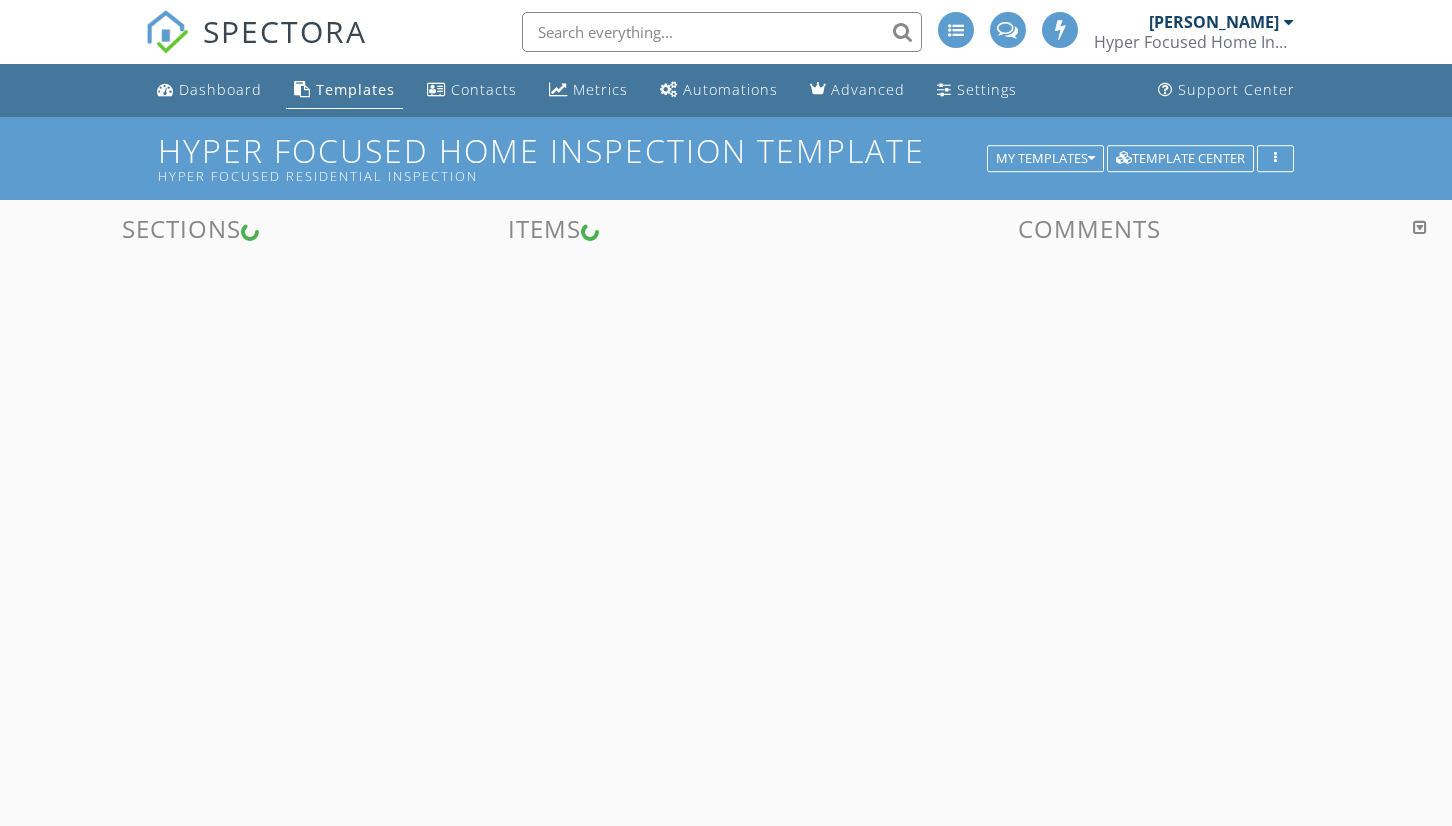 scroll, scrollTop: 0, scrollLeft: 0, axis: both 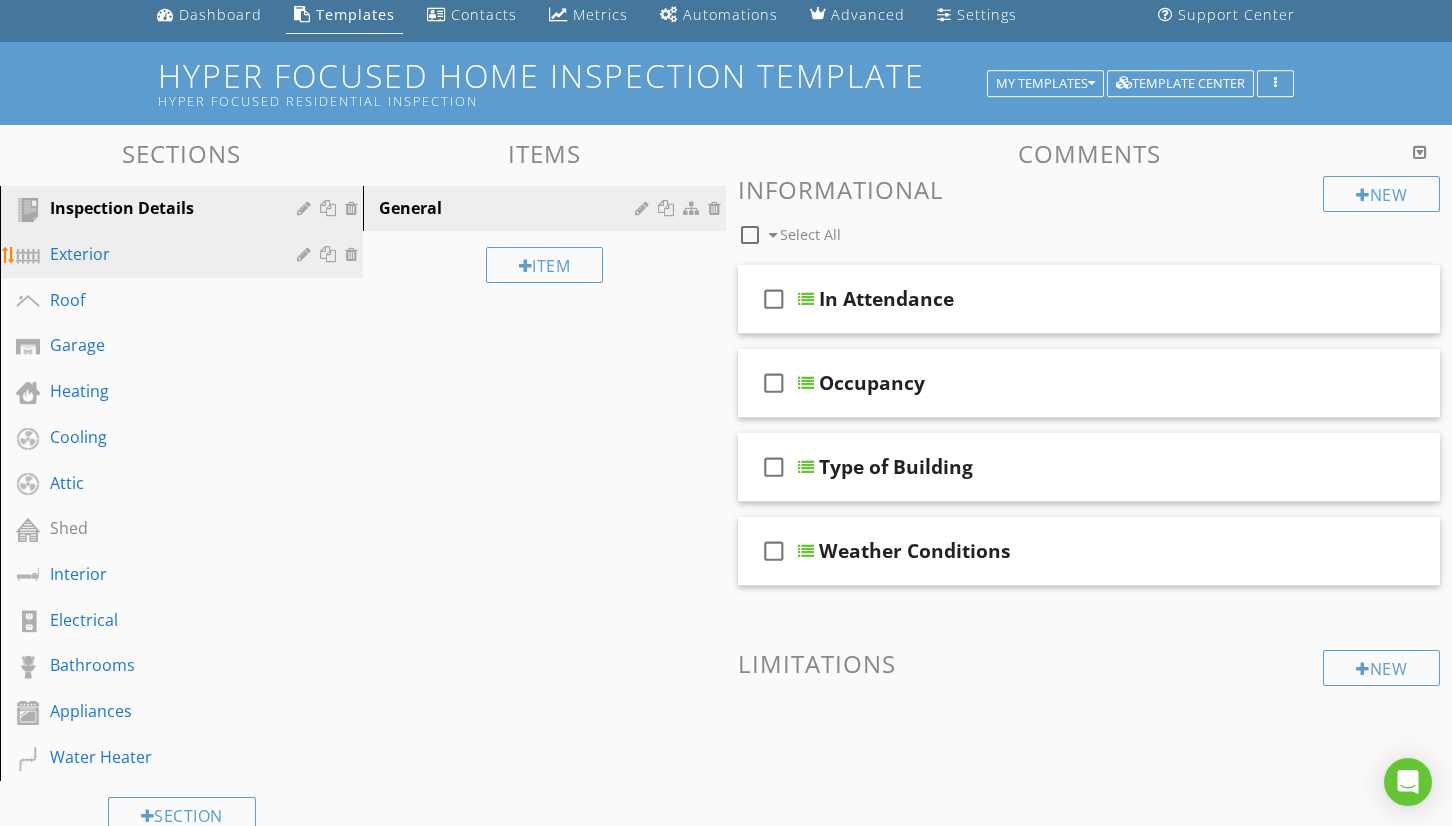 click on "Exterior" at bounding box center (159, 254) 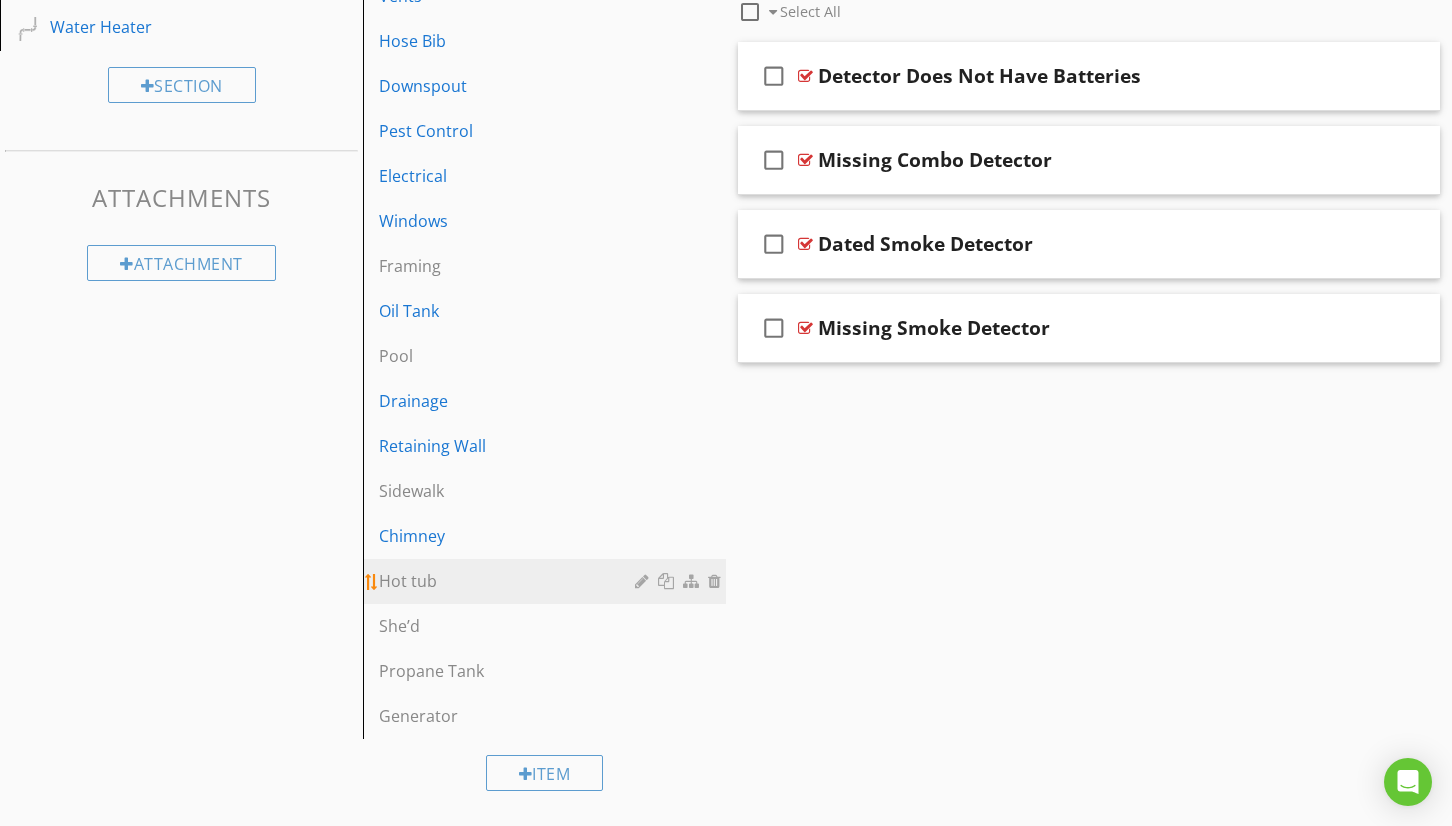 scroll, scrollTop: 805, scrollLeft: 0, axis: vertical 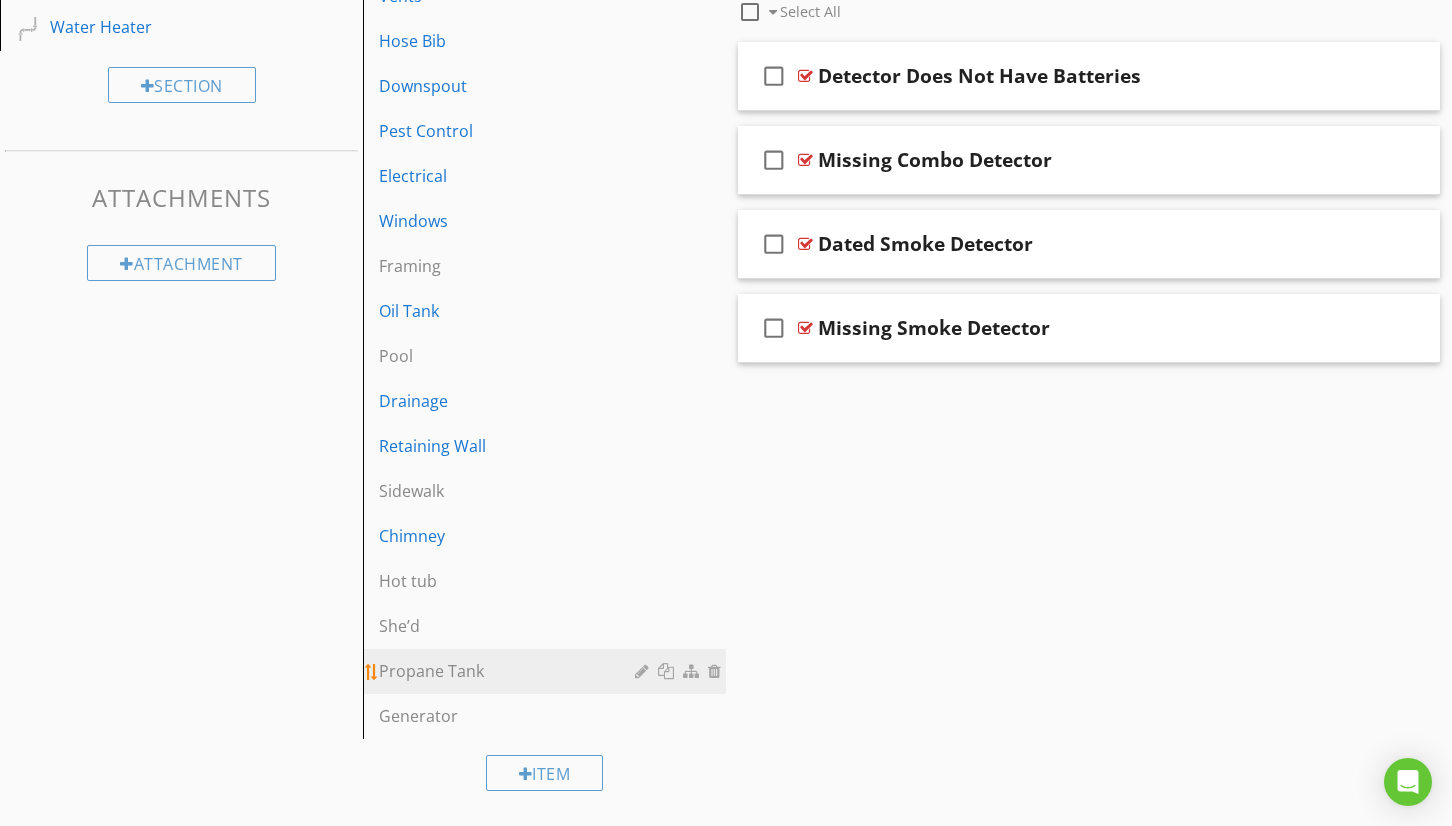 click on "Propane Tank" at bounding box center [510, 671] 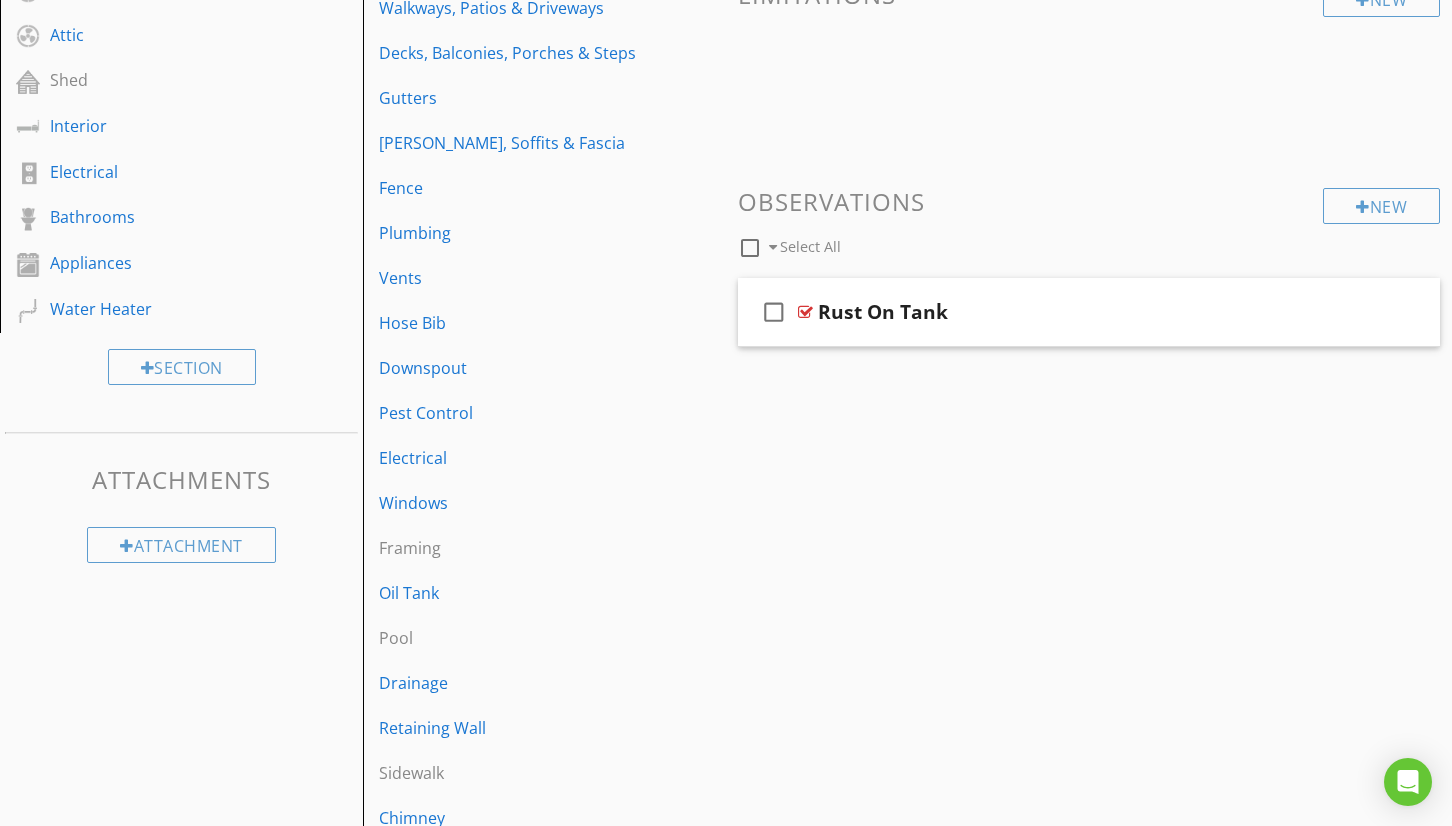 scroll, scrollTop: 514, scrollLeft: 0, axis: vertical 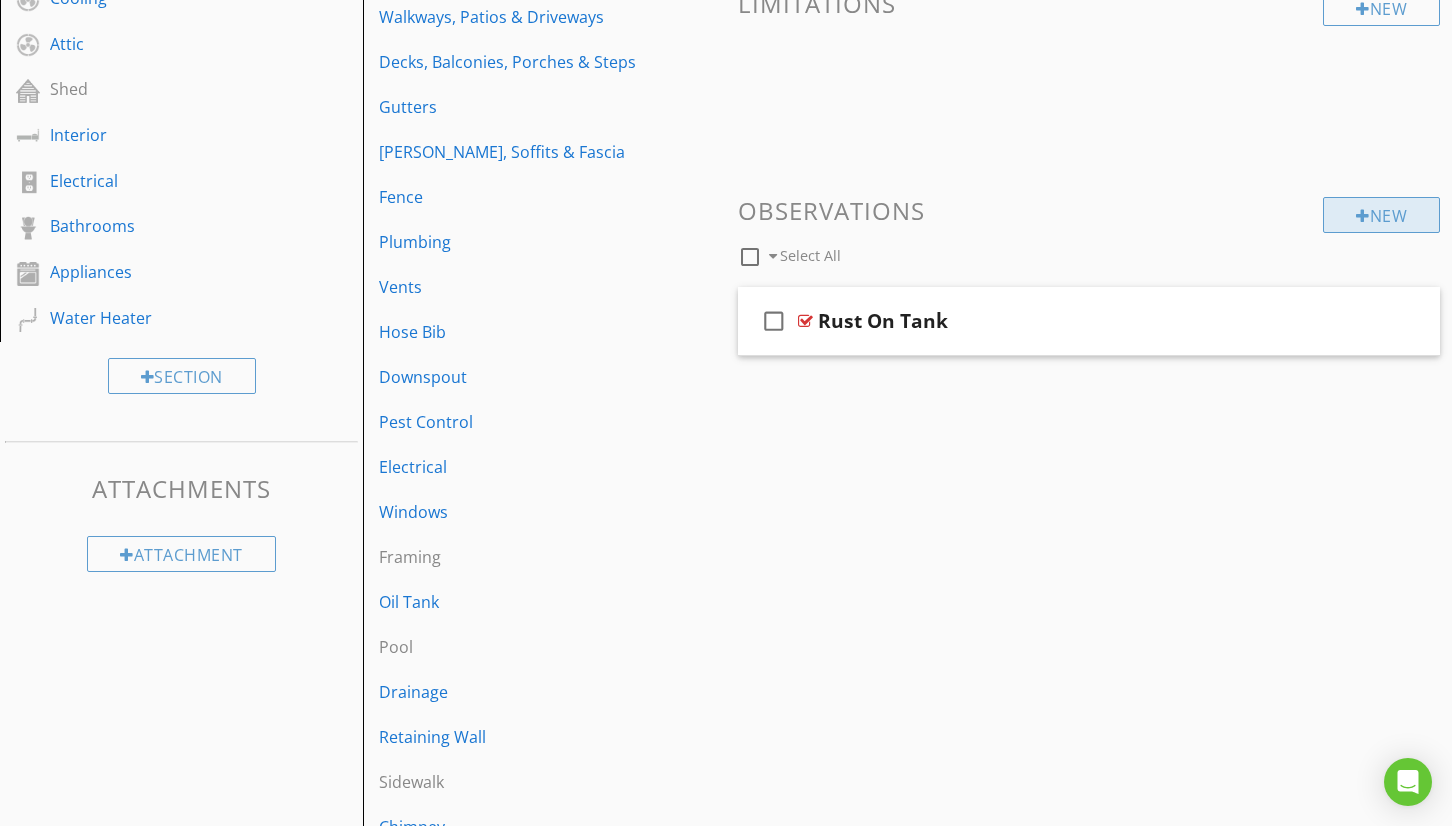 click on "New" at bounding box center [1381, 215] 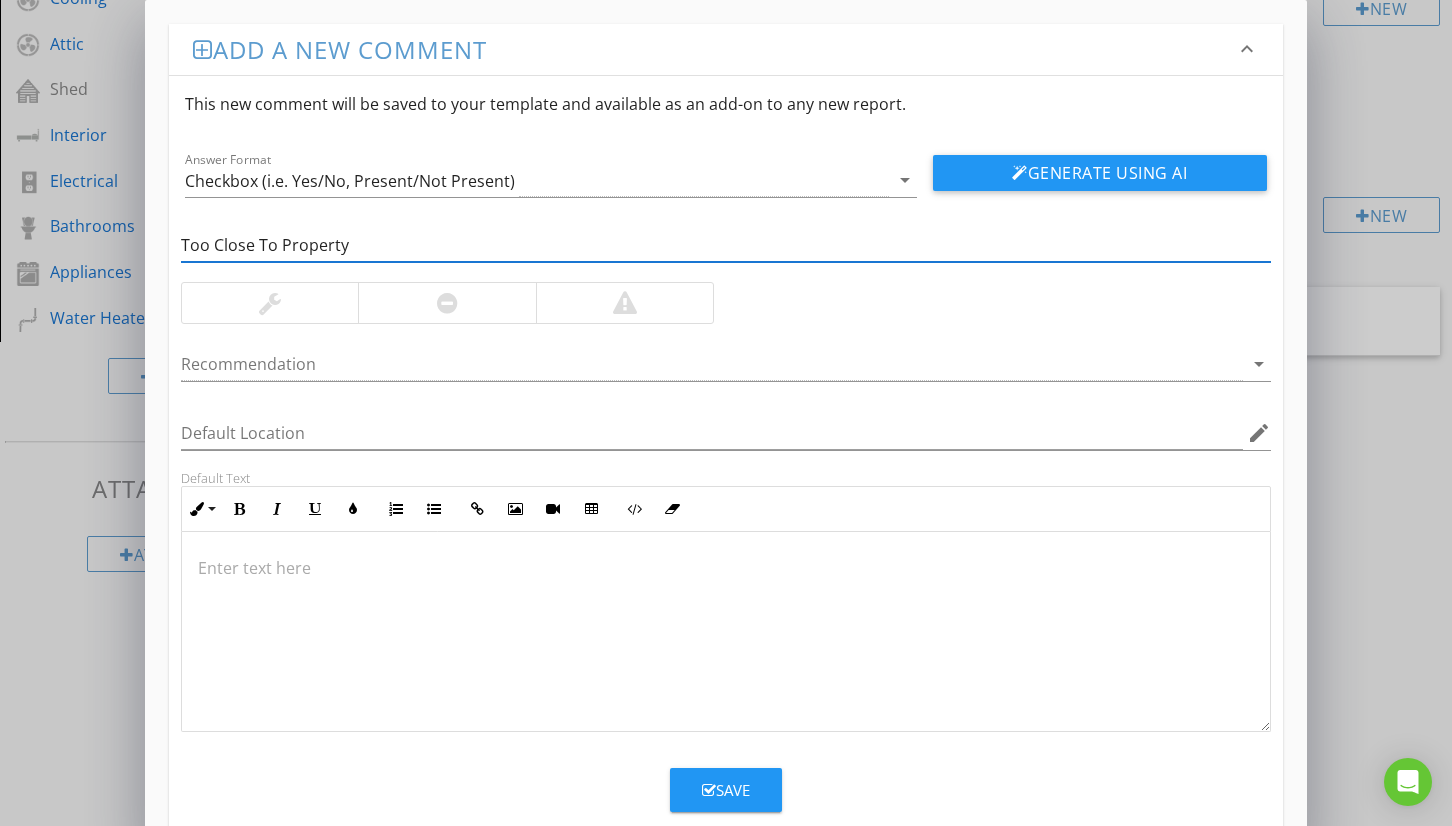 type on "Too Close To Property" 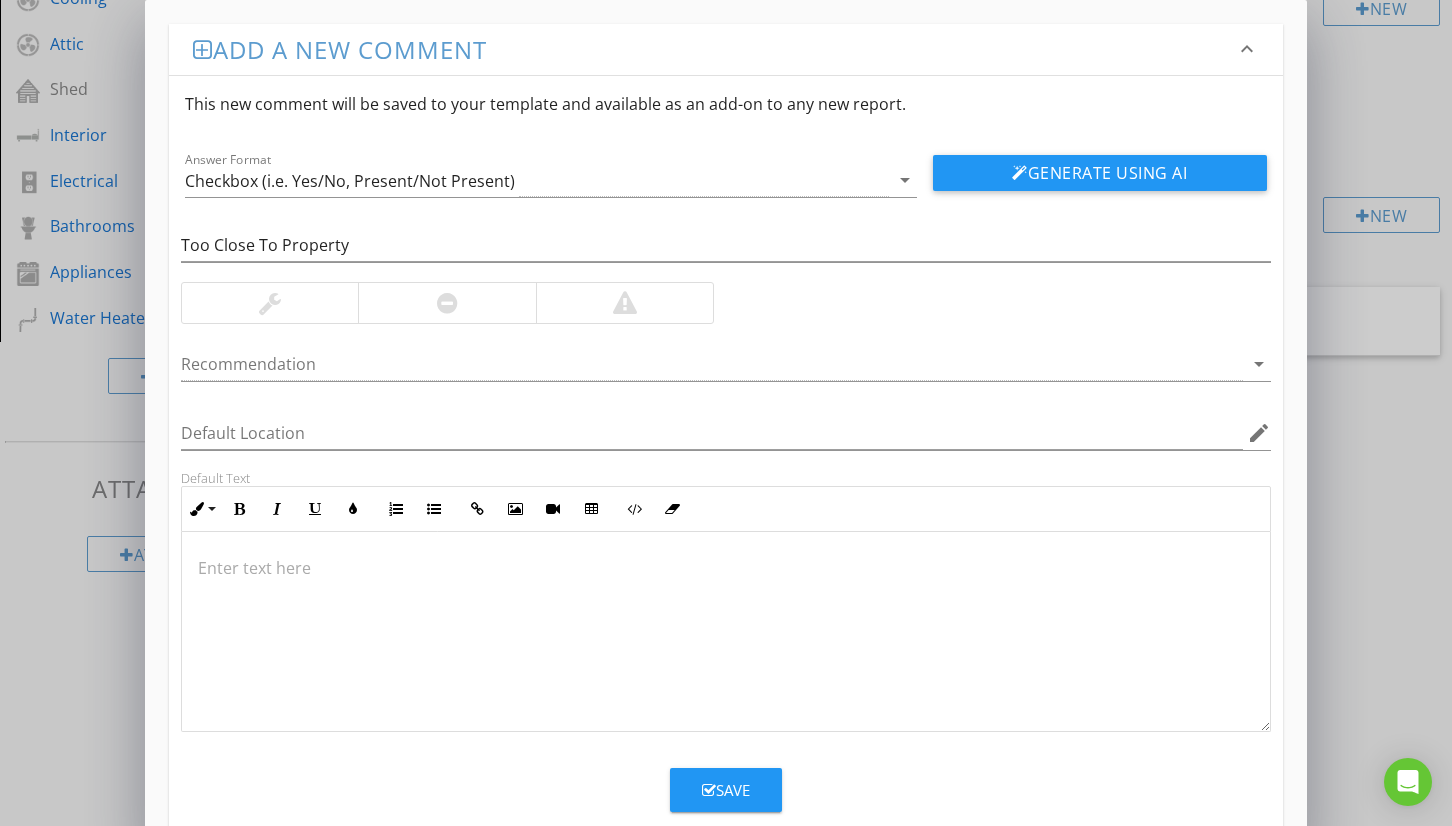click at bounding box center [446, 303] 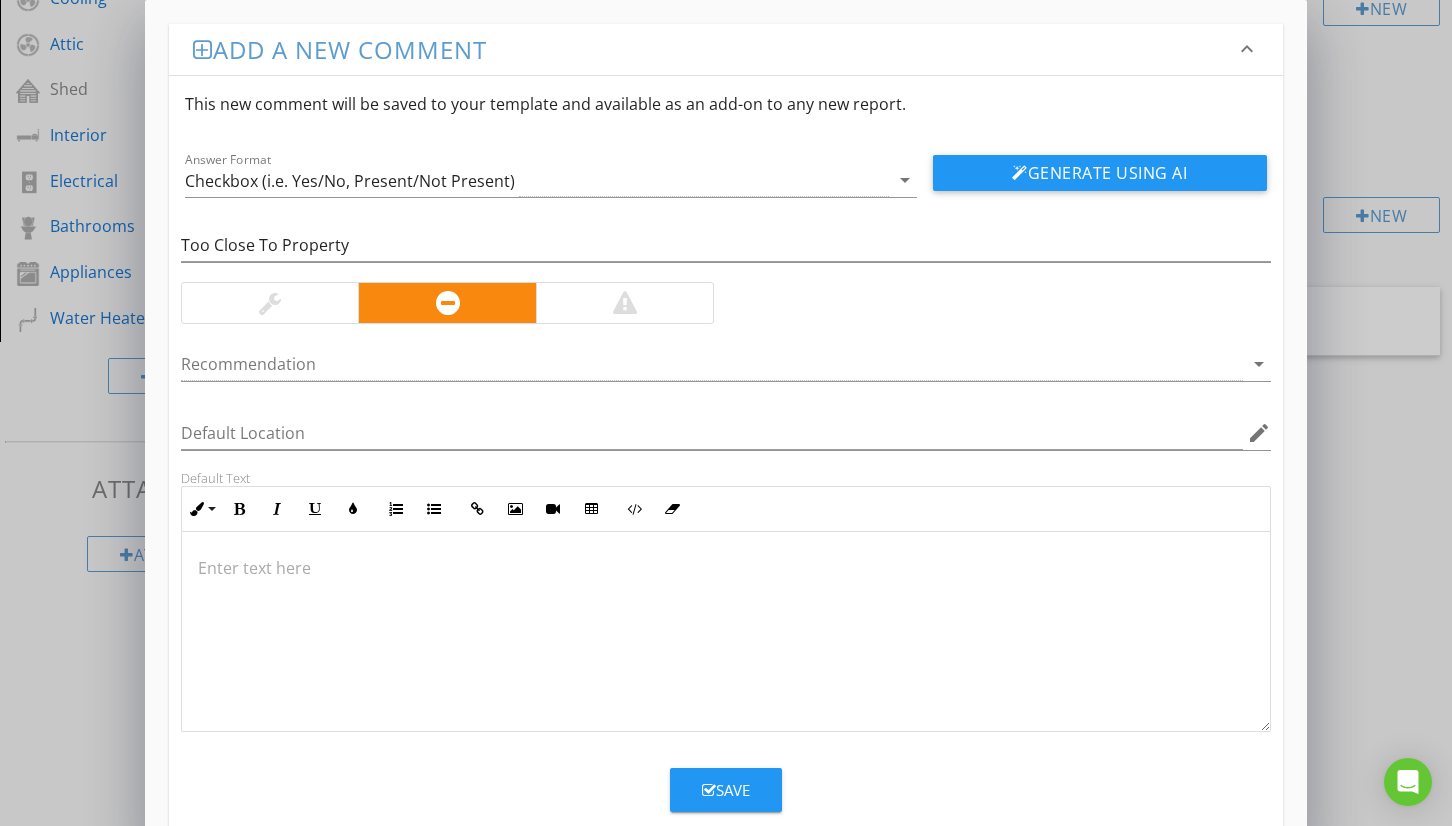 click on "Save" at bounding box center [726, 790] 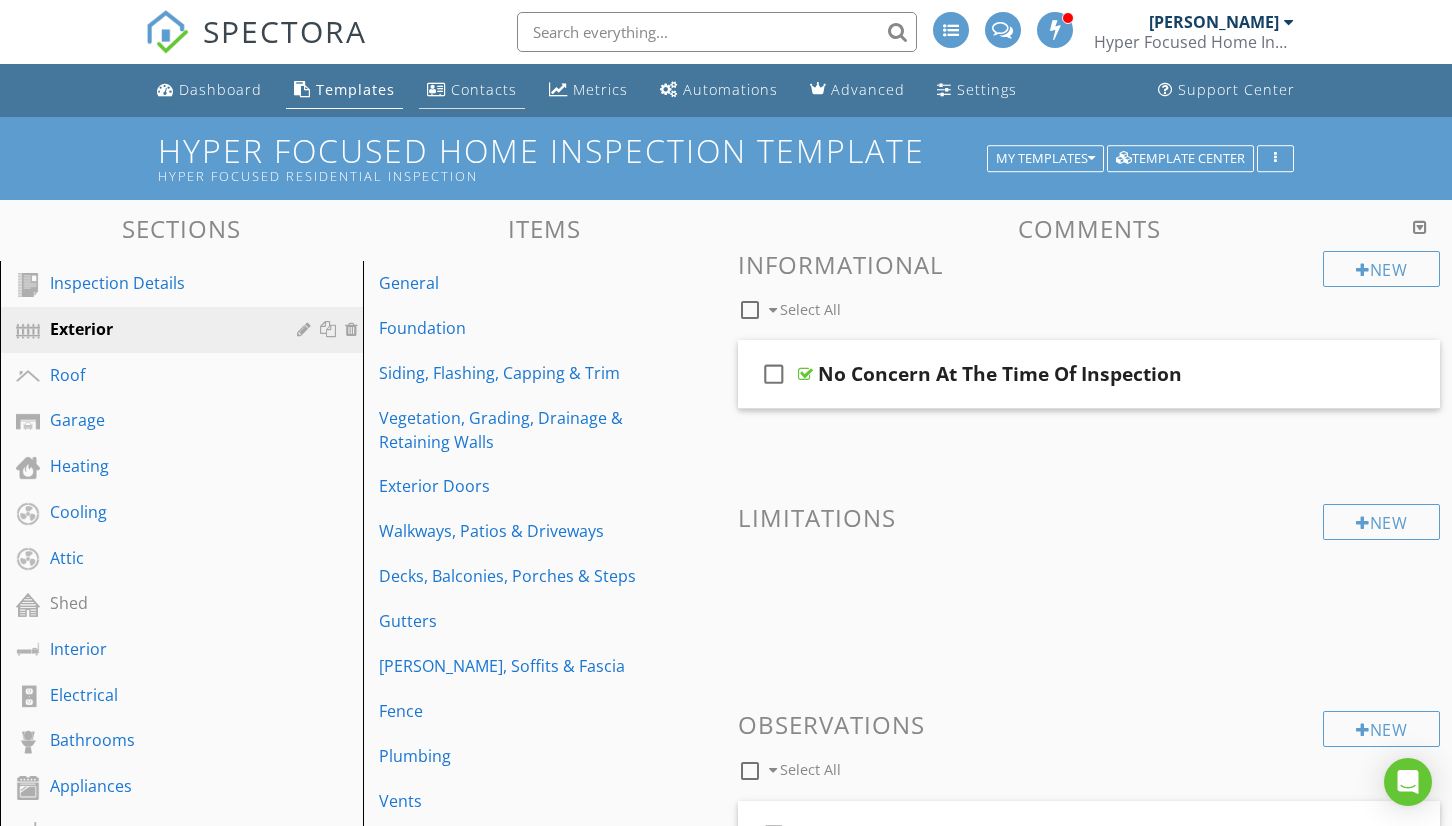 scroll, scrollTop: 0, scrollLeft: 0, axis: both 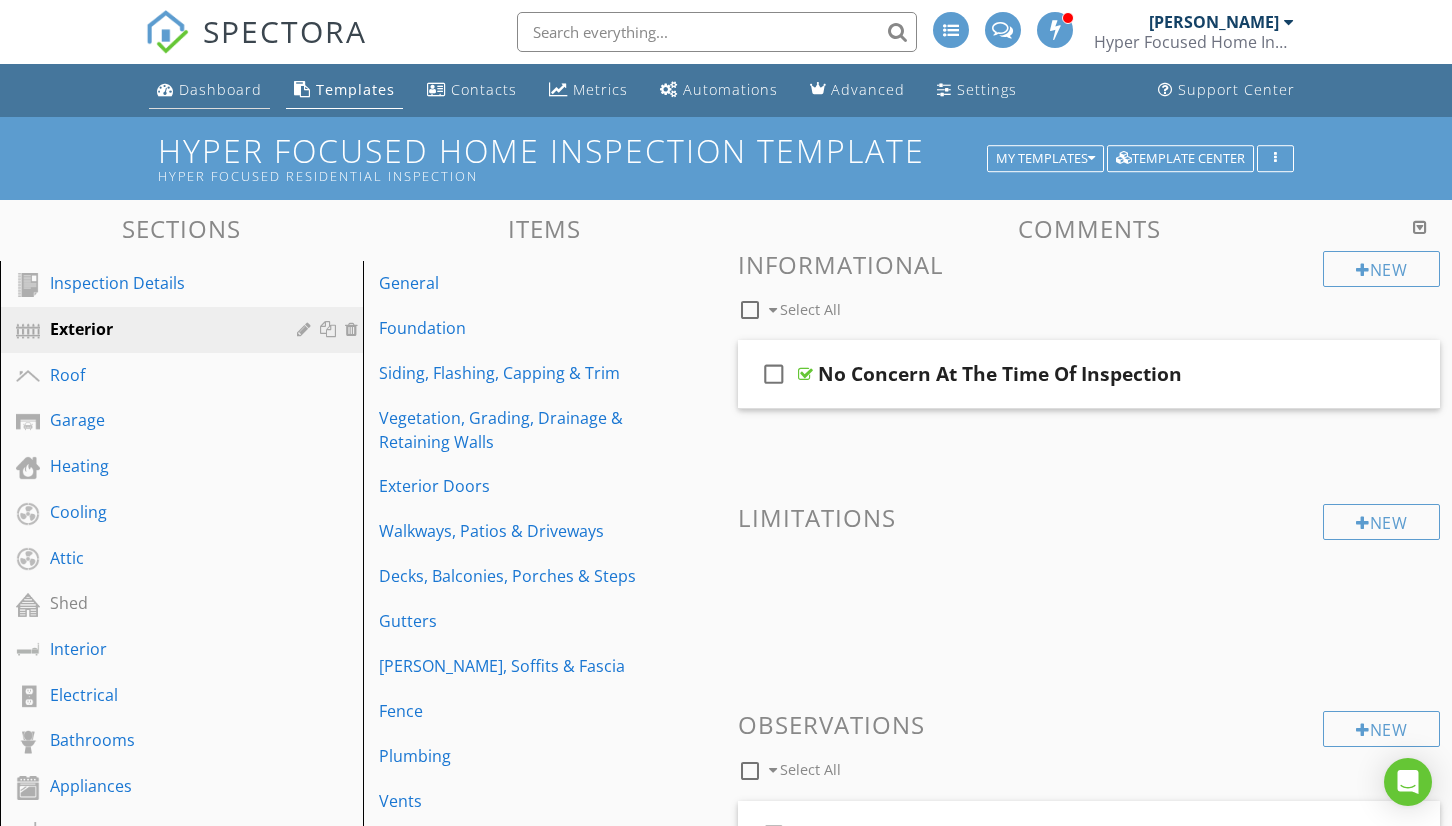 click on "Dashboard" at bounding box center (220, 89) 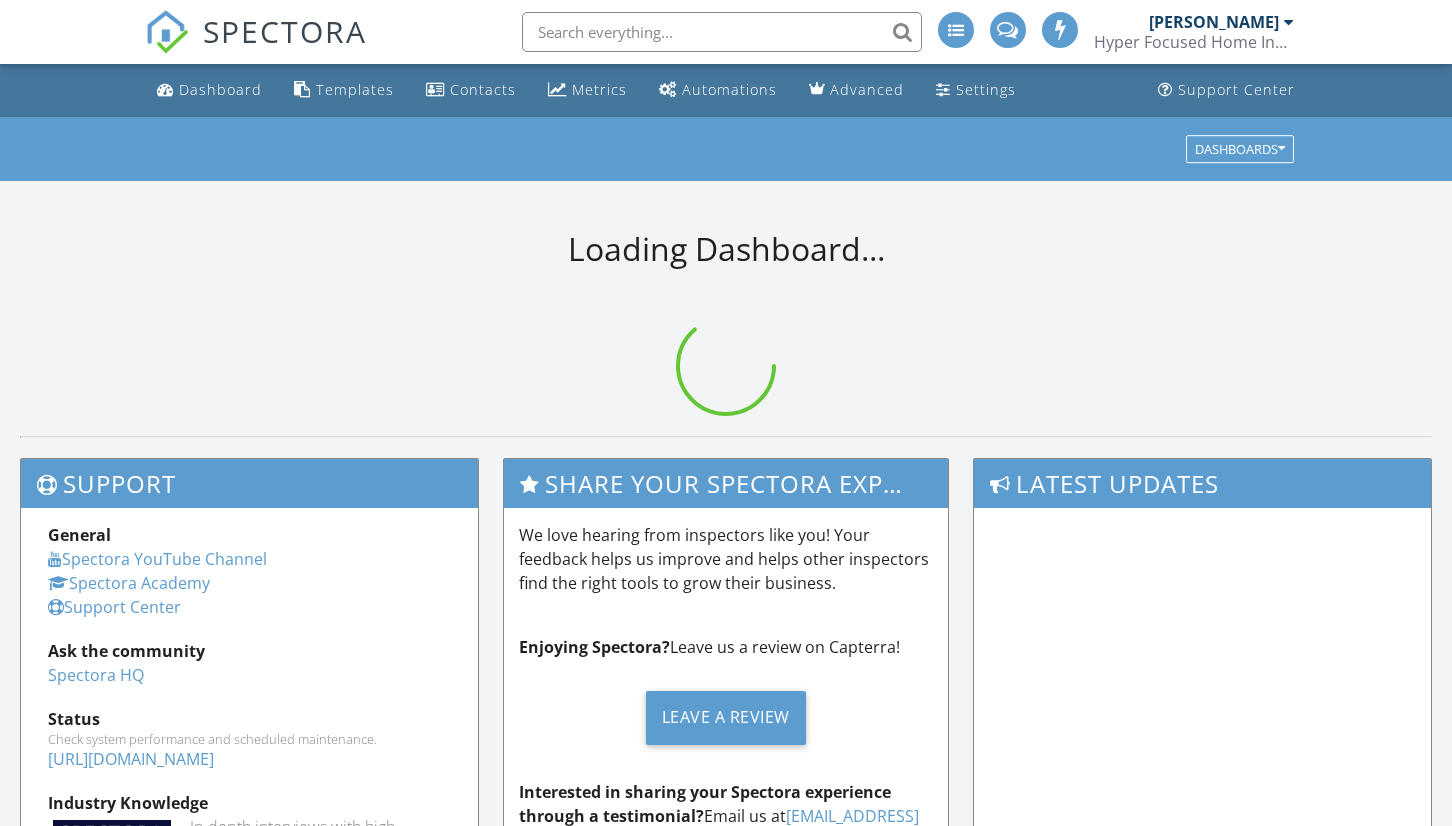 scroll, scrollTop: 0, scrollLeft: 0, axis: both 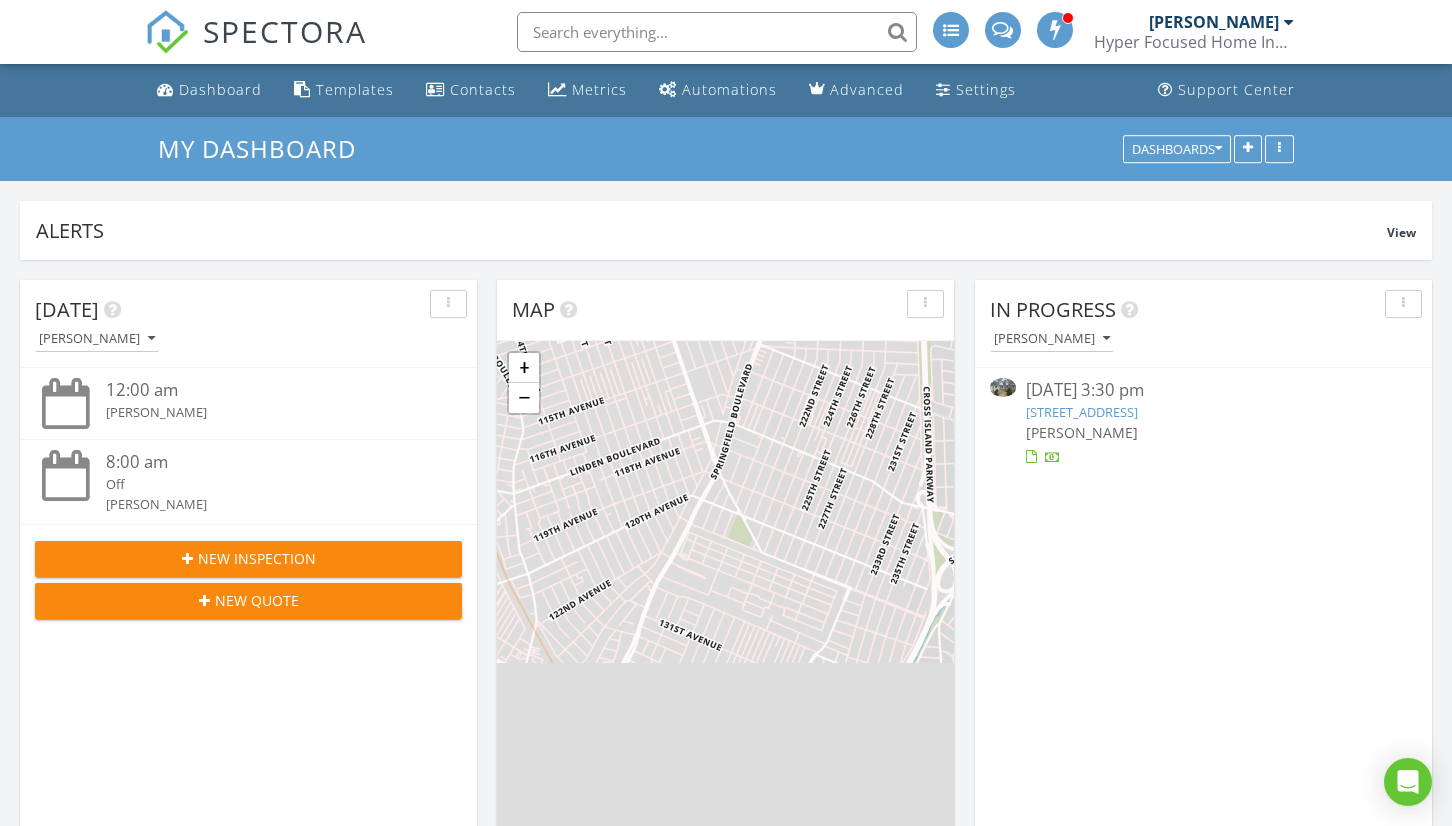 click on "[PERSON_NAME]" at bounding box center (1204, 432) 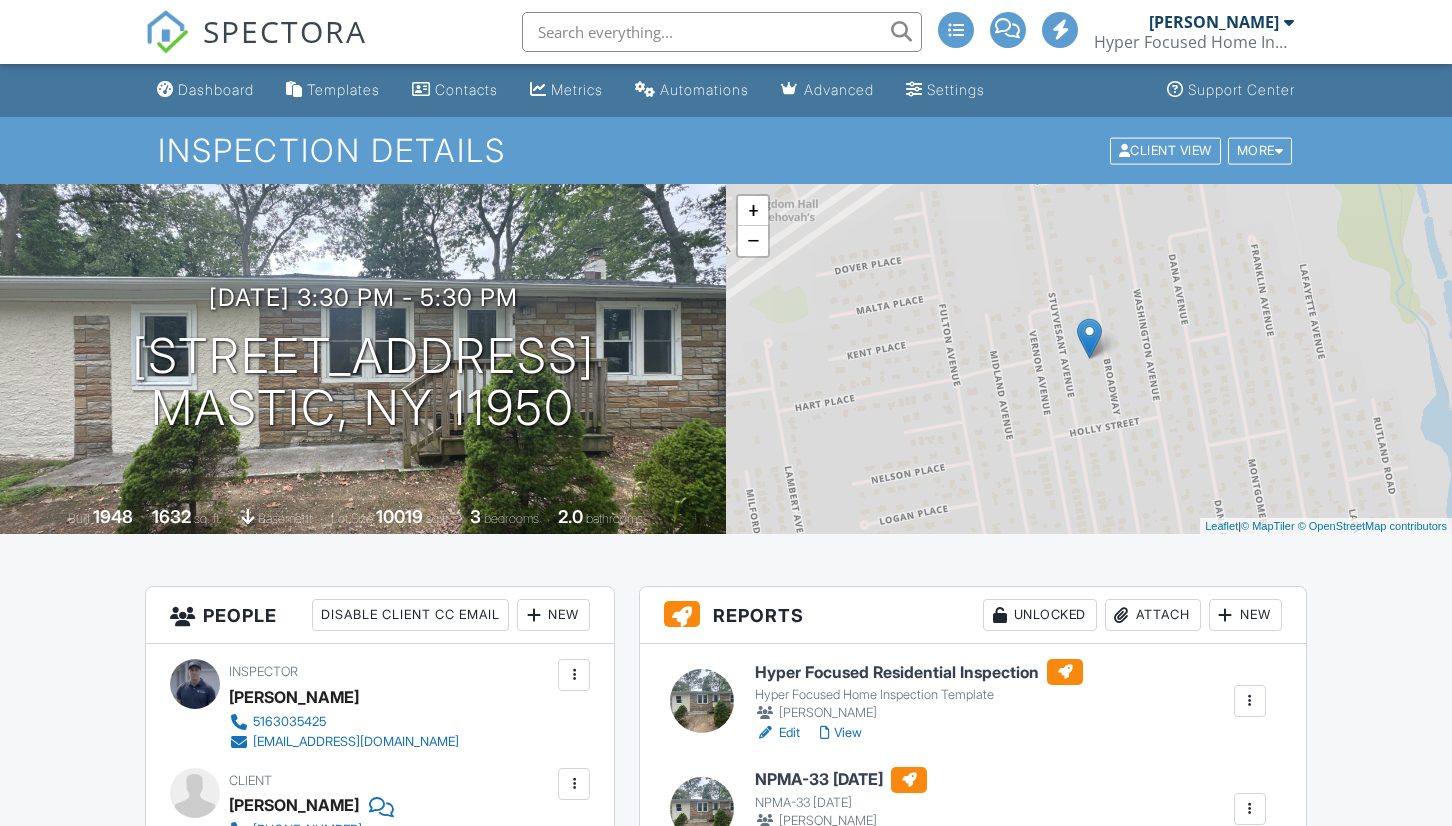 scroll, scrollTop: 0, scrollLeft: 0, axis: both 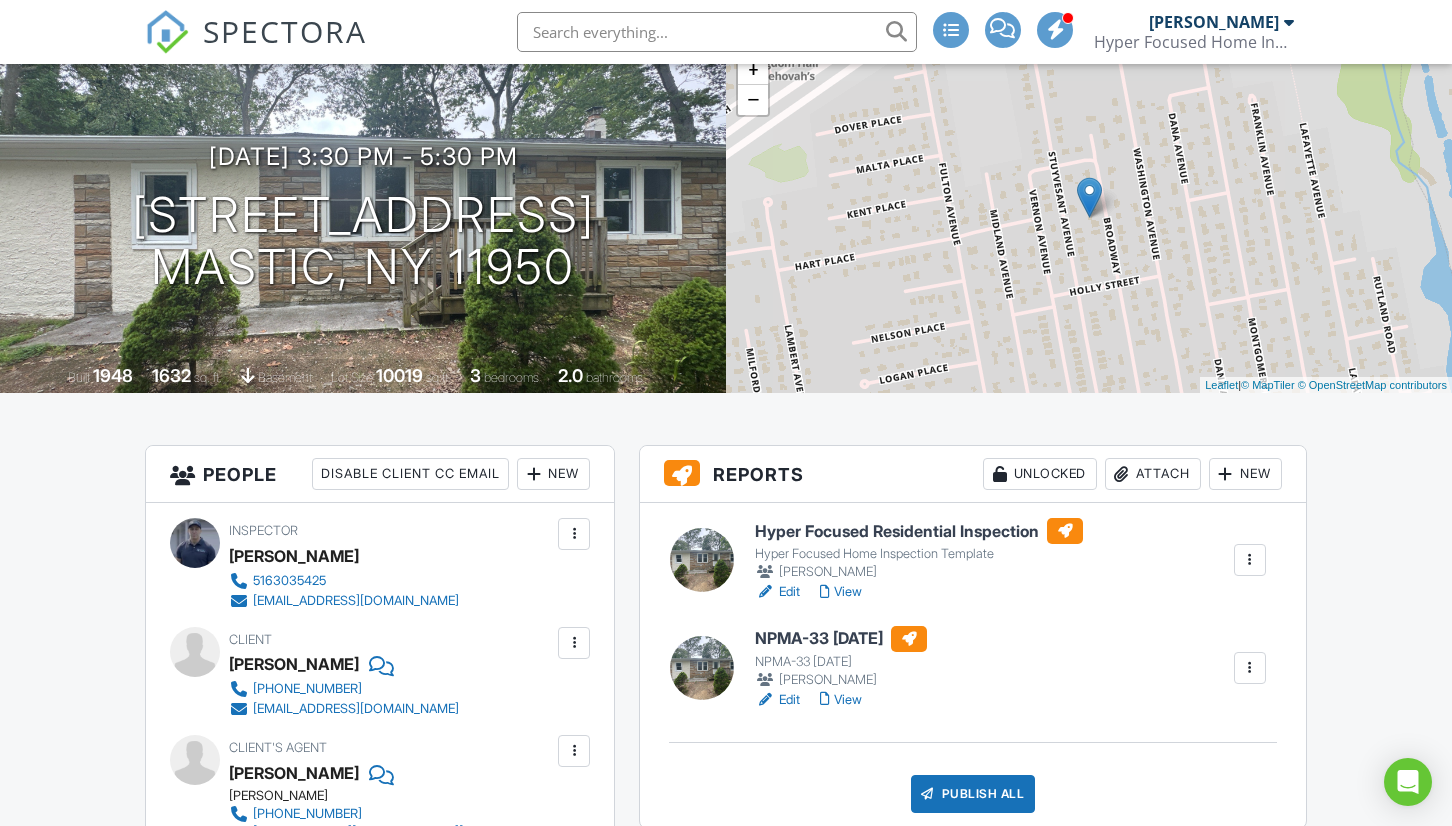 click on "View" at bounding box center (841, 592) 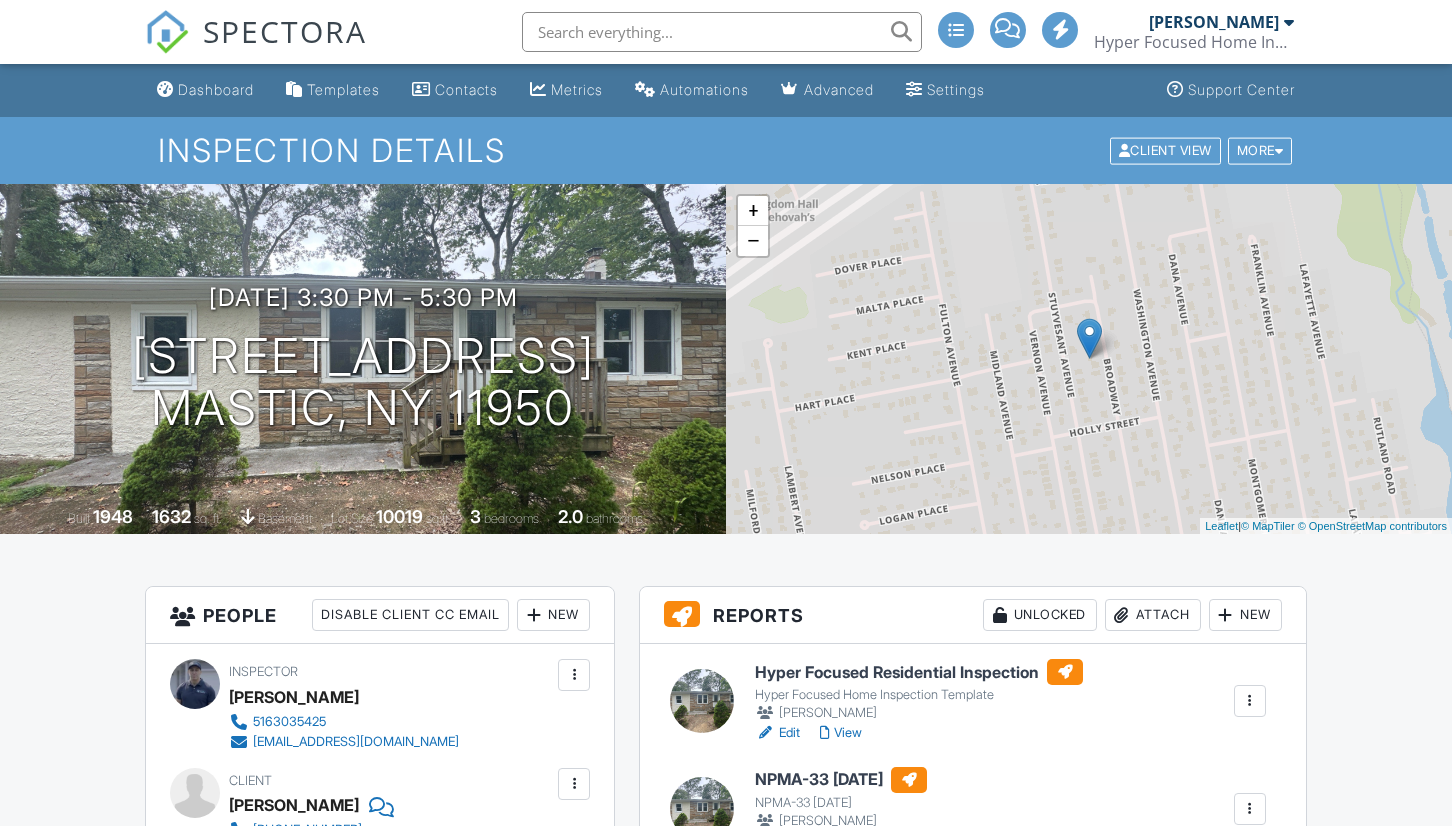 scroll, scrollTop: 0, scrollLeft: 0, axis: both 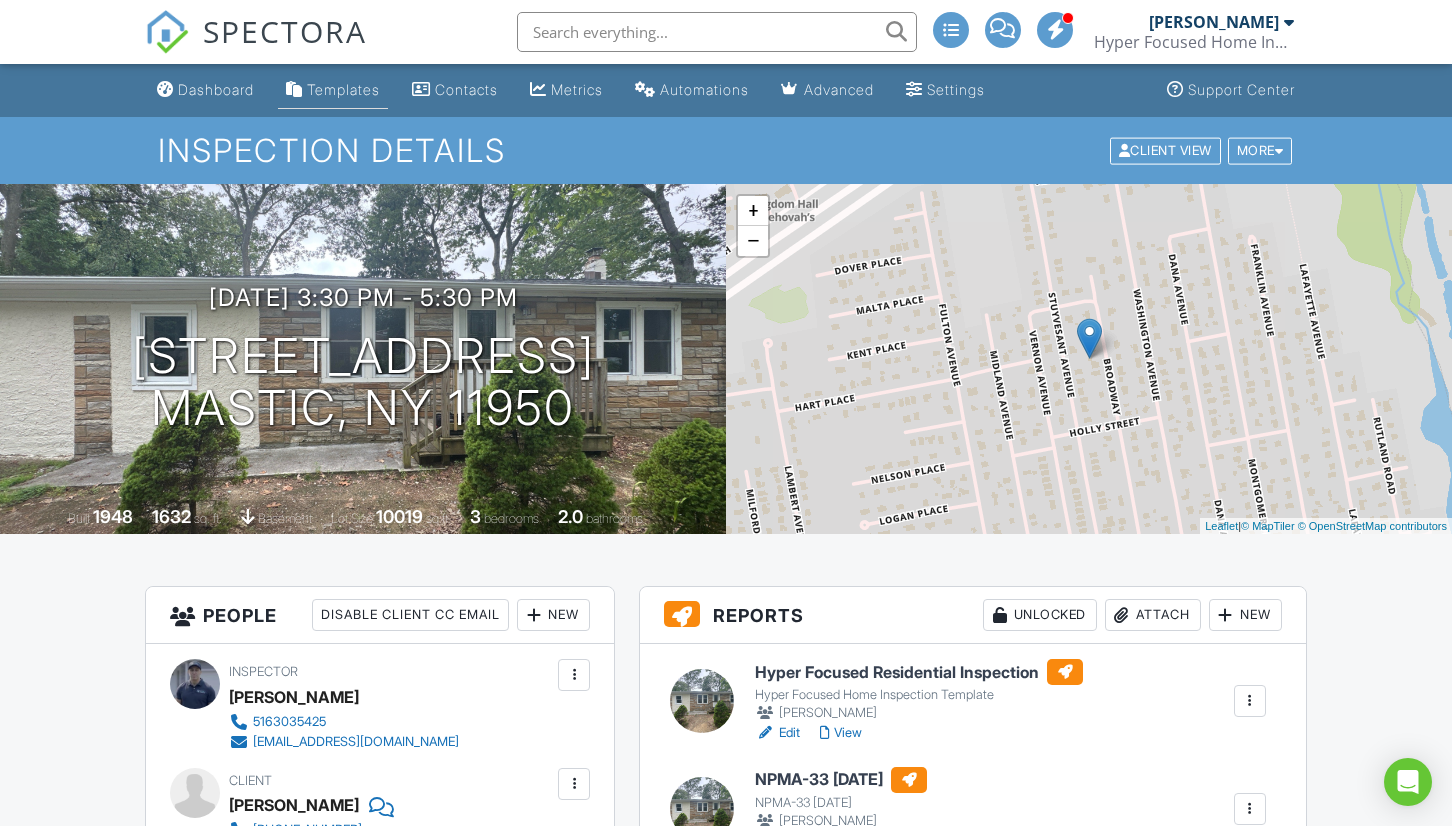 click on "Templates" at bounding box center (343, 89) 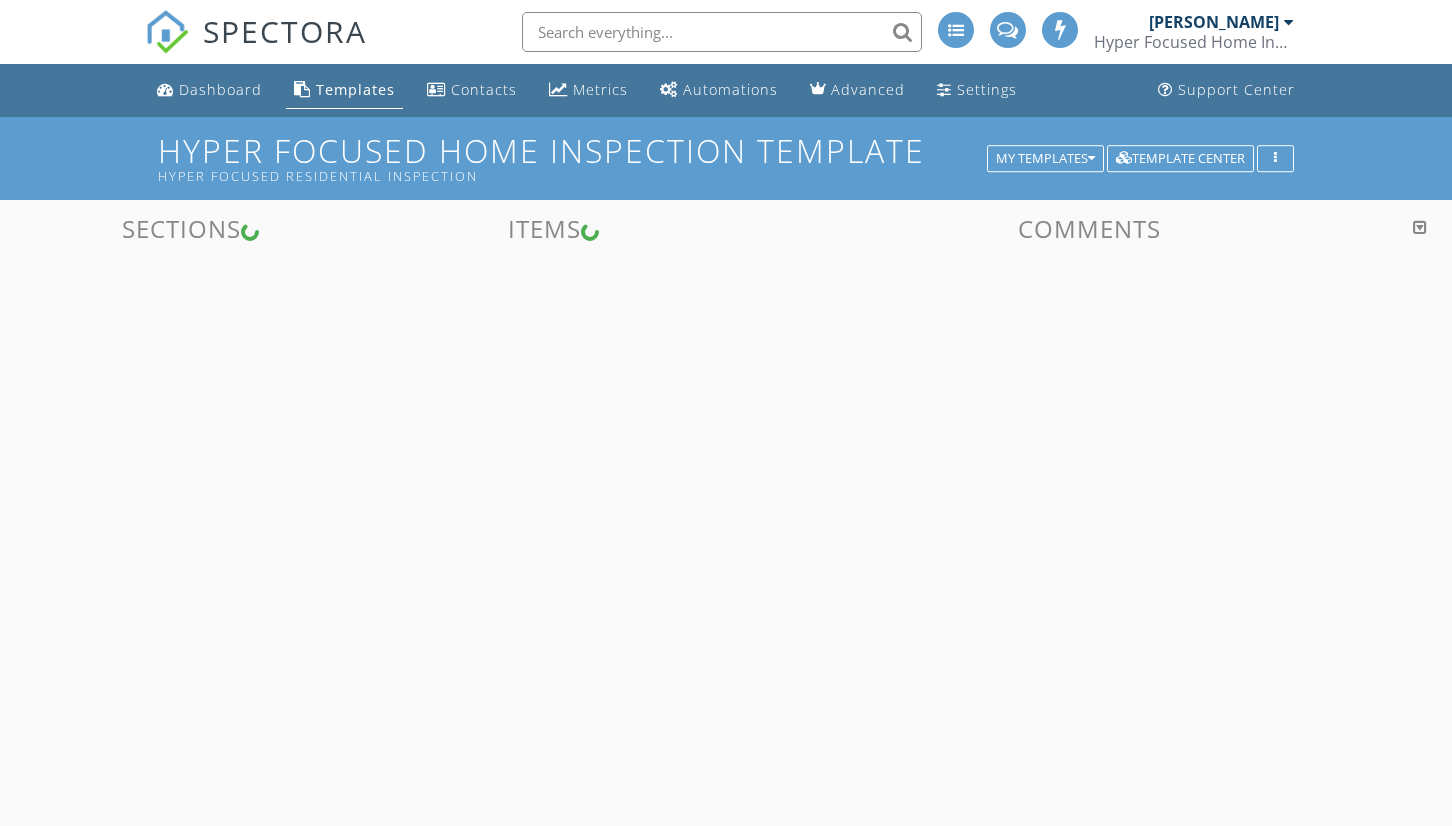 scroll, scrollTop: 0, scrollLeft: 0, axis: both 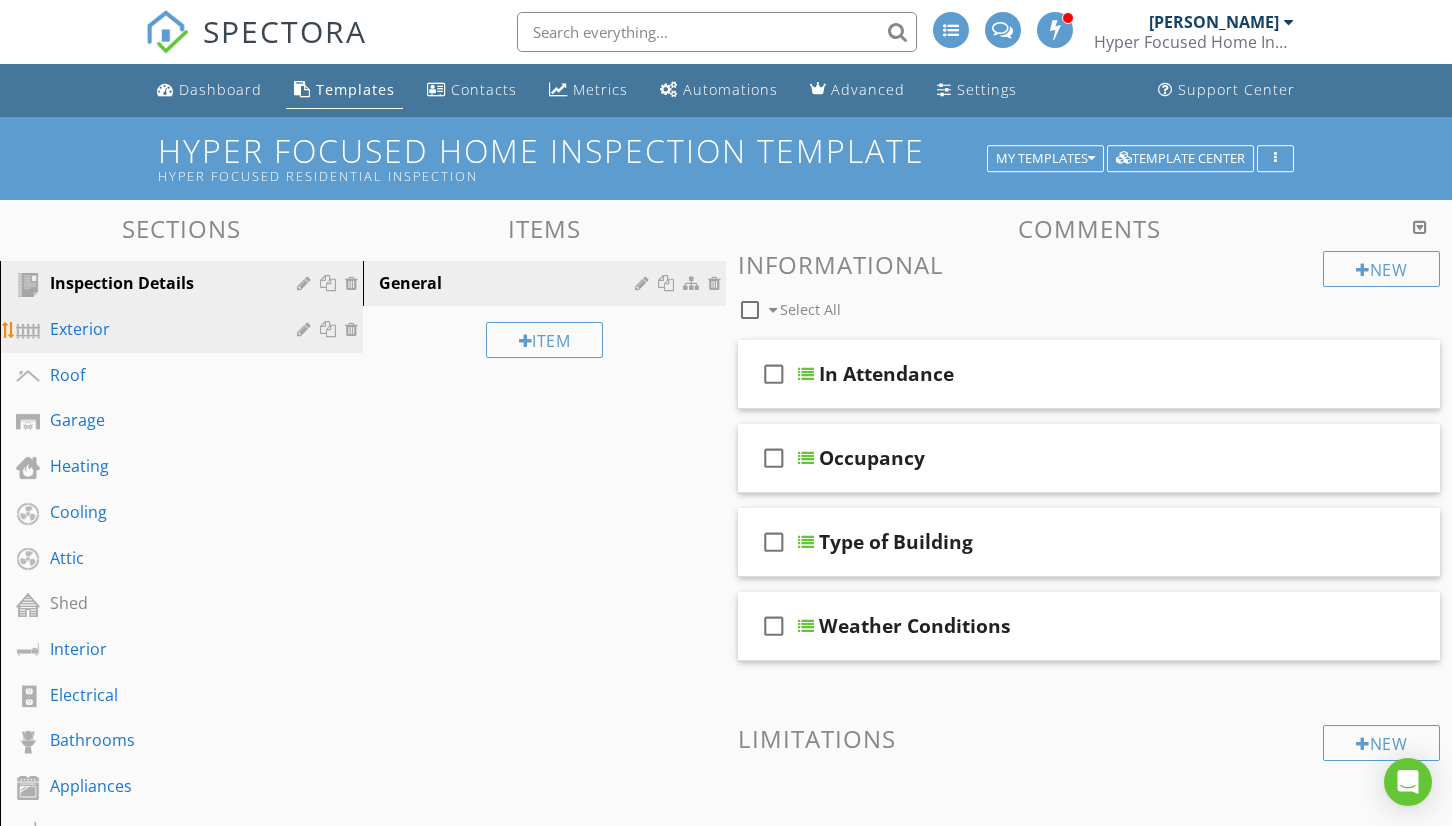 click on "Exterior" at bounding box center [159, 329] 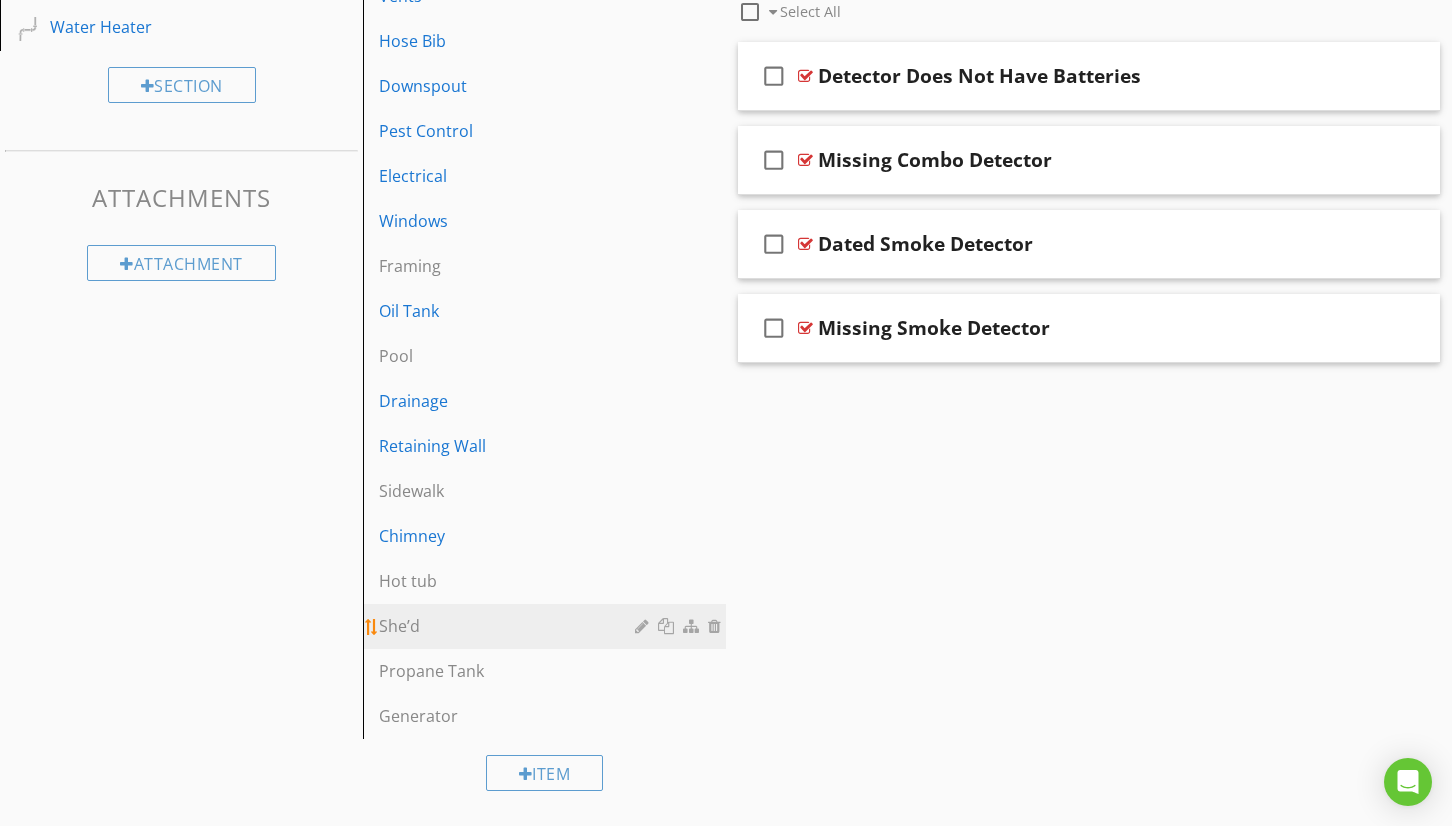 scroll, scrollTop: 805, scrollLeft: 0, axis: vertical 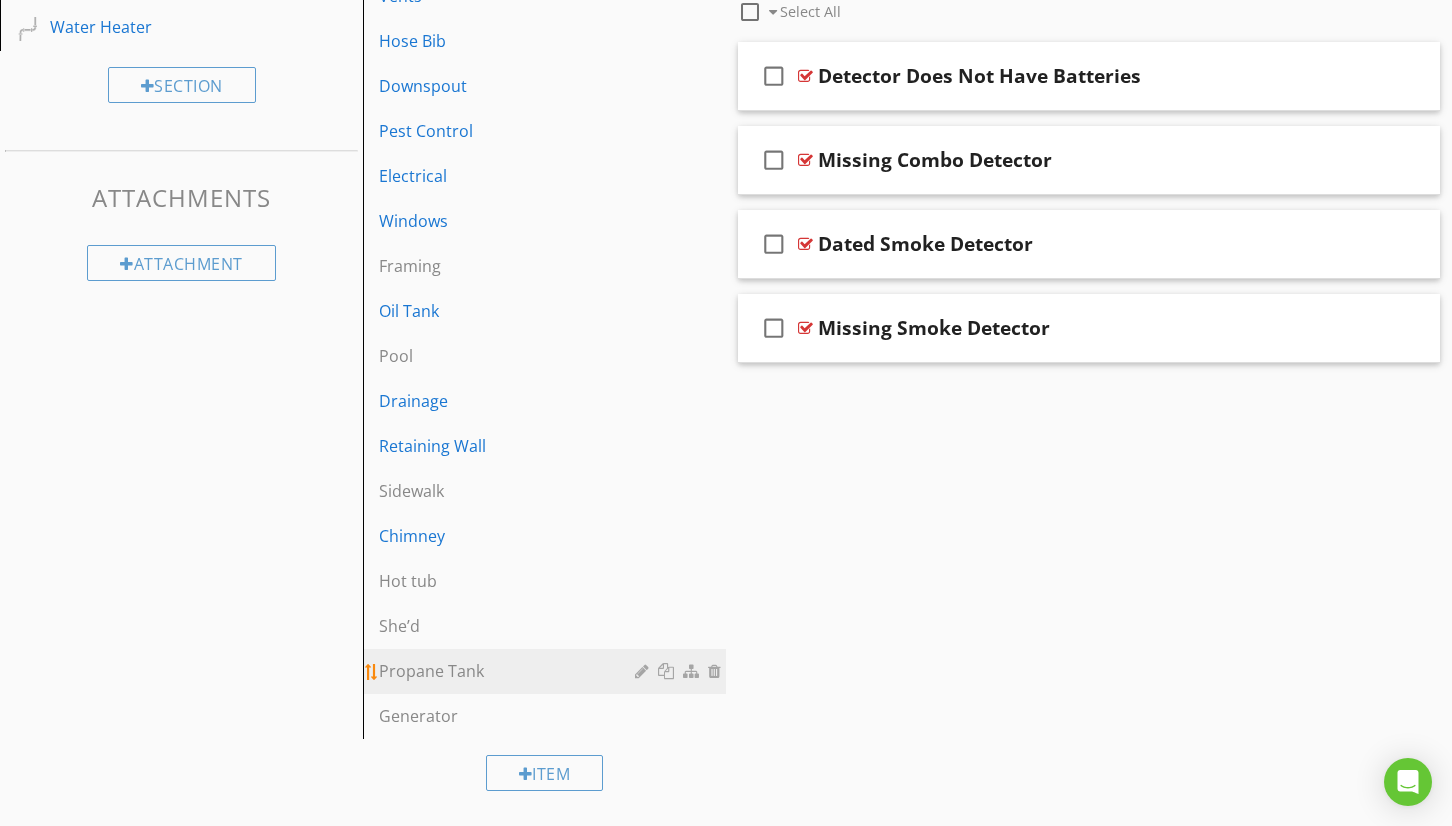 click on "Propane Tank" at bounding box center (510, 671) 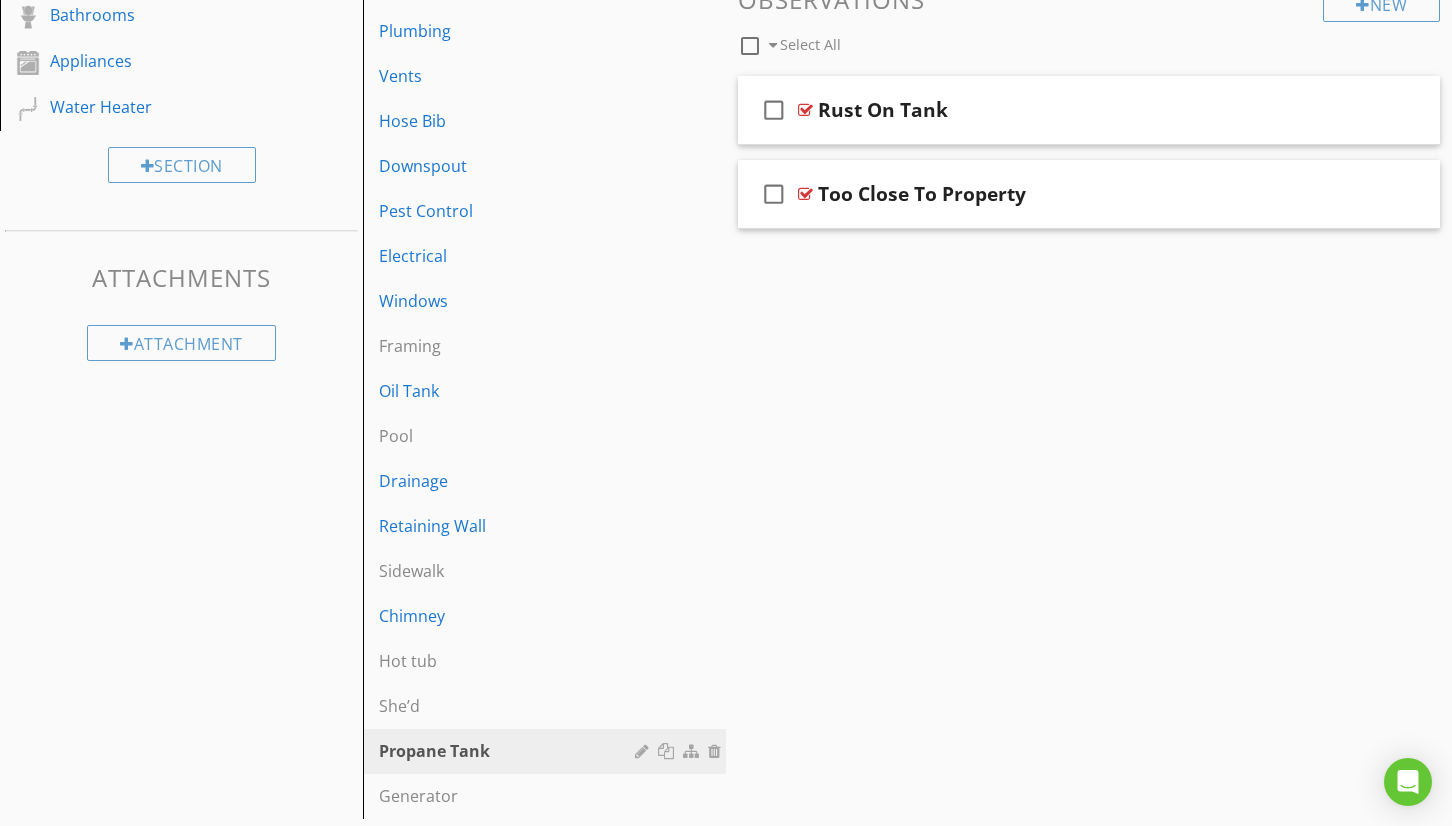 scroll, scrollTop: 723, scrollLeft: 0, axis: vertical 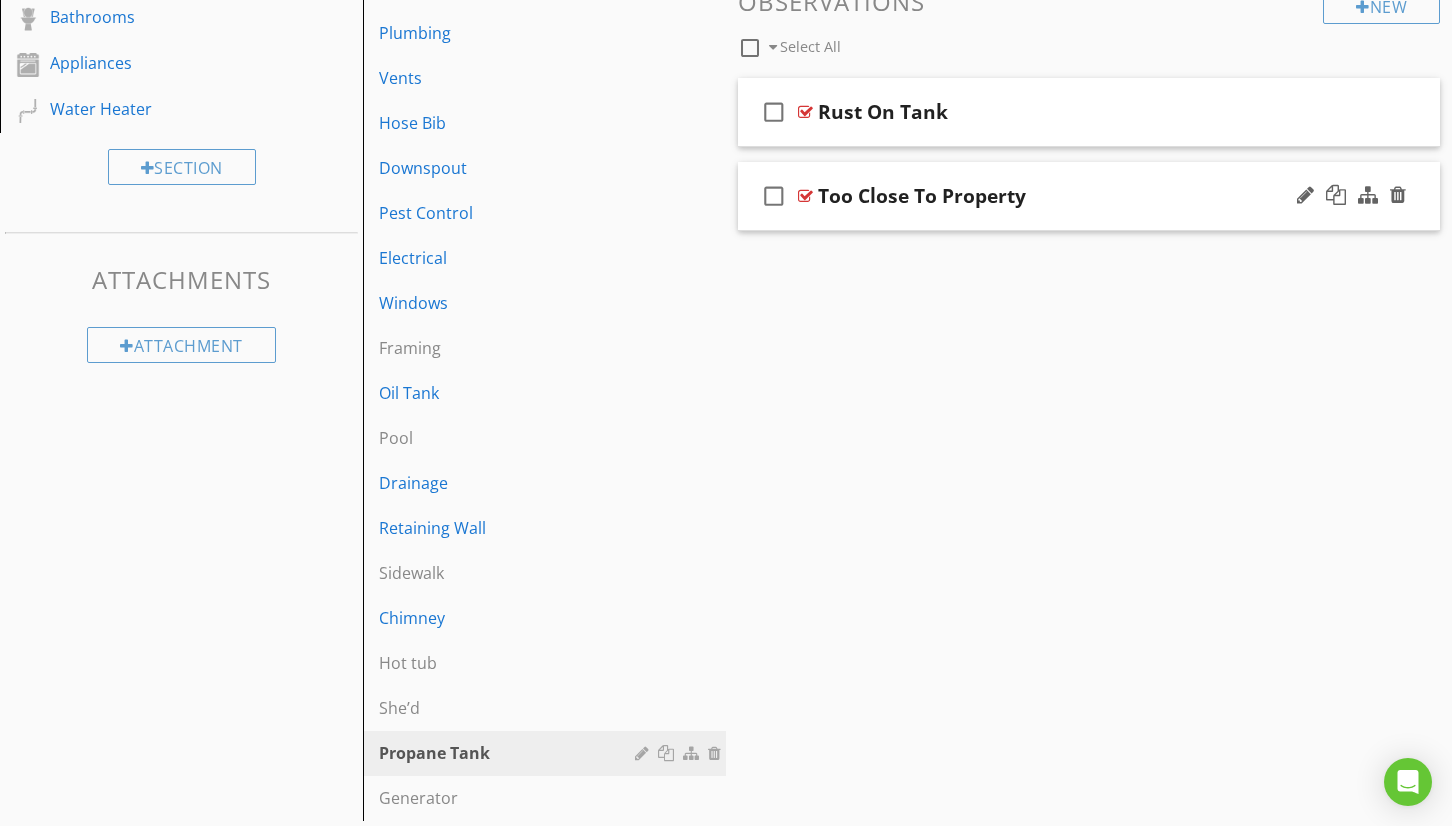 click on "check_box_outline_blank
Too Close To Property" at bounding box center (1089, 196) 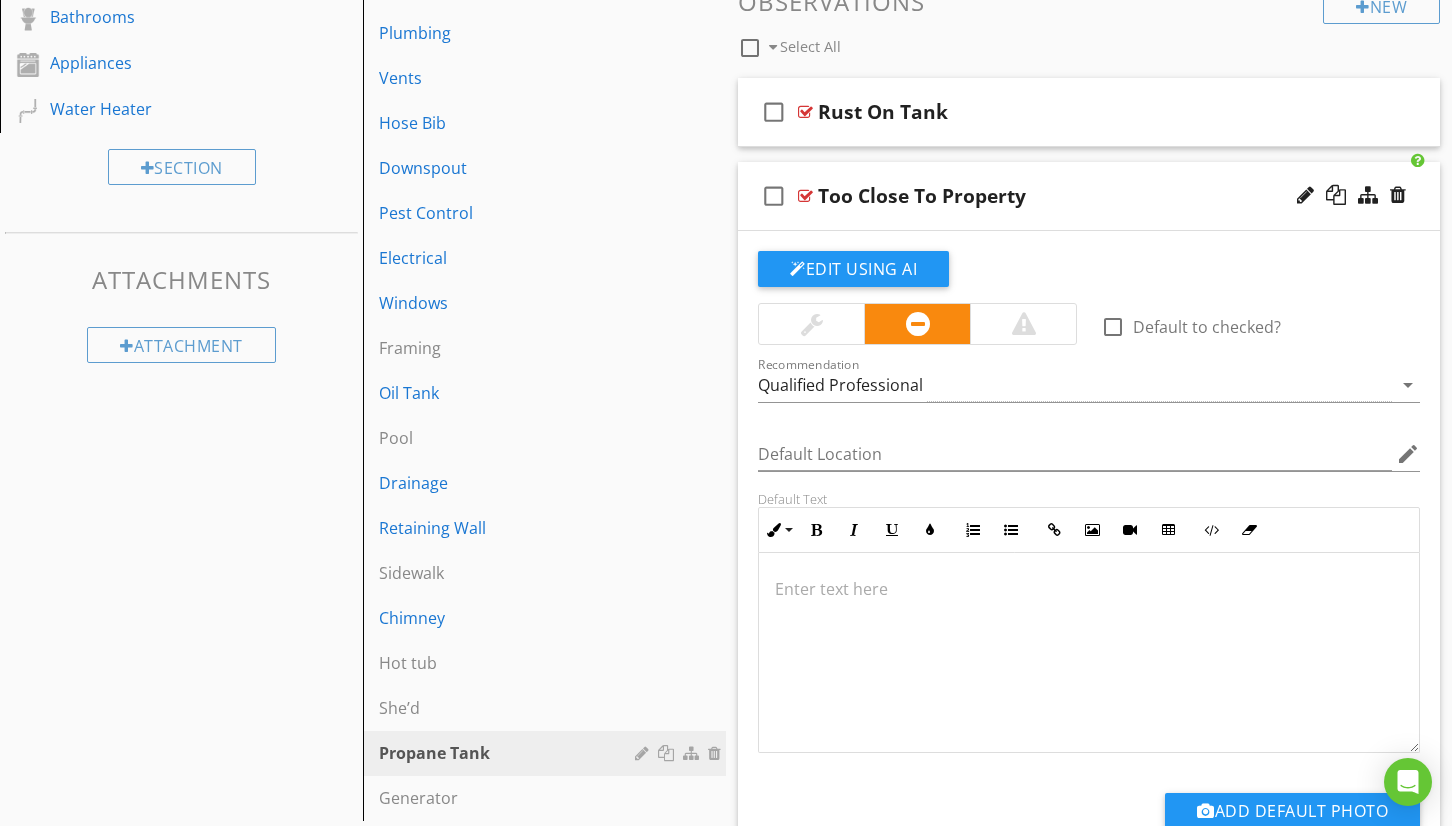 click at bounding box center (1089, 653) 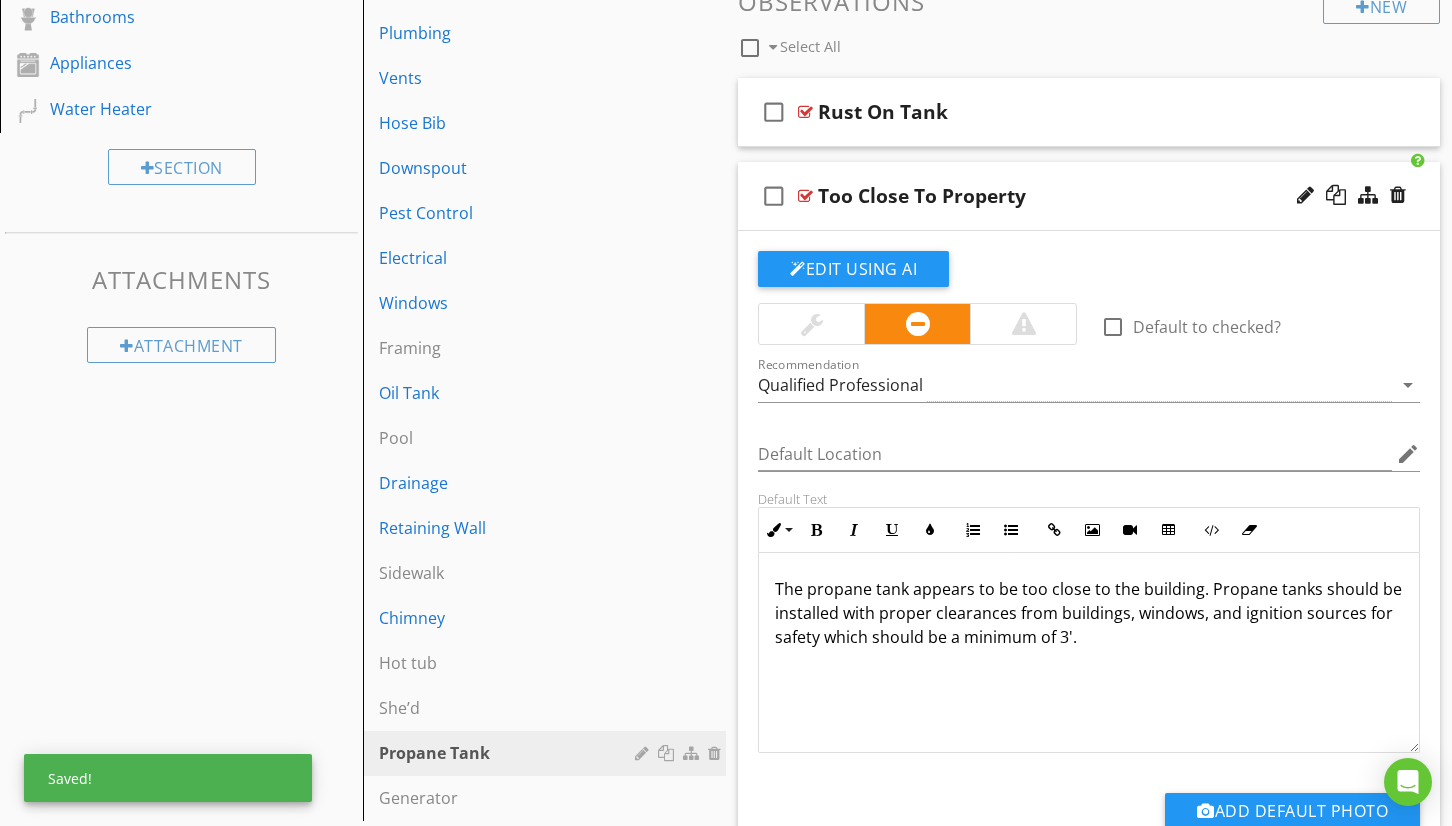 click on "Comments
New
Informational   check_box_outline_blank     Select All       check_box_outline_blank
No Concern At The Time Of Inspection
New
Limitations
New
Observations   check_box_outline_blank     Select All     check_box_outline_blank
Rust On Tank
check_box_outline_blank
Too Close To Property
Edit Using AI
check_box_outline_blank Default to checked?           Recommendation Qualified Professional arrow_drop_down   Default Location edit       Default Text   Inline Style XLarge Large Normal Small Light Small/Light Bold Italic Underline Colors Ordered List Unordered List Insert Link Insert Image Insert Video Insert Table Code View Clear Formatting Enter text here
Add Default Photo" at bounding box center (1089, 230) 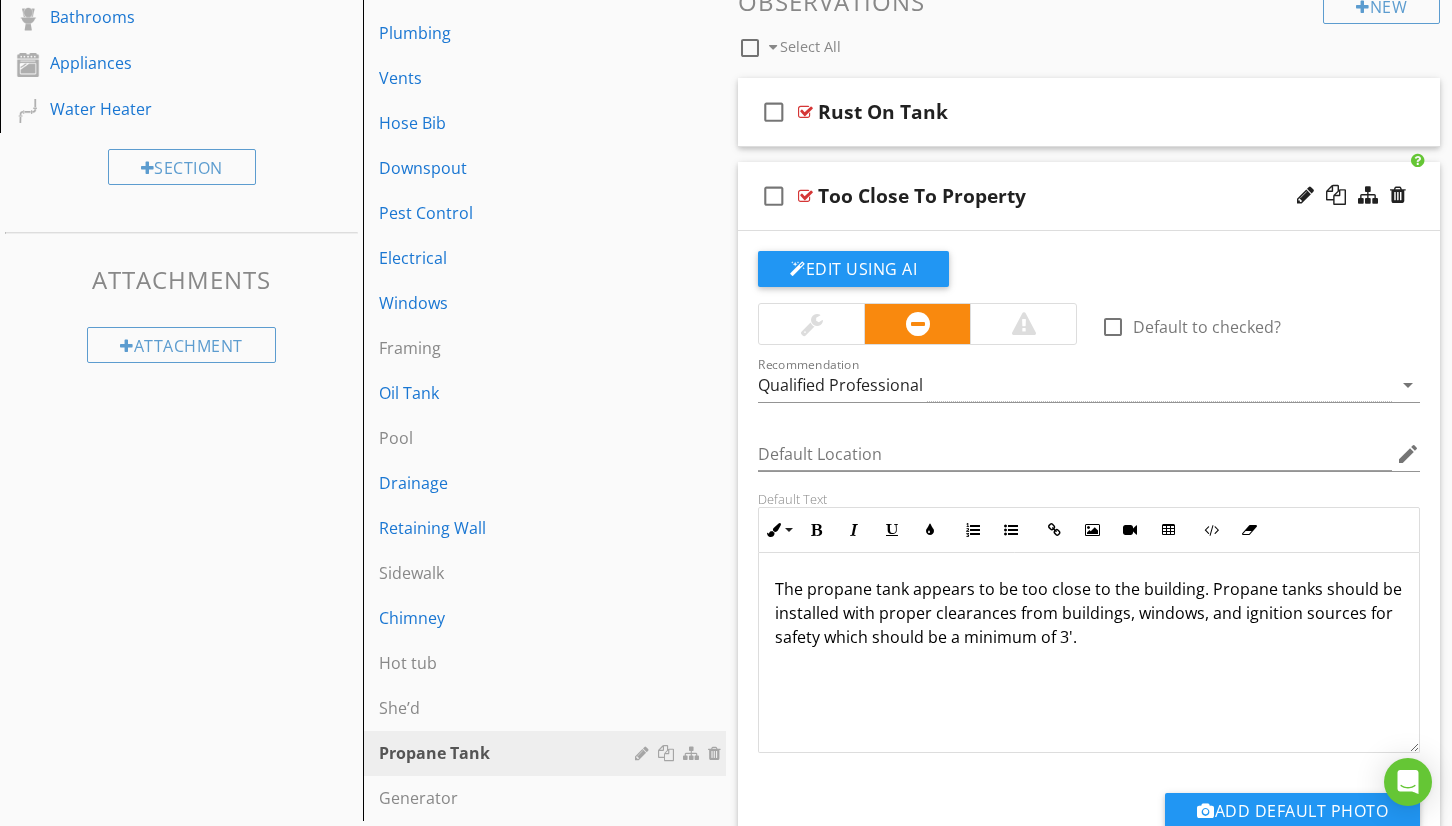 click on "Default Text   Inline Style XLarge Large Normal Small Light Small/Light Bold Italic Underline Colors Ordered List Unordered List Insert Link Insert Image Insert Video Insert Table Code View Clear Formatting The propane tank appears to be too close to the building. Propane tanks should be installed with proper clearances from buildings, windows, and ignition sources for safety which should be a minimum of 3'. Enter text here <p>The propane tank appears to be too close to the building. Propane tanks should be installed with proper clearances from buildings, windows, and ignition sources for safety which should be a minimum of 3'.</p>" at bounding box center (1089, 622) 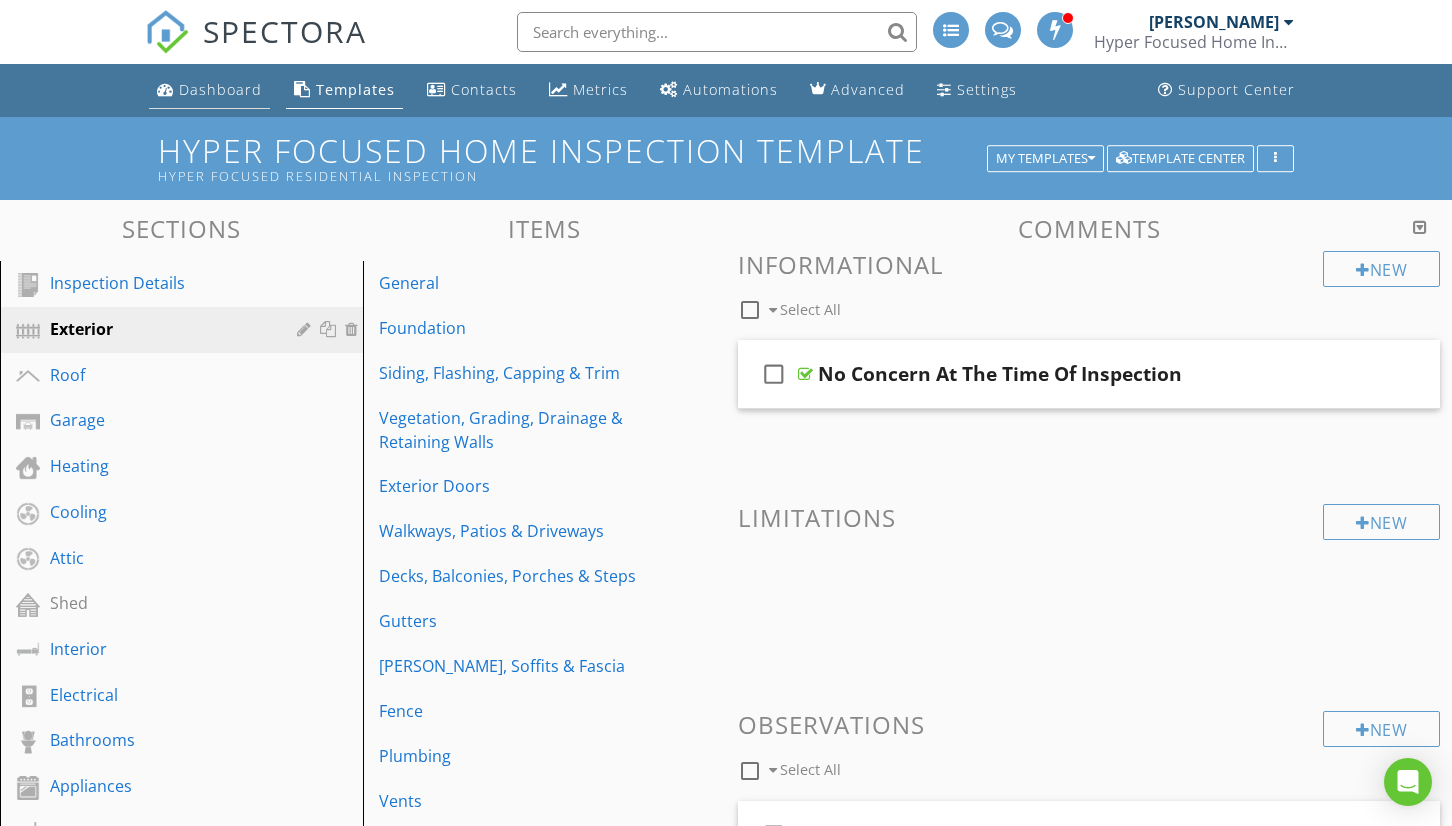 scroll, scrollTop: 0, scrollLeft: 0, axis: both 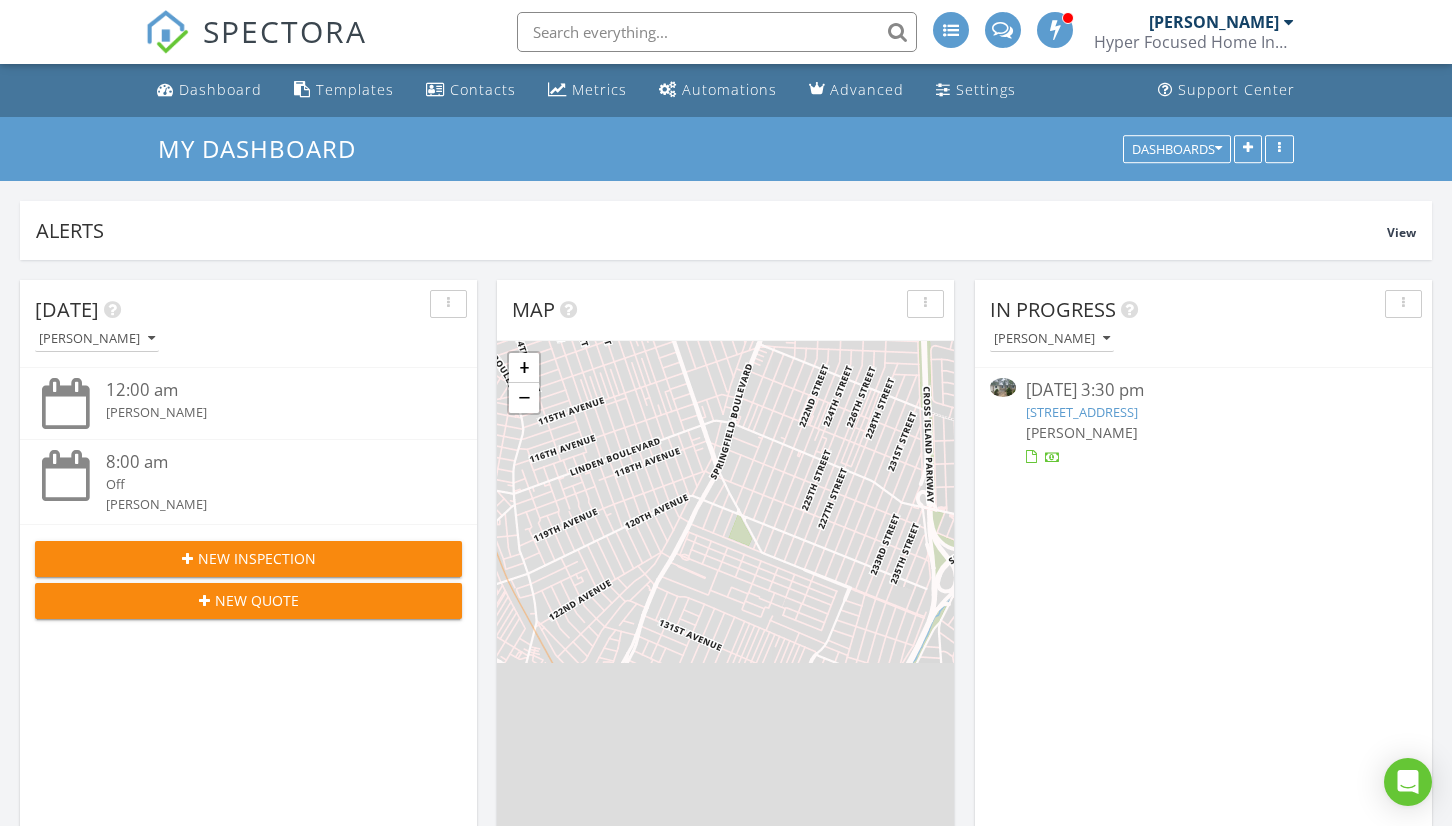 click on "[STREET_ADDRESS]" at bounding box center [1082, 412] 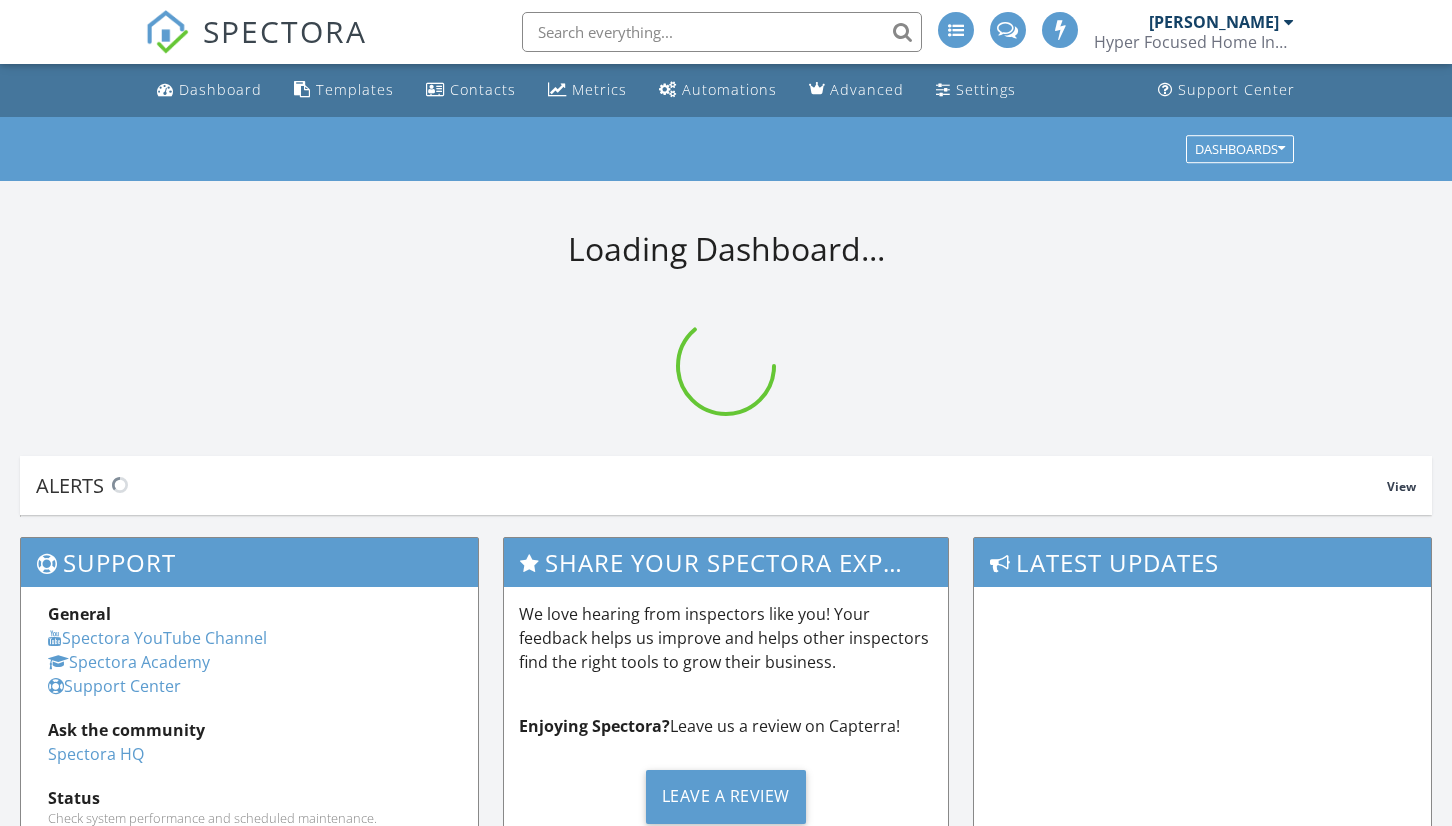 scroll, scrollTop: 0, scrollLeft: 0, axis: both 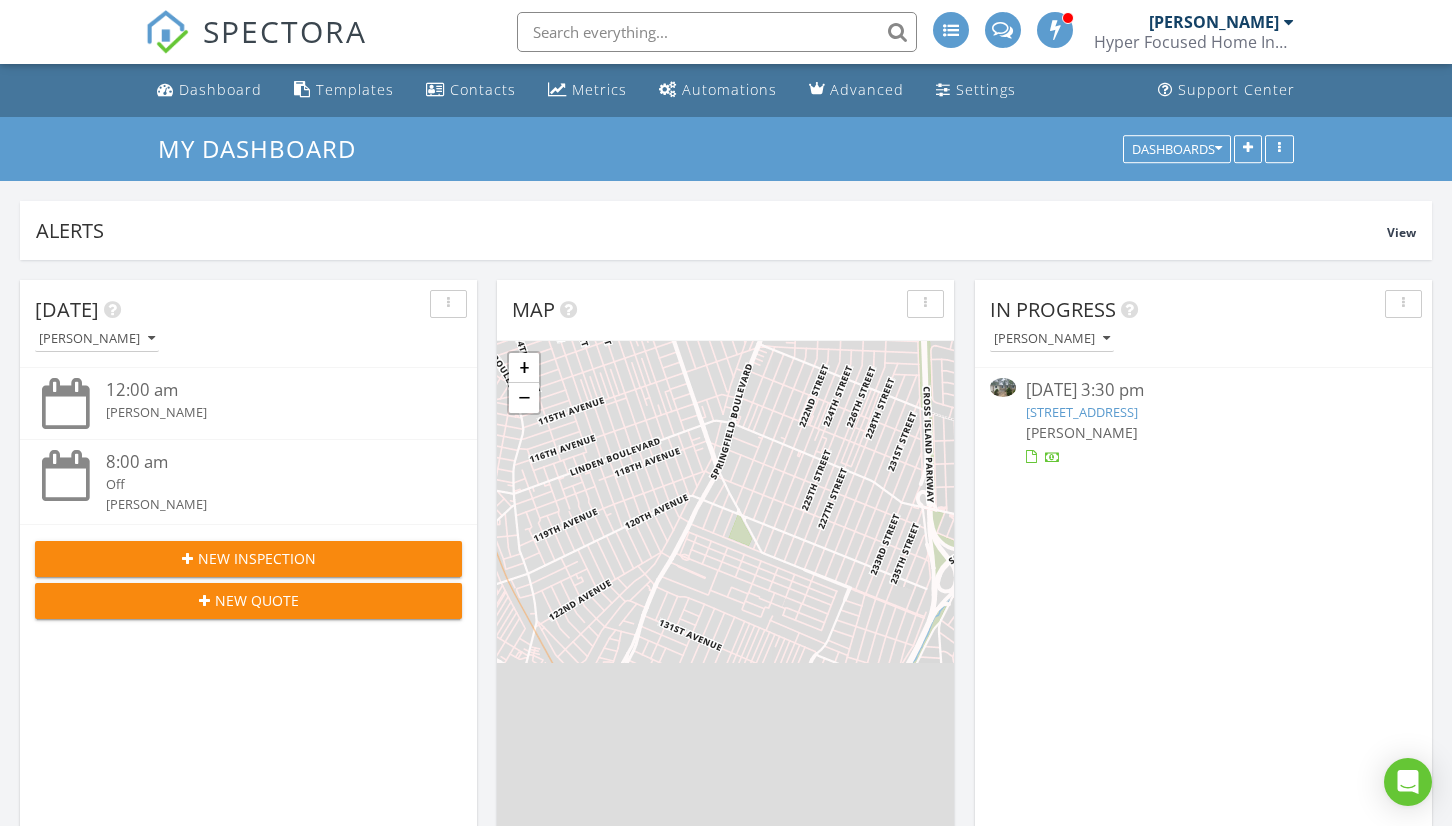 click on "68 Broadway, Mastic, NY 11950" at bounding box center [1082, 412] 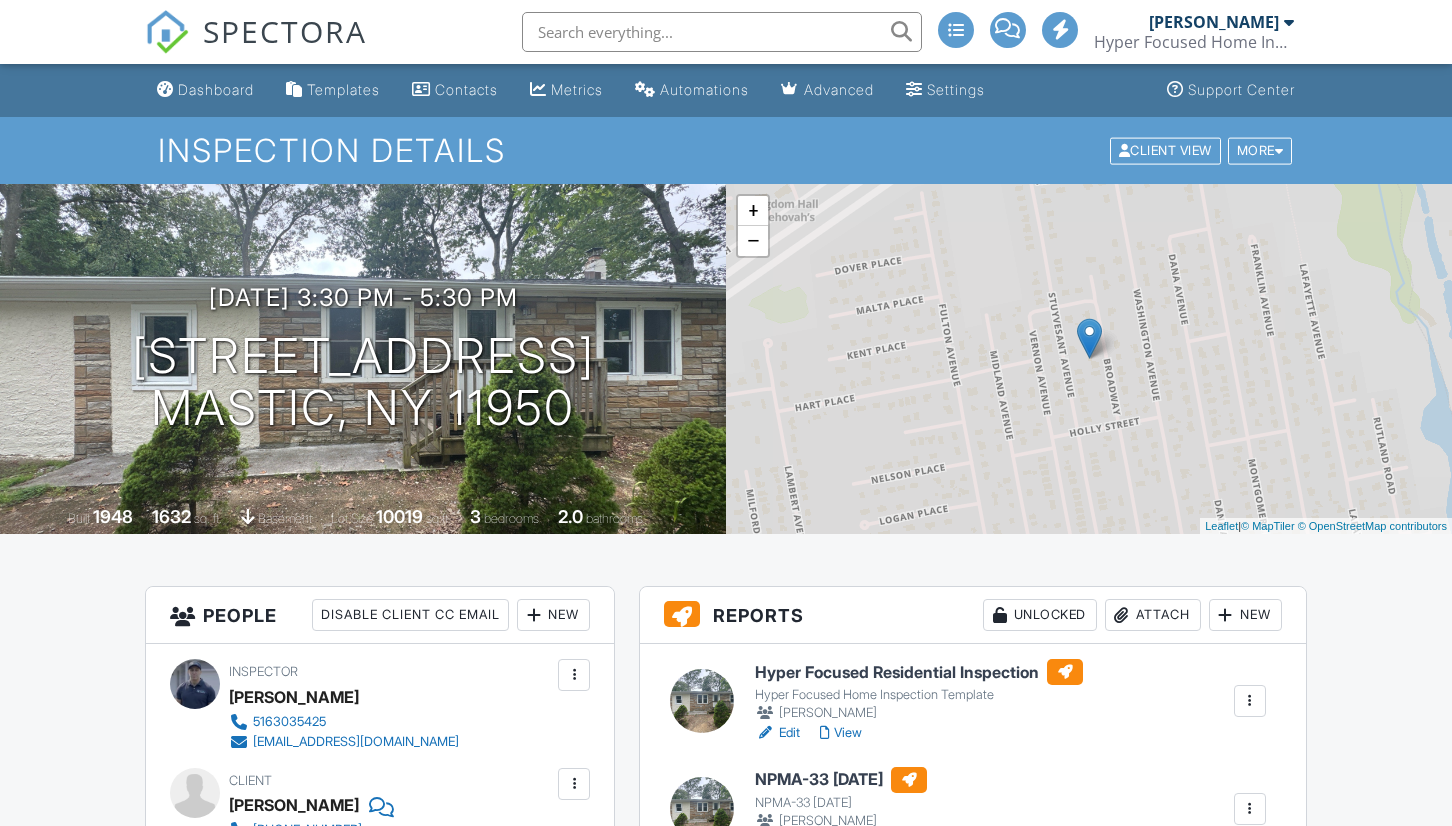 scroll, scrollTop: 0, scrollLeft: 0, axis: both 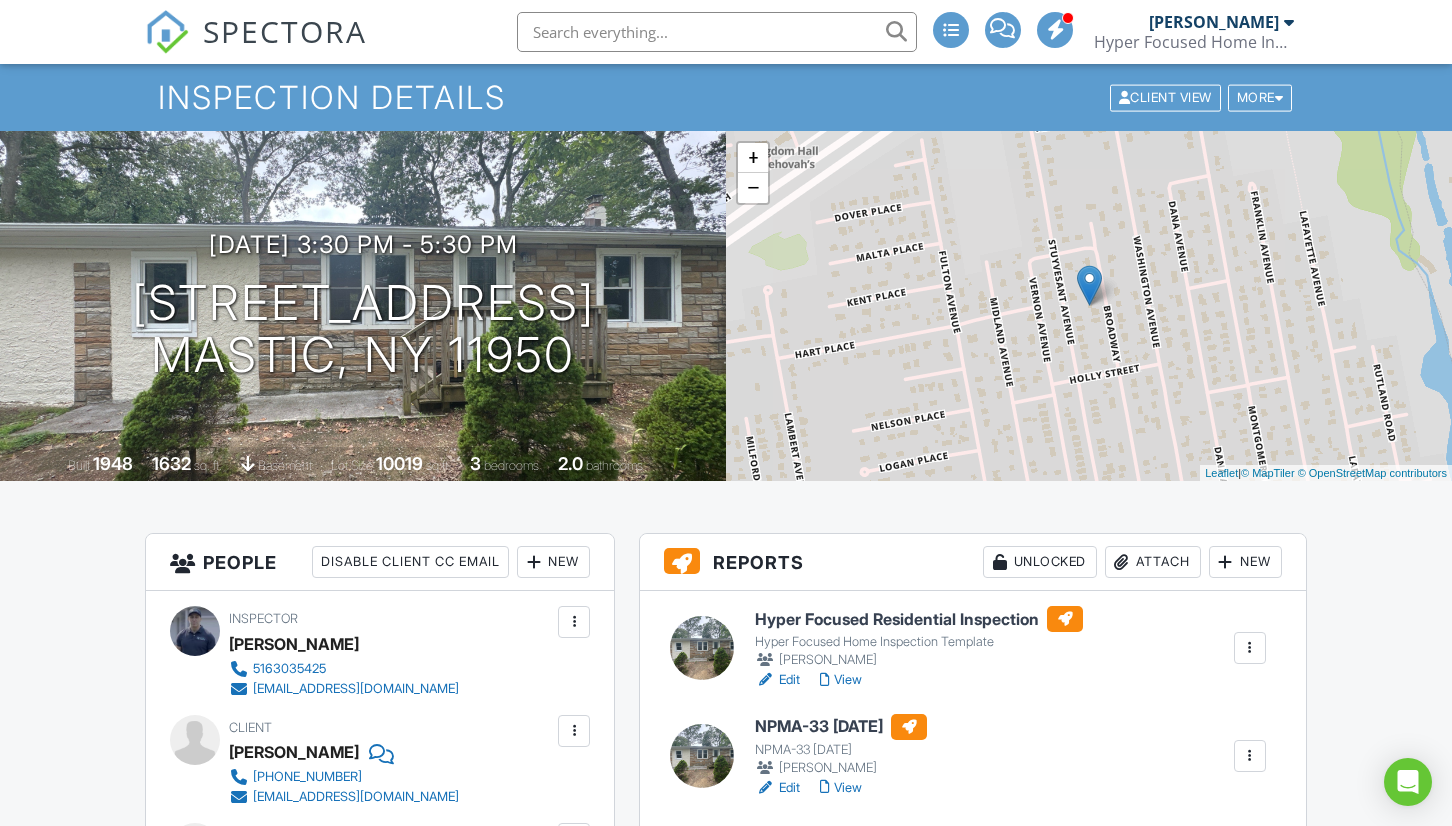 click on "View" at bounding box center [841, 680] 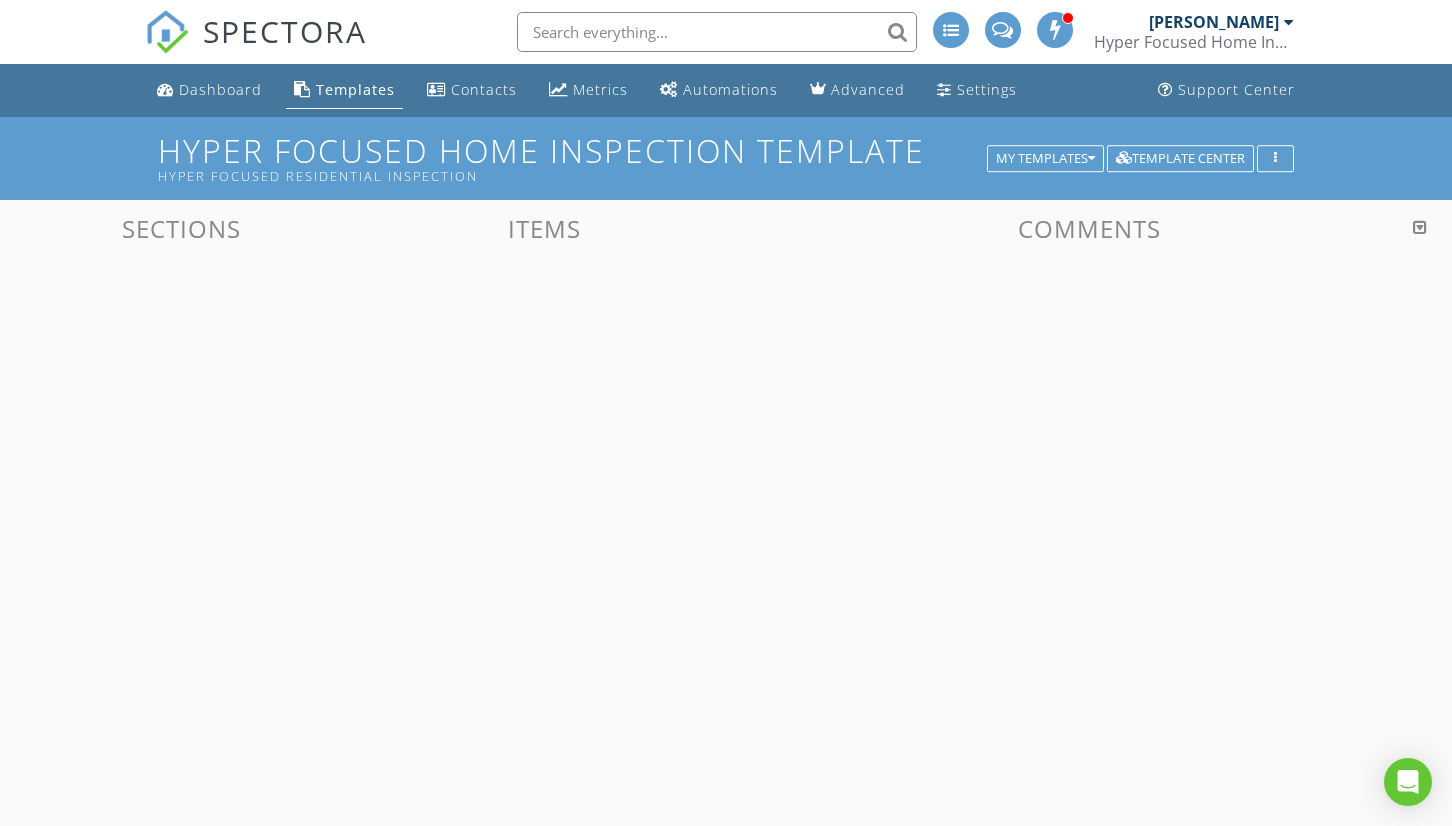 scroll, scrollTop: 0, scrollLeft: 0, axis: both 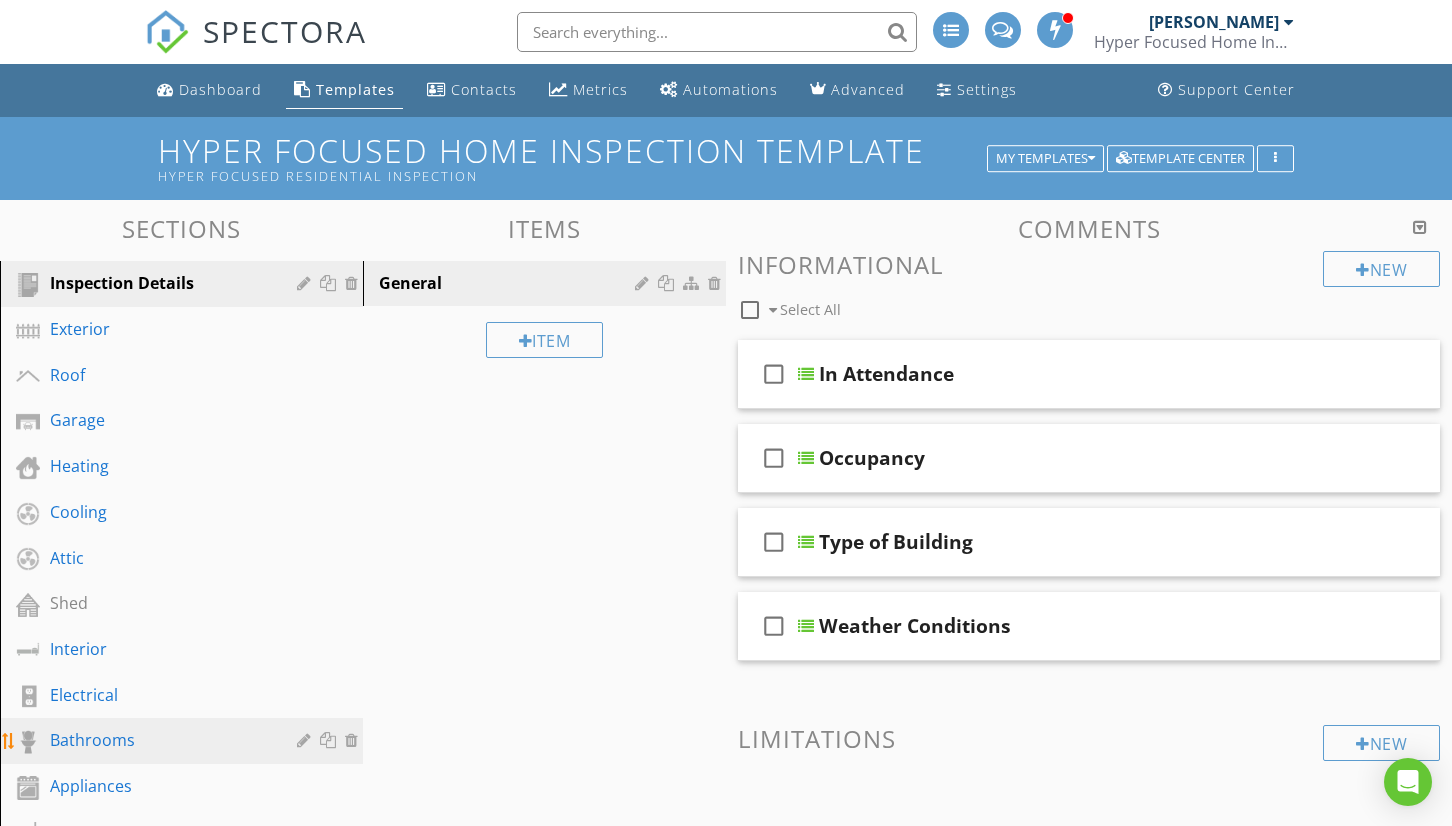 click on "Bathrooms" at bounding box center [184, 741] 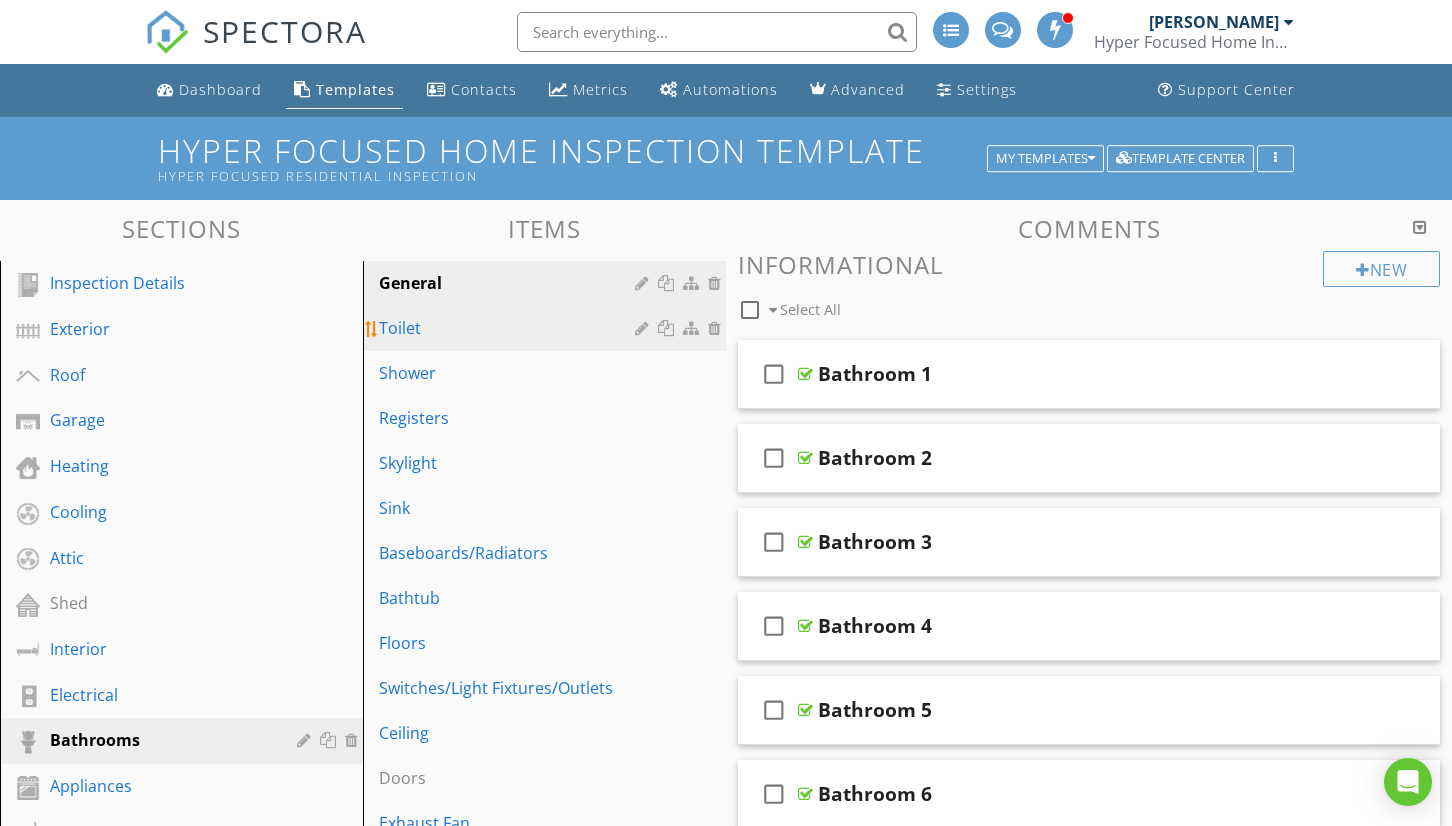 click on "Toilet" at bounding box center [510, 328] 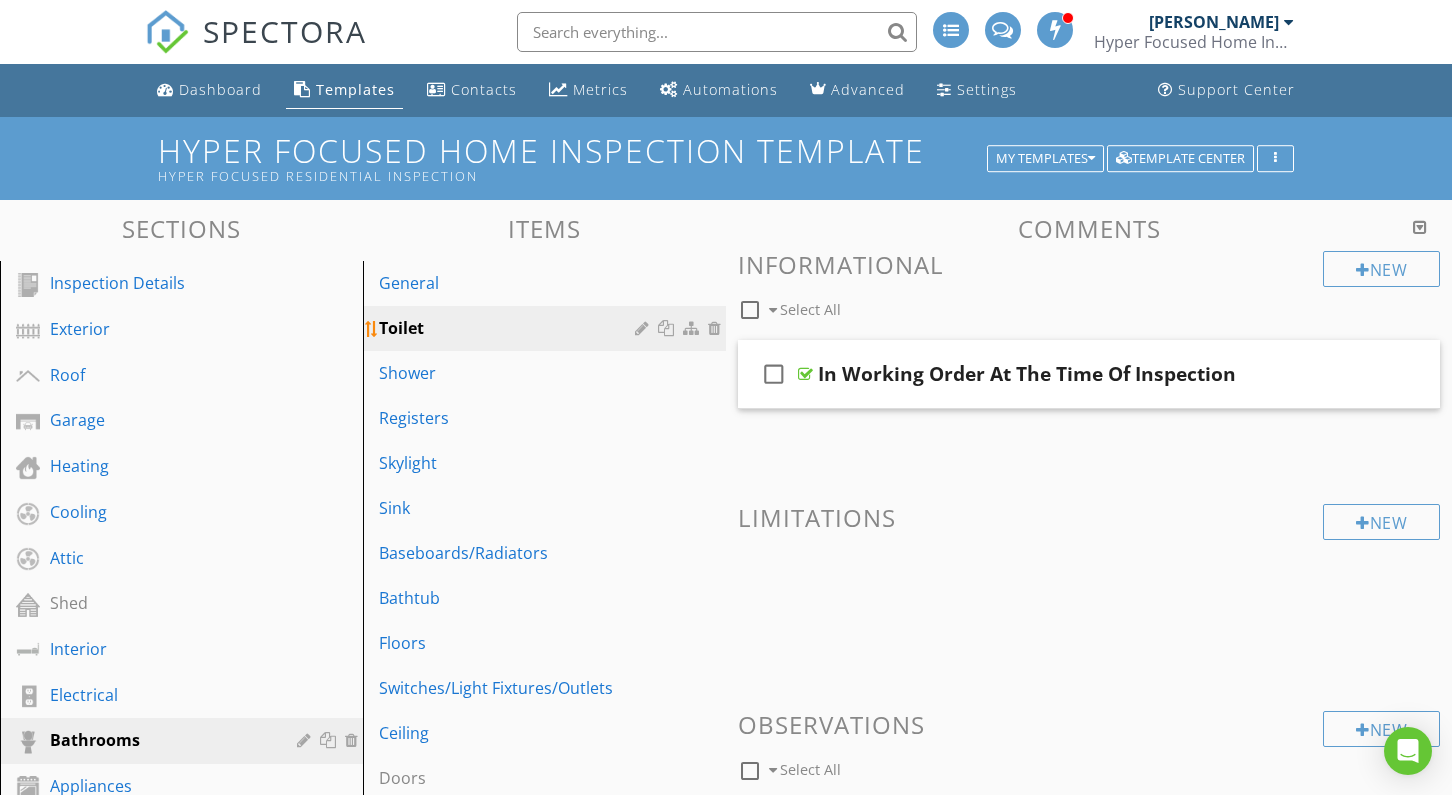 scroll, scrollTop: 435, scrollLeft: 0, axis: vertical 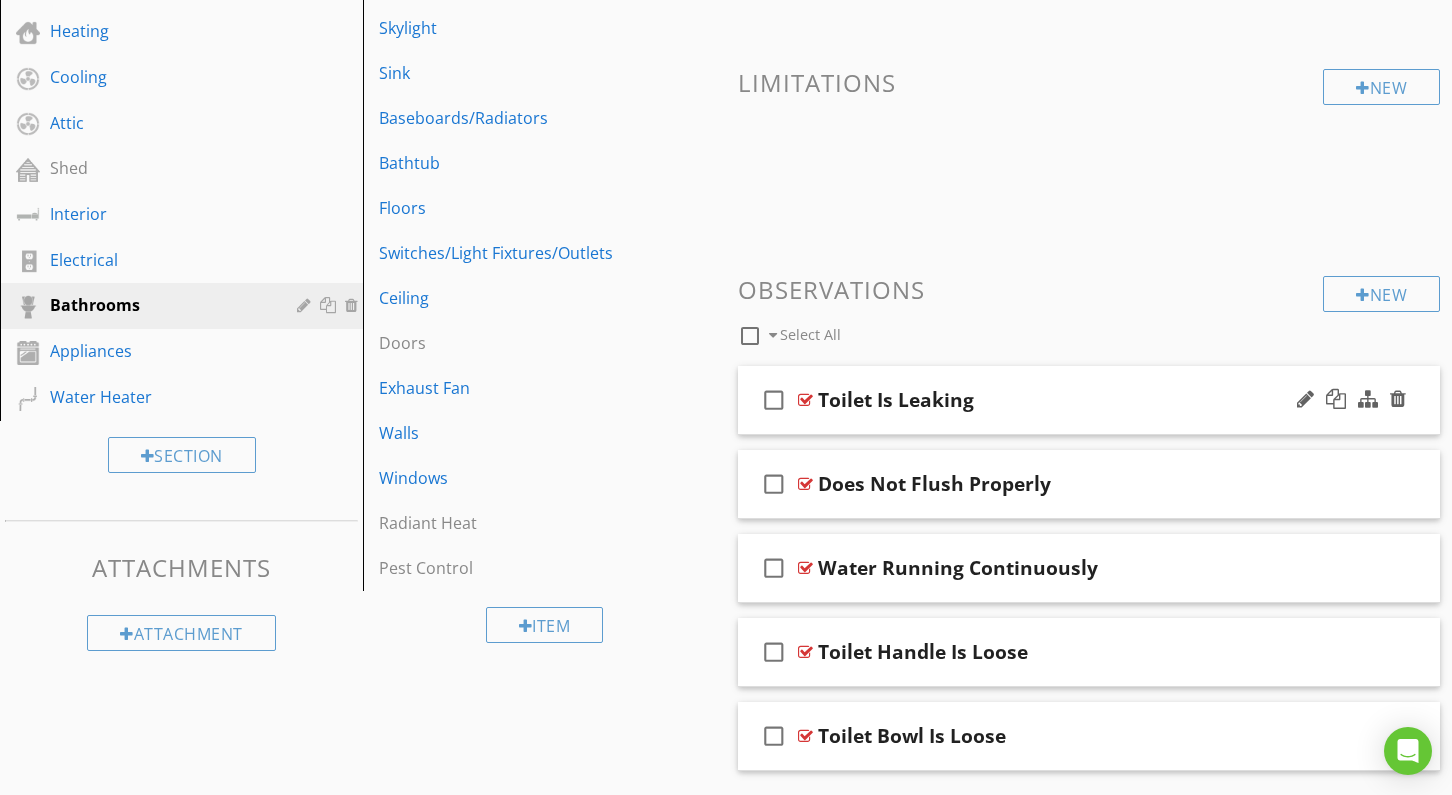 click on "check_box_outline_blank
Toilet Is Leaking" at bounding box center (1089, 400) 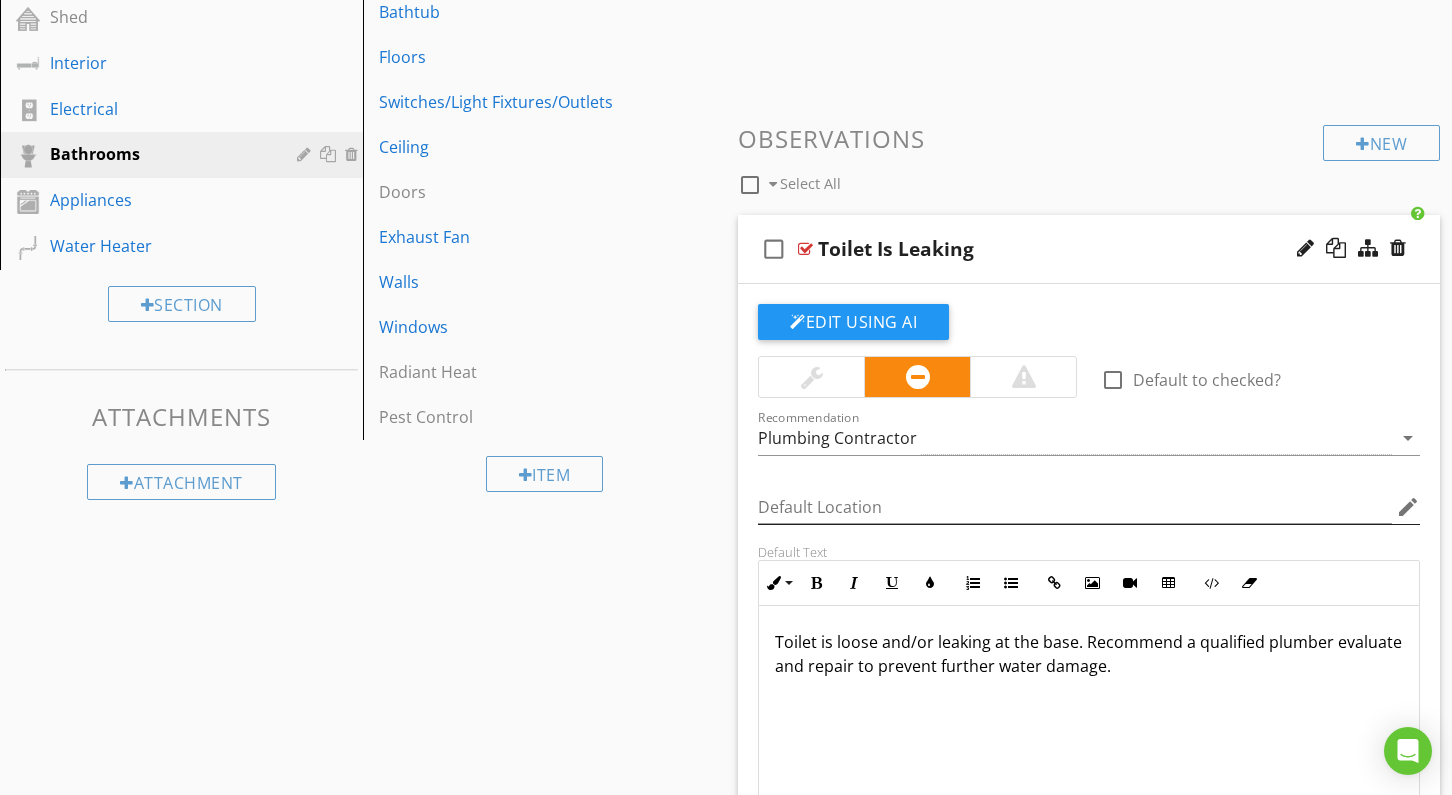 scroll, scrollTop: 586, scrollLeft: 0, axis: vertical 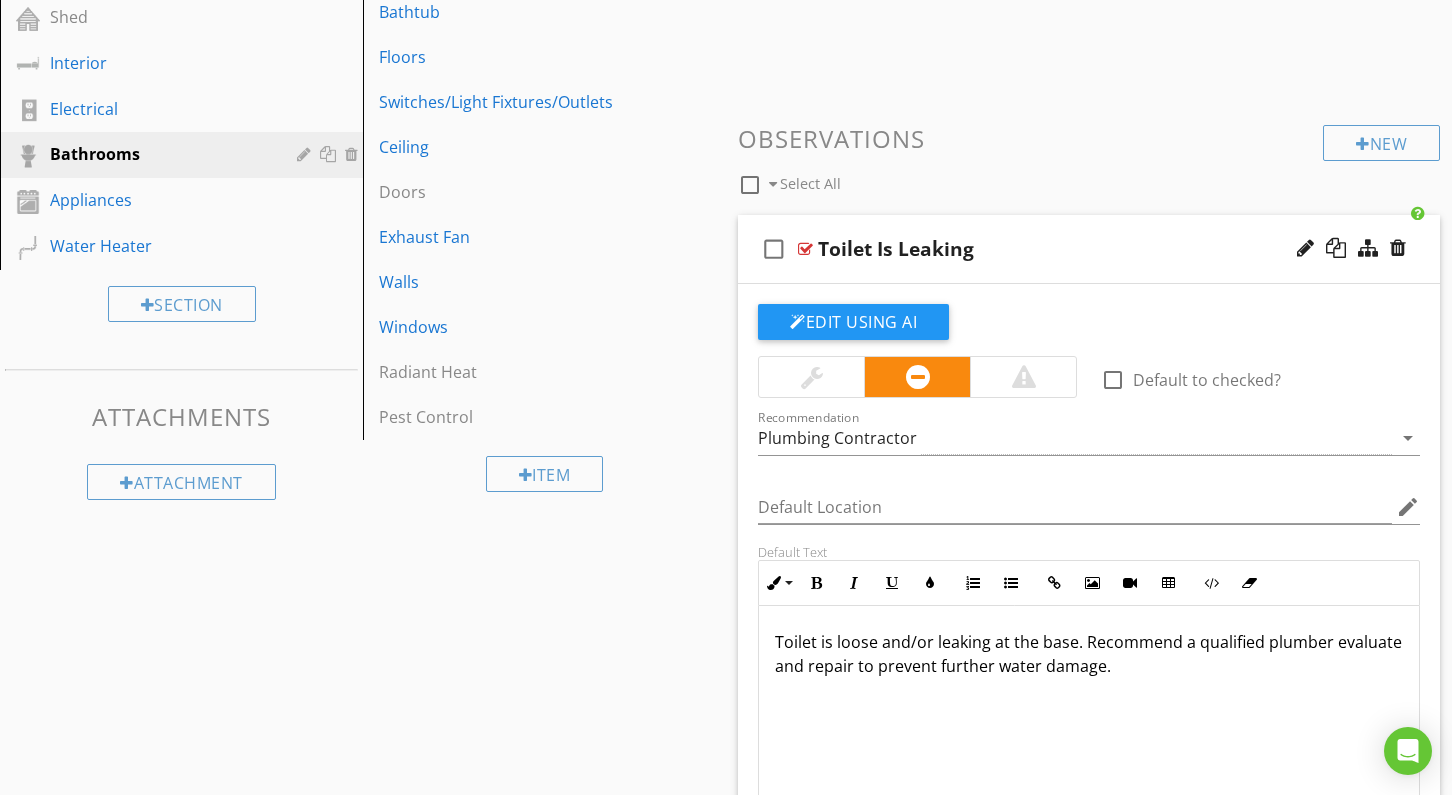 click at bounding box center (1024, 377) 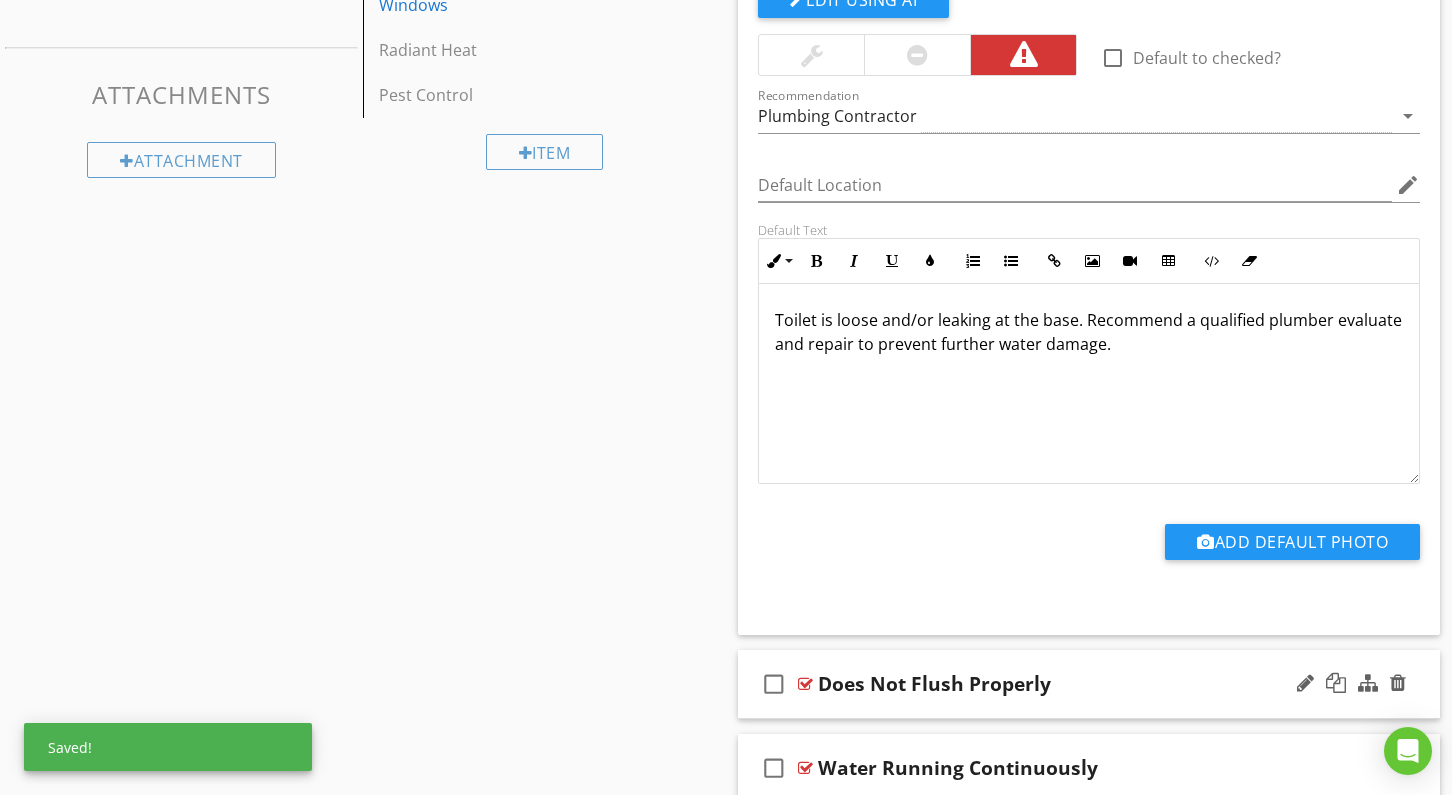 scroll, scrollTop: 857, scrollLeft: 0, axis: vertical 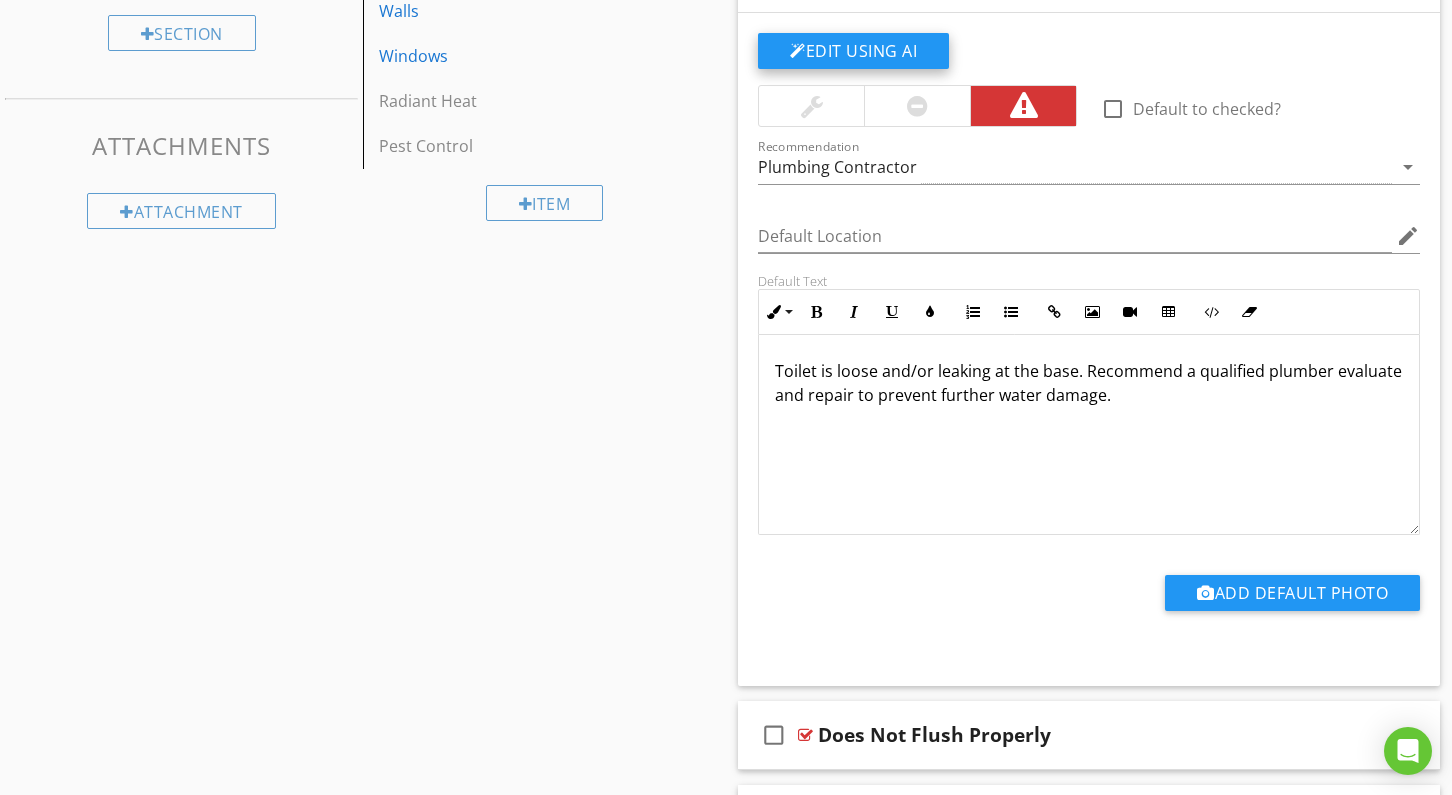 click on "Edit Using AI" at bounding box center (853, 51) 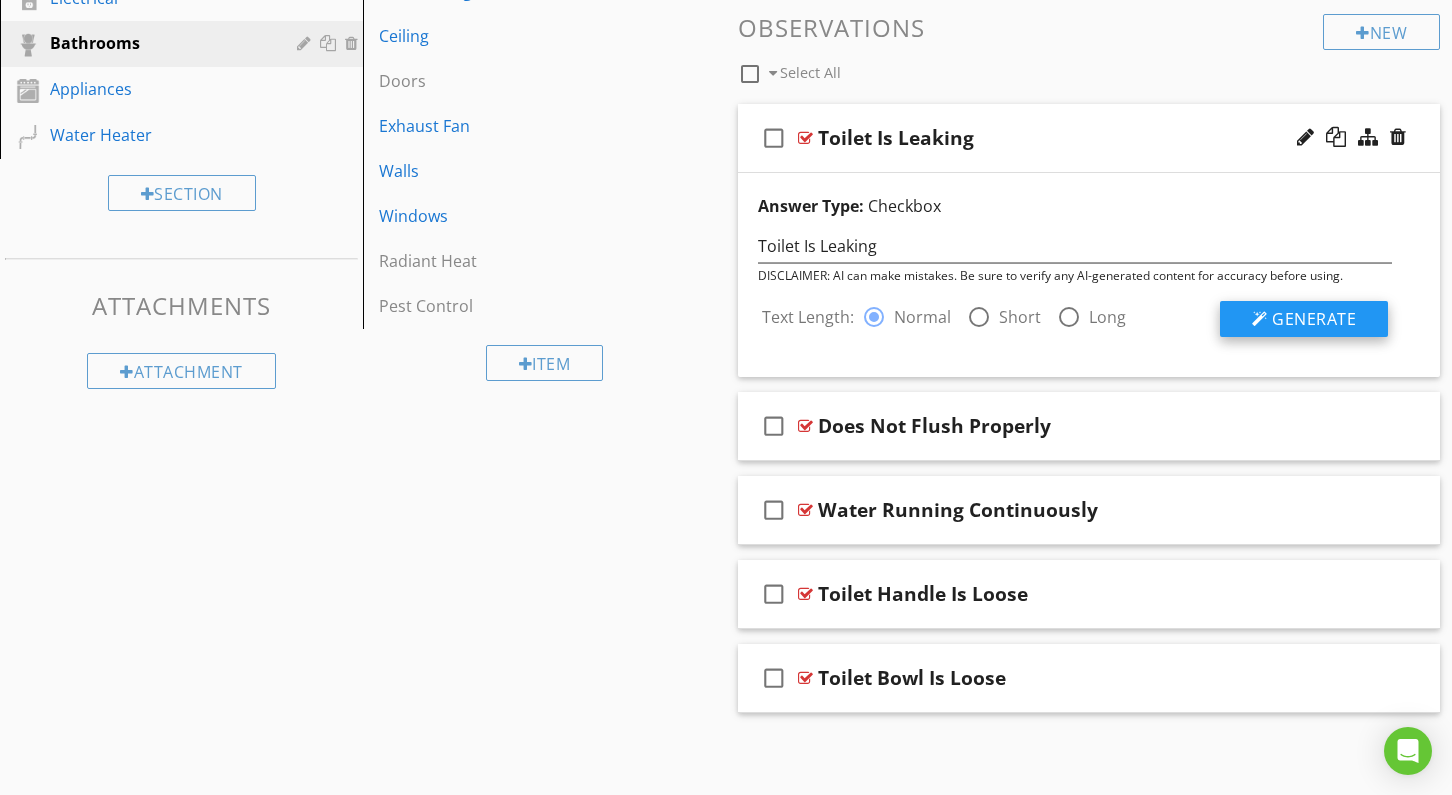 click on "Generate" at bounding box center [1314, 319] 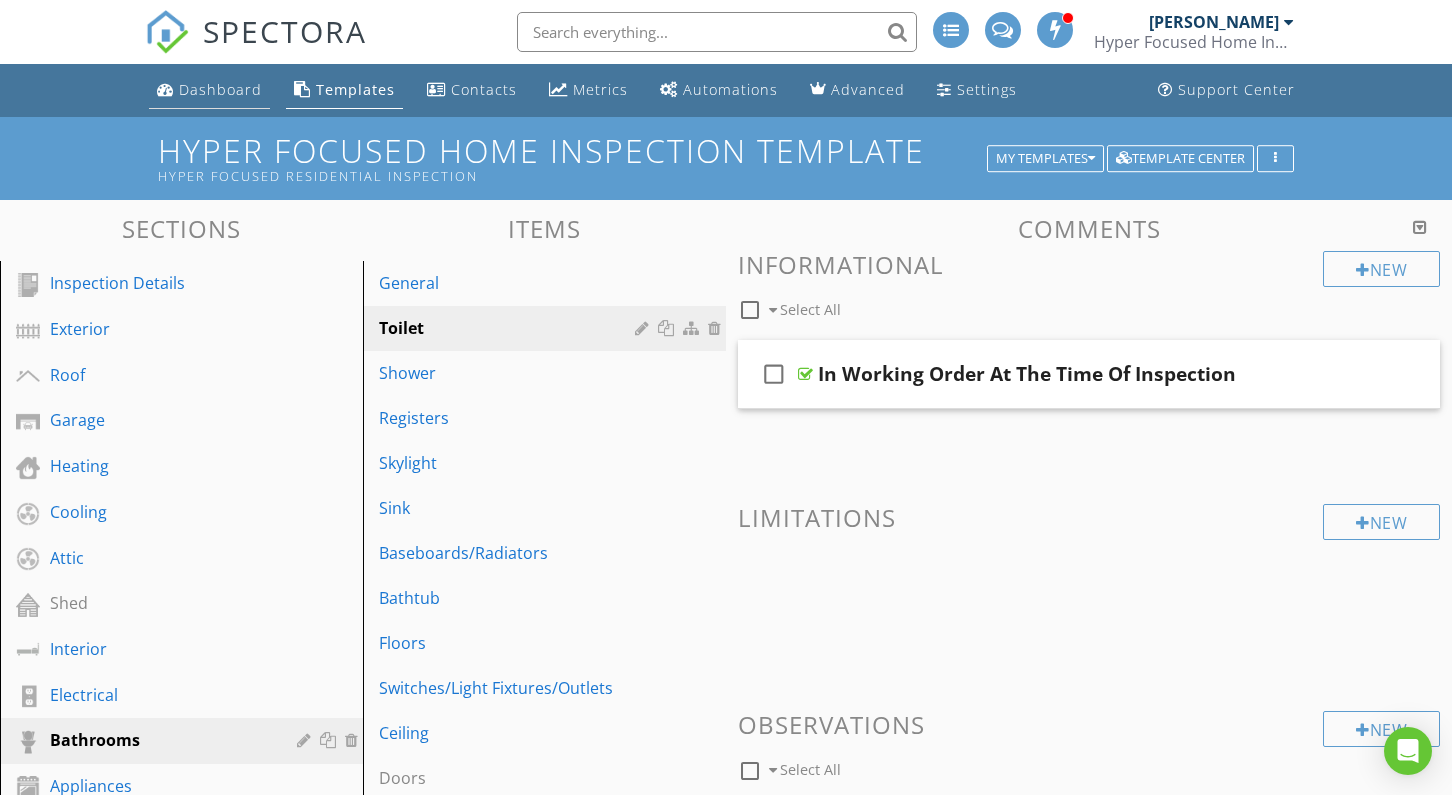 scroll, scrollTop: 0, scrollLeft: 0, axis: both 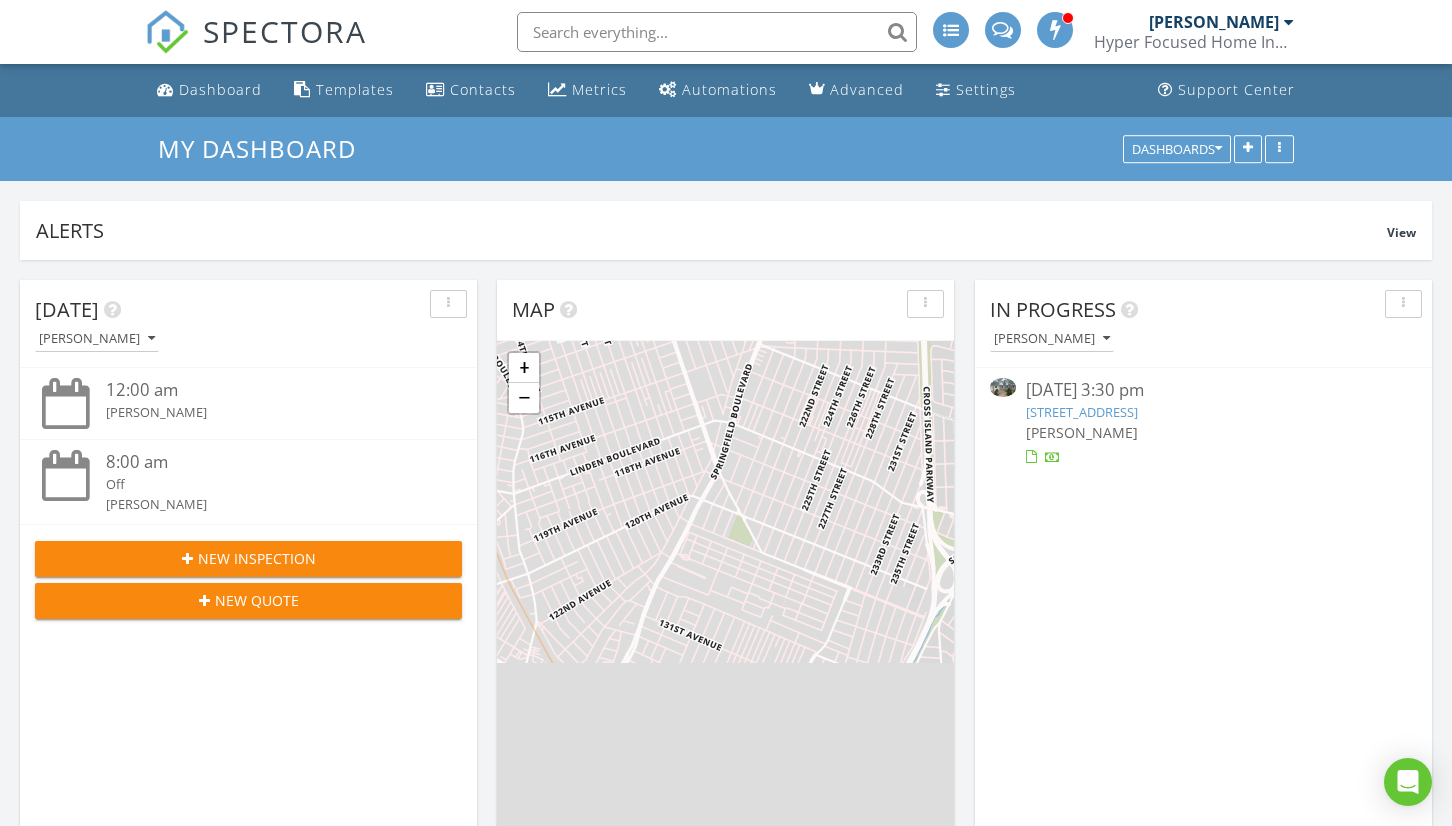 click on "07/11/25 3:30 pm" at bounding box center (1204, 390) 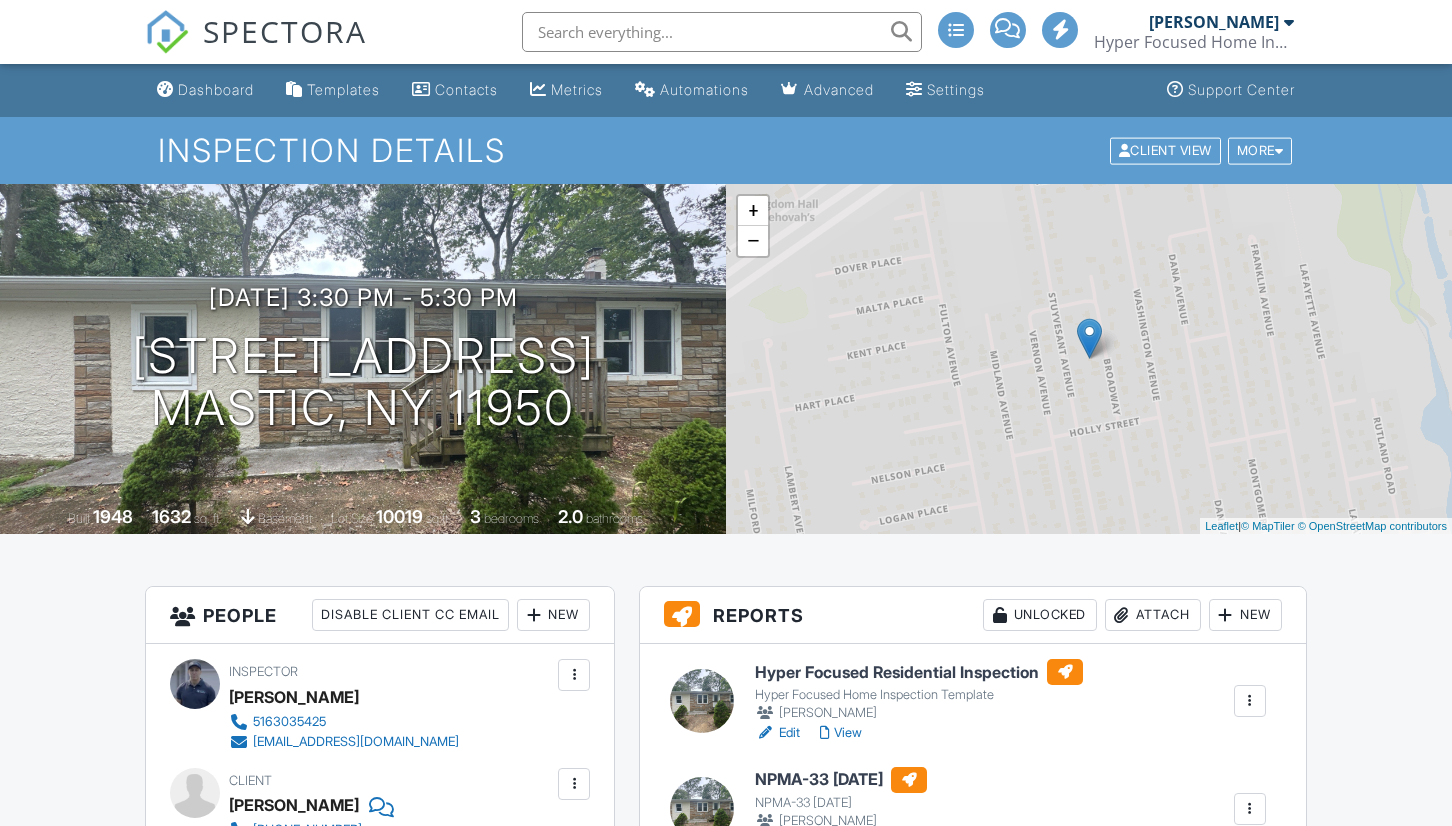 scroll, scrollTop: 0, scrollLeft: 0, axis: both 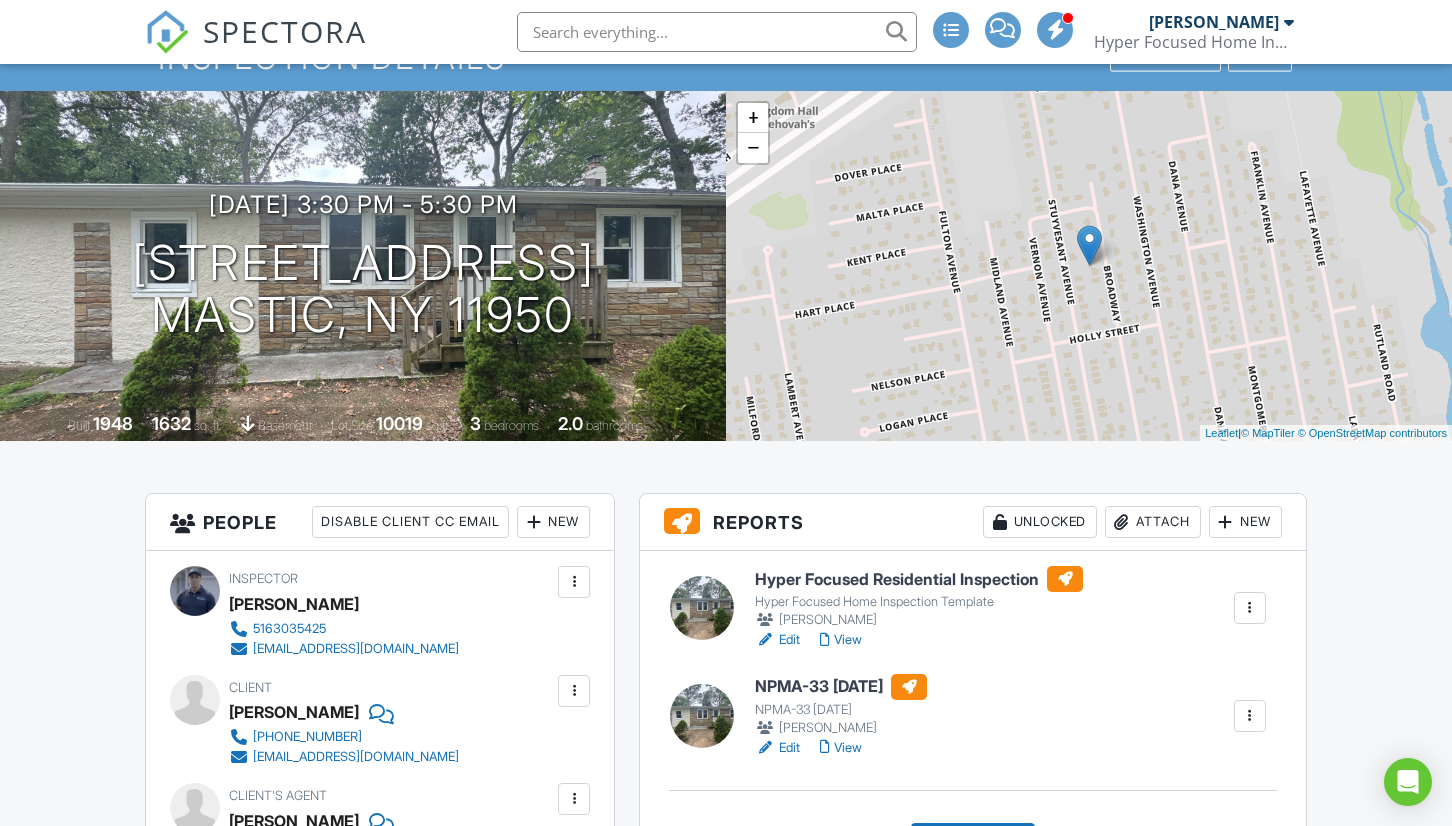 click on "View" at bounding box center [841, 640] 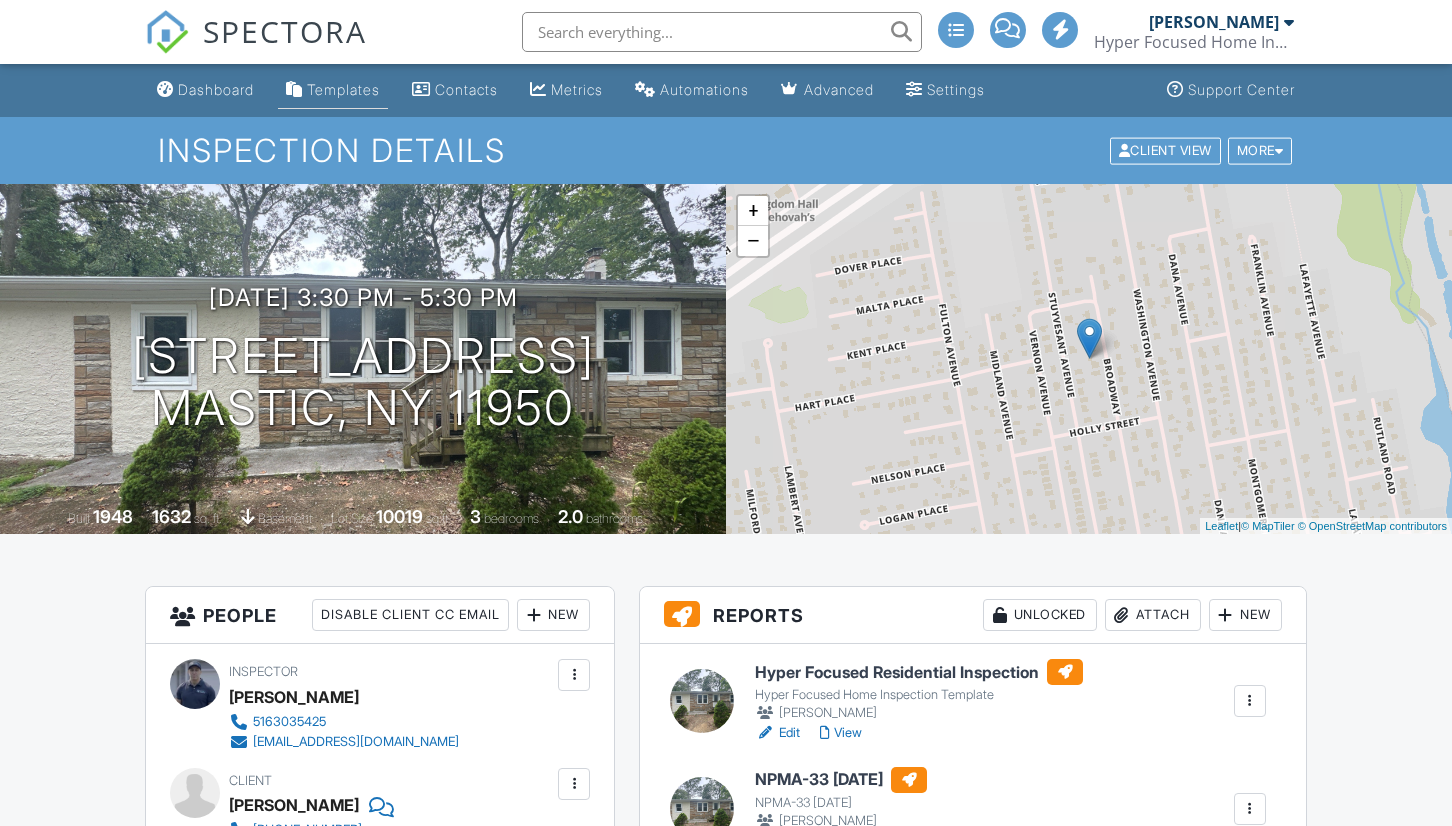 scroll, scrollTop: 0, scrollLeft: 0, axis: both 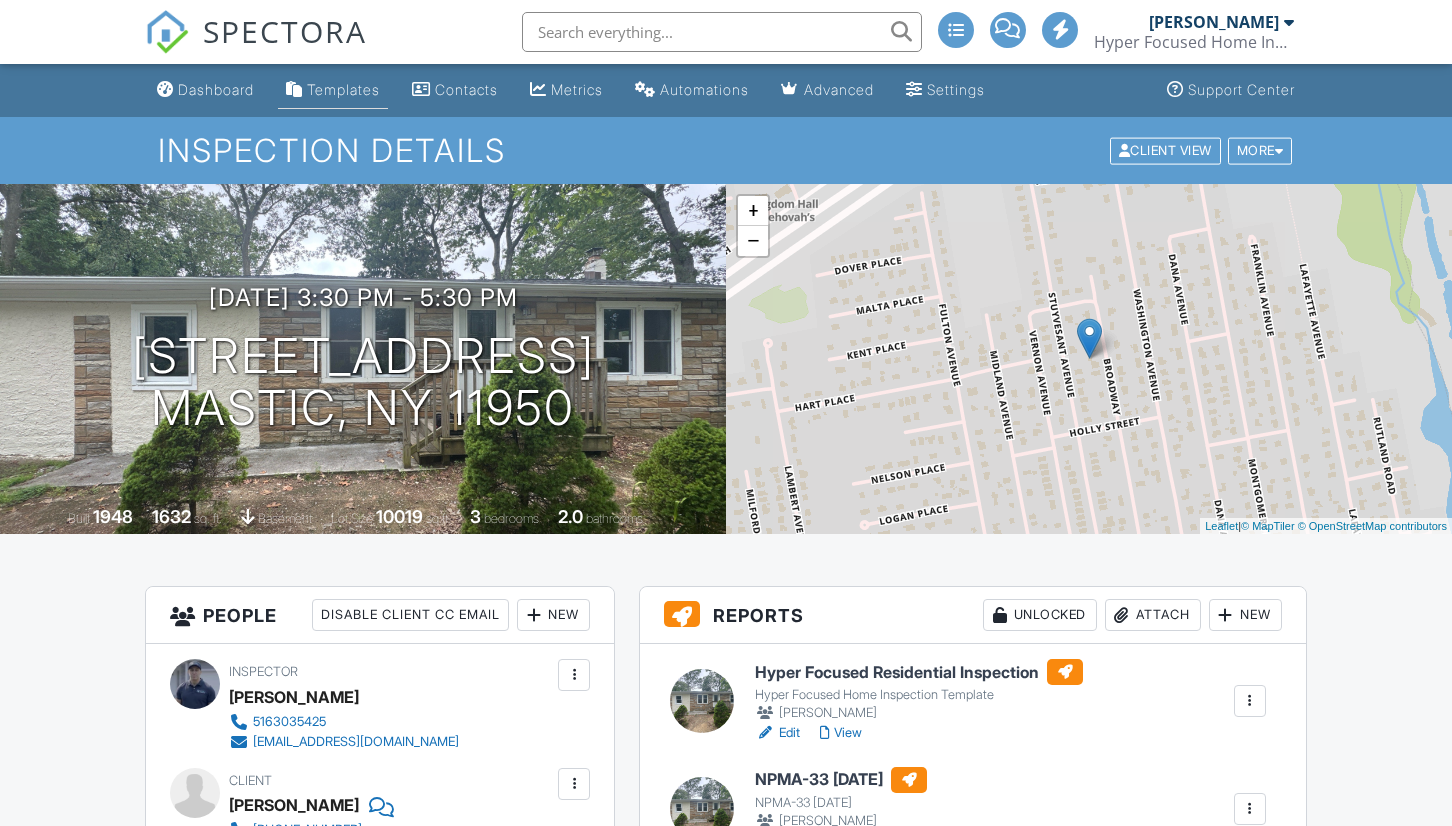 click on "Templates" at bounding box center [343, 89] 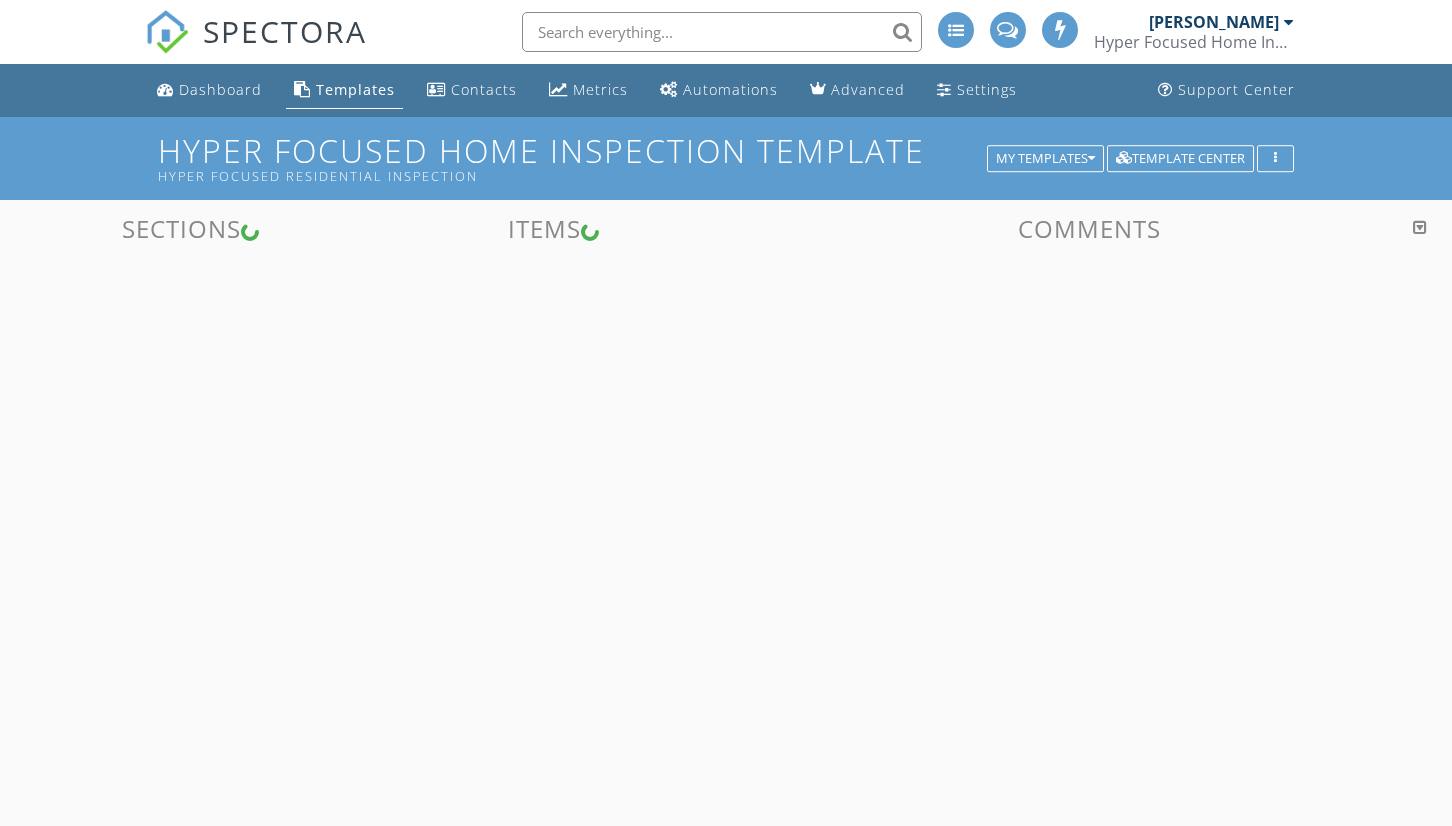 scroll, scrollTop: 0, scrollLeft: 0, axis: both 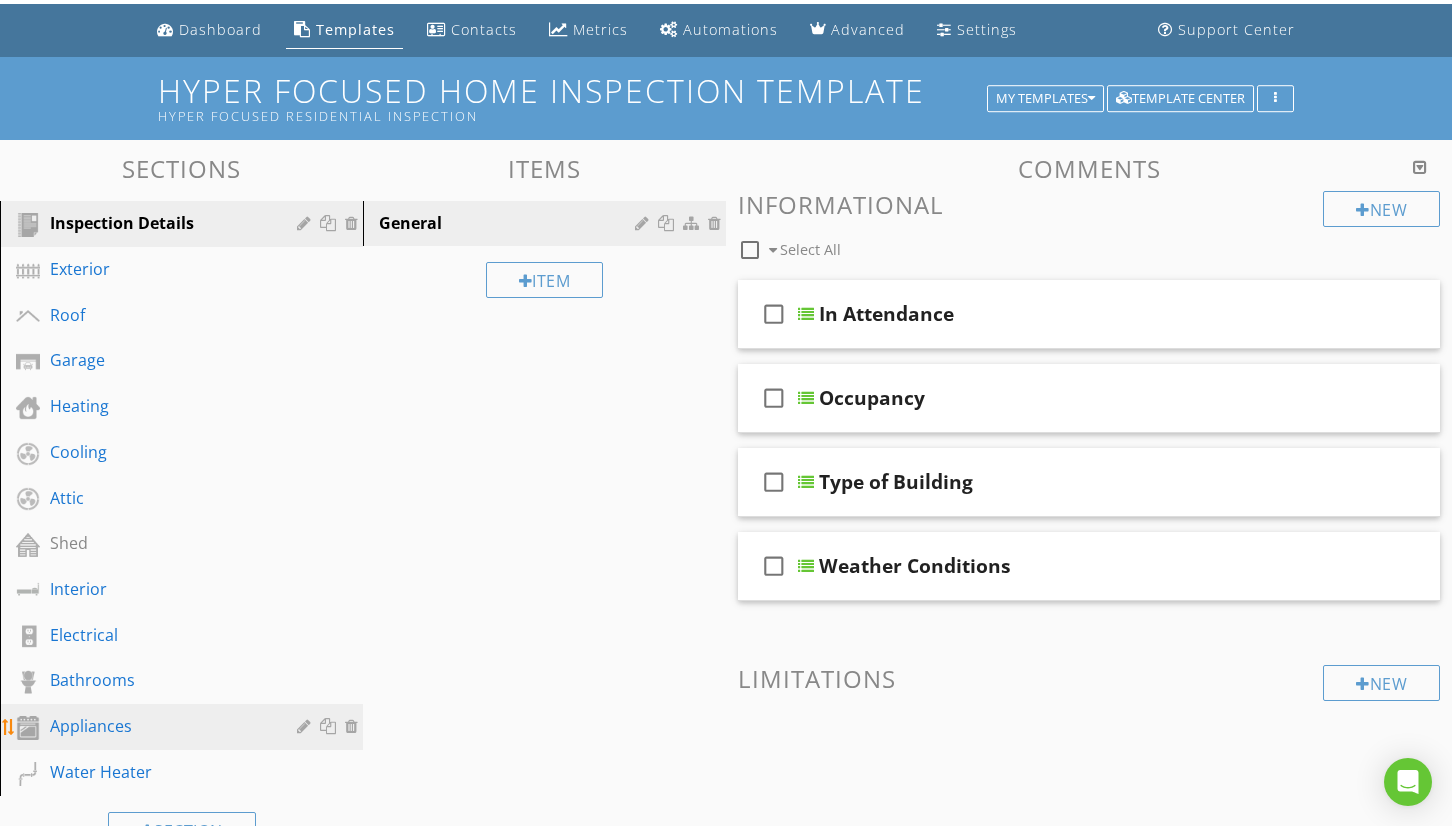 click on "Appliances" at bounding box center [159, 726] 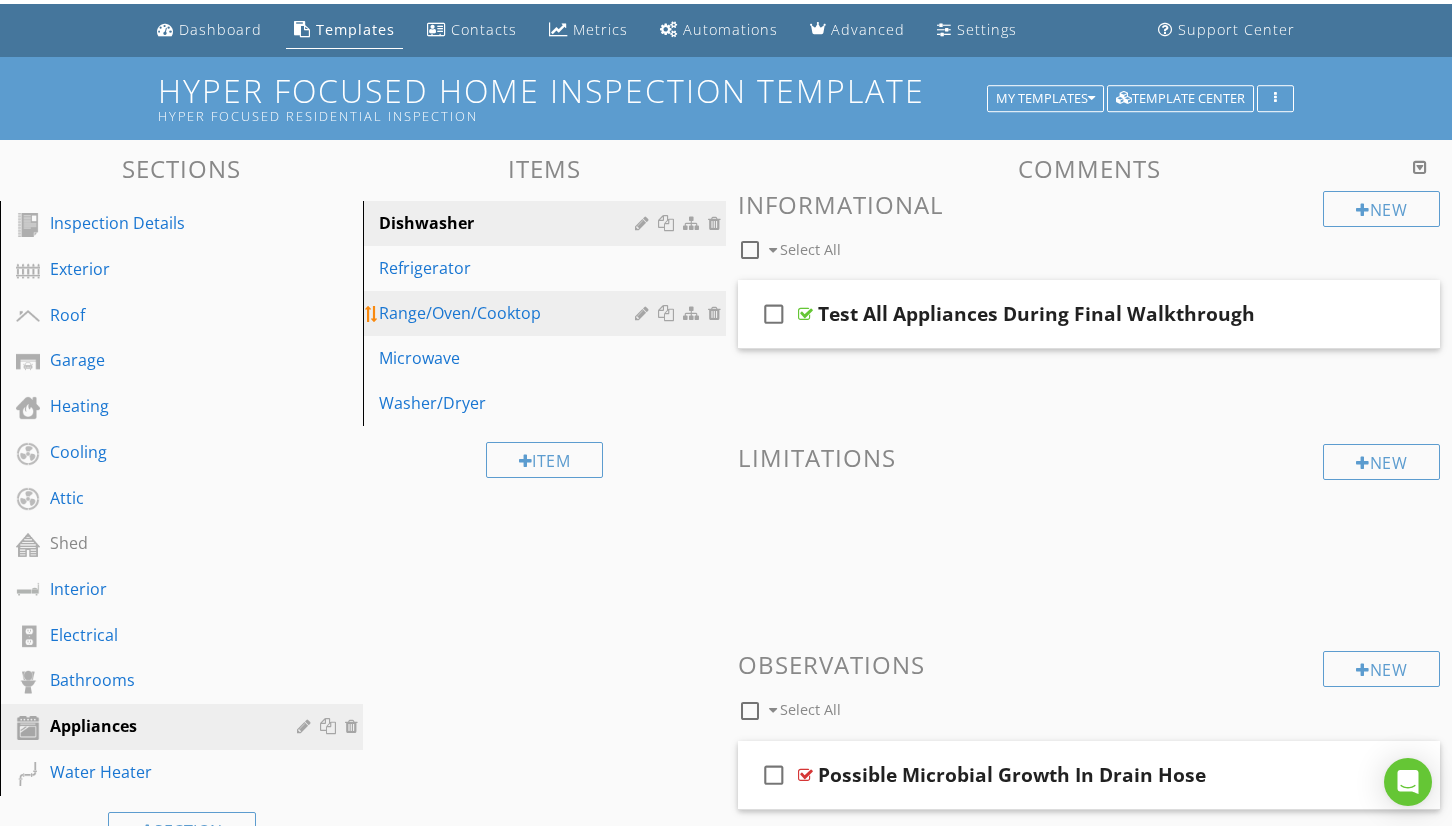 click on "Range/Oven/Cooktop" at bounding box center [510, 313] 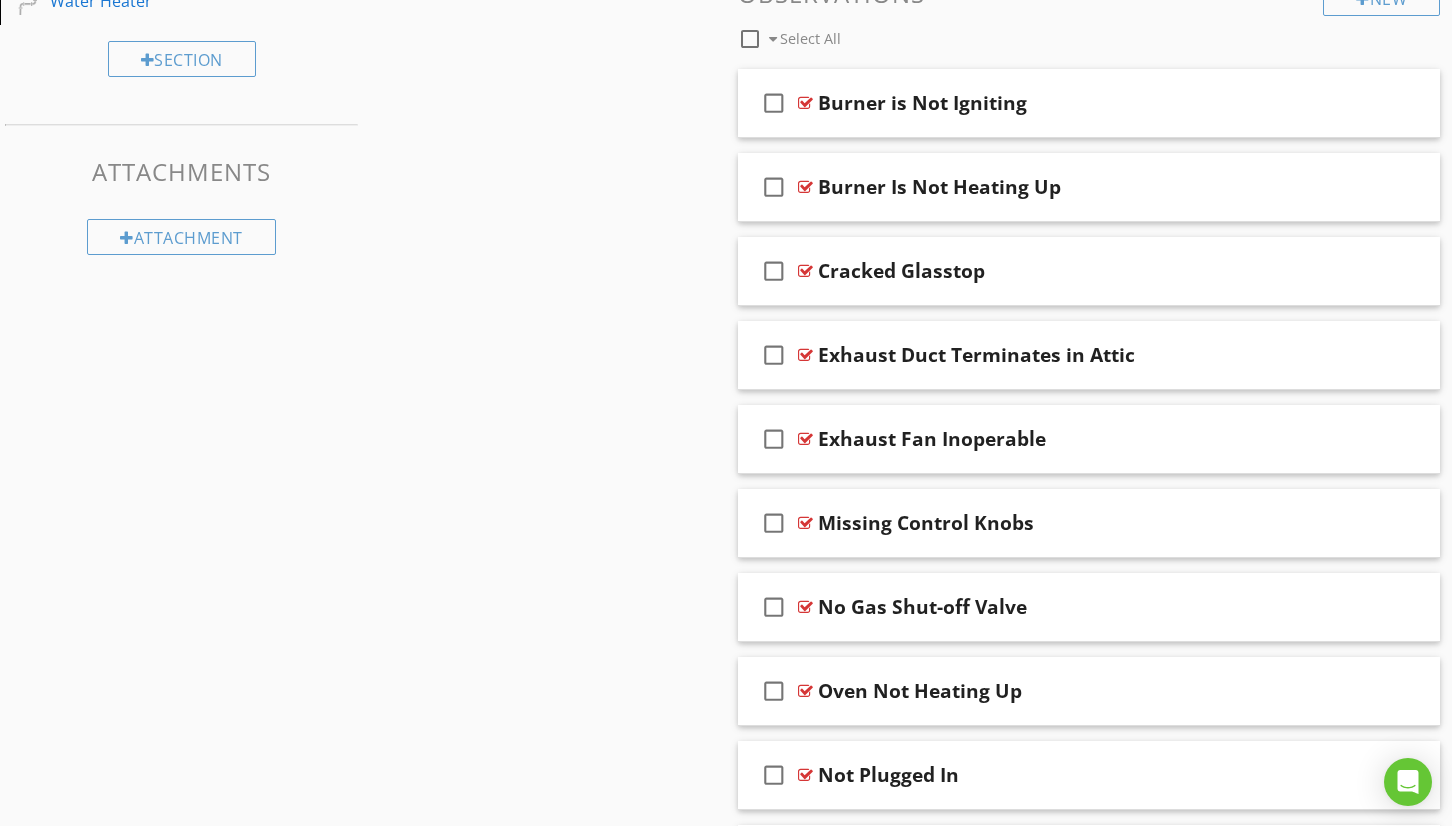 scroll, scrollTop: 833, scrollLeft: 0, axis: vertical 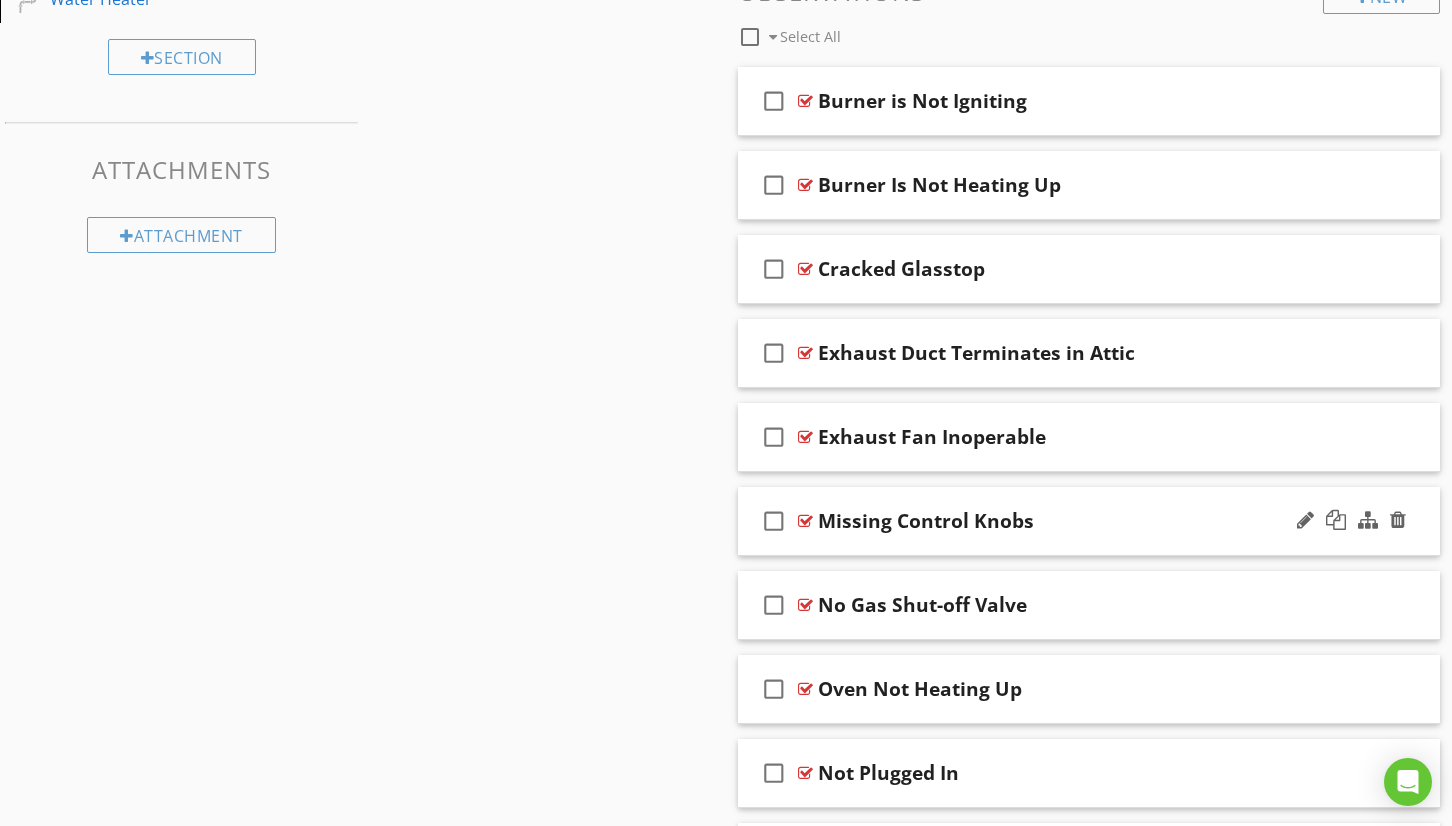 click on "check_box_outline_blank
Missing Control Knobs" at bounding box center [1089, 521] 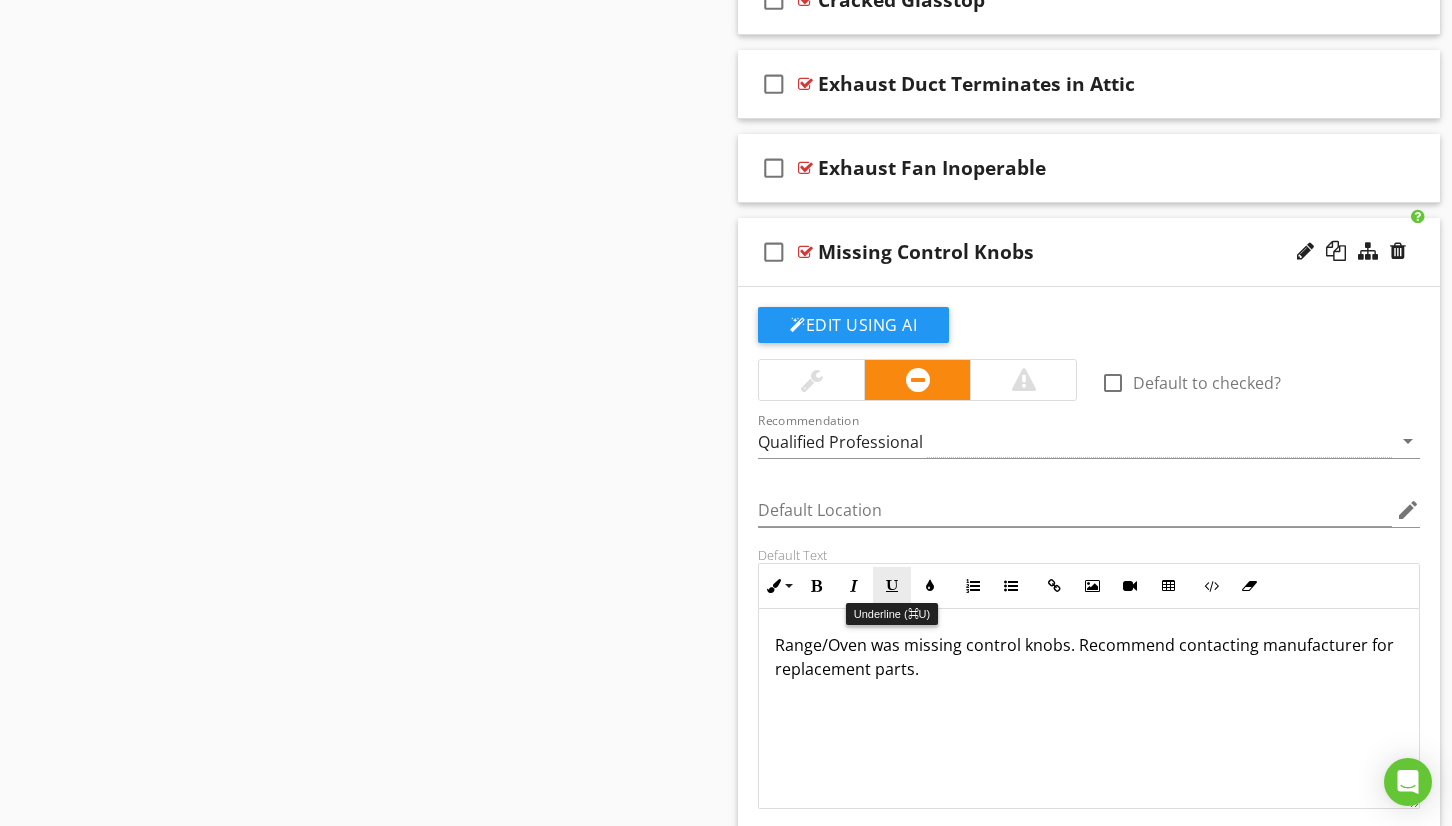 scroll, scrollTop: 1105, scrollLeft: 0, axis: vertical 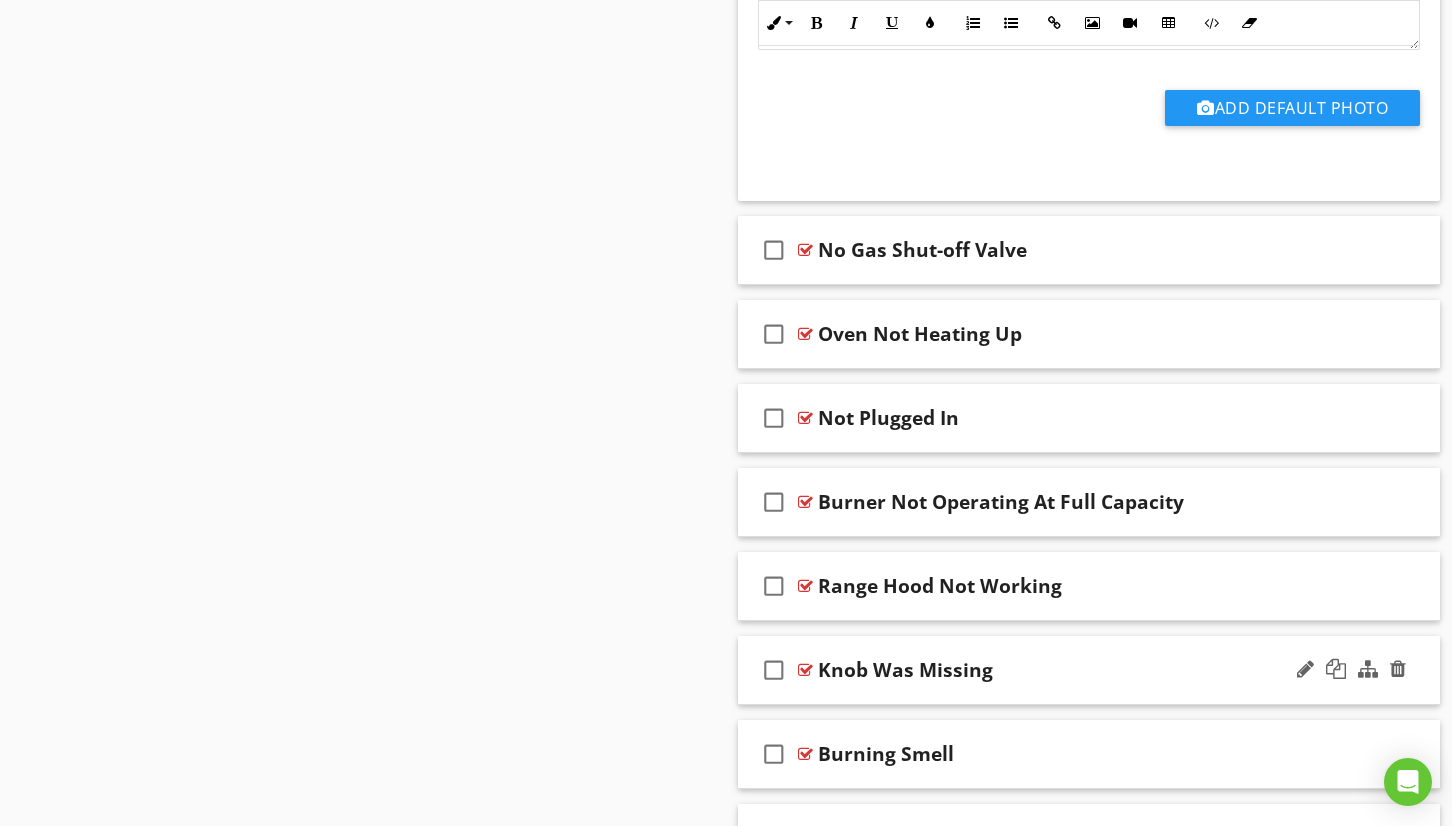 click on "check_box_outline_blank
Knob Was Missing" at bounding box center (1089, 670) 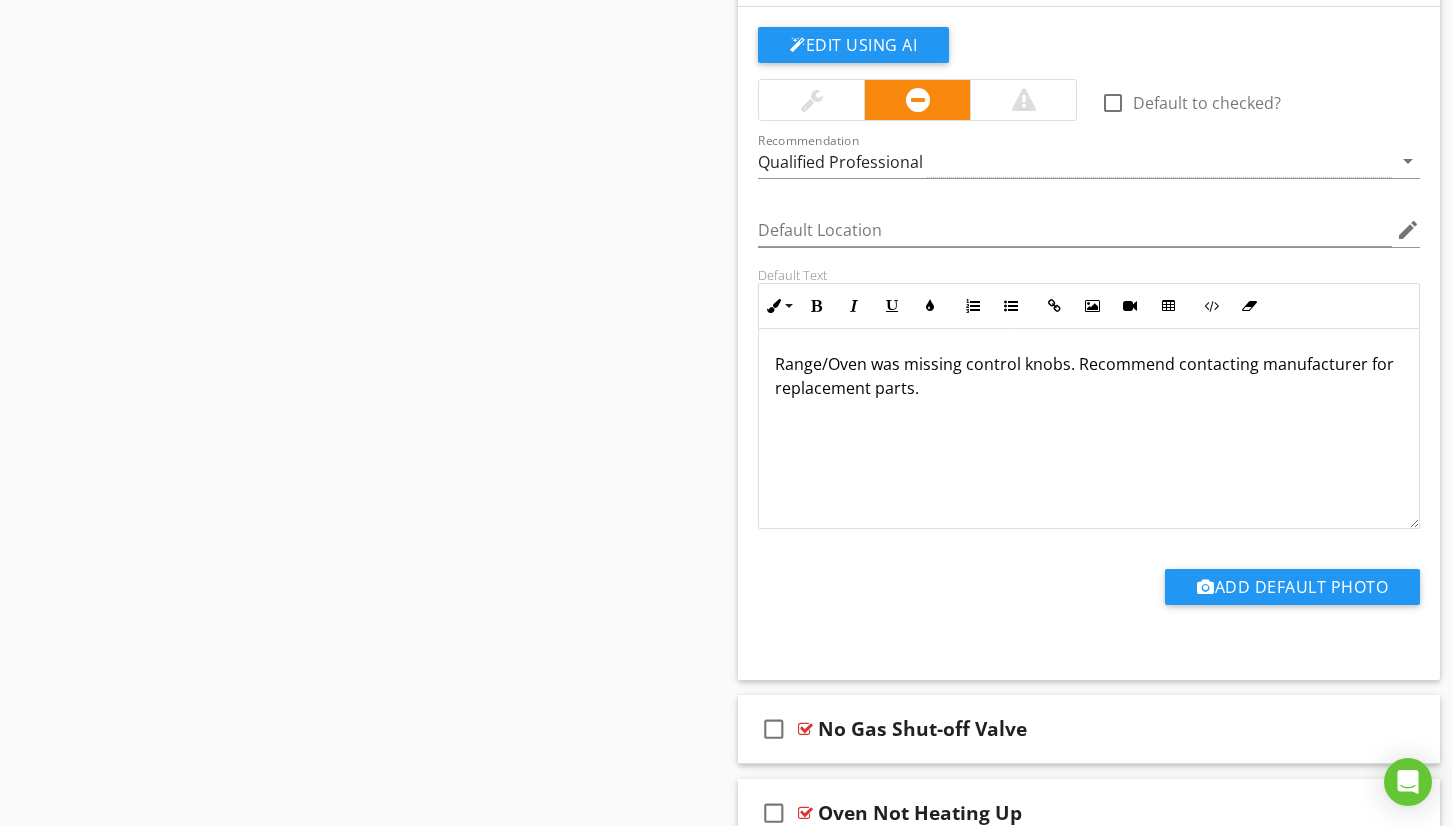scroll, scrollTop: 1374, scrollLeft: 0, axis: vertical 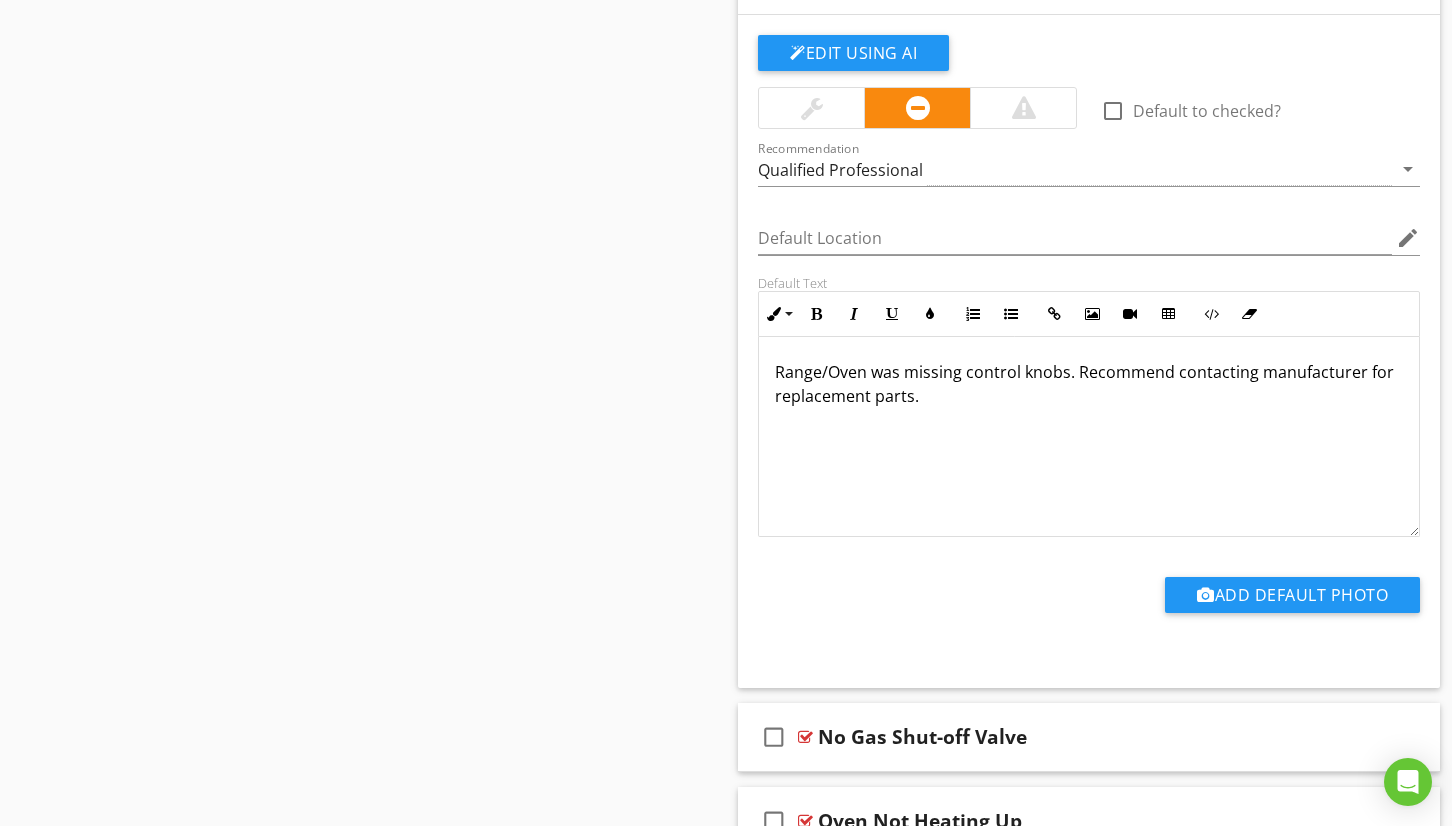 click on "Range/Oven was missing control knobs. Recommend contacting manufacturer for replacement parts." at bounding box center (1089, 436) 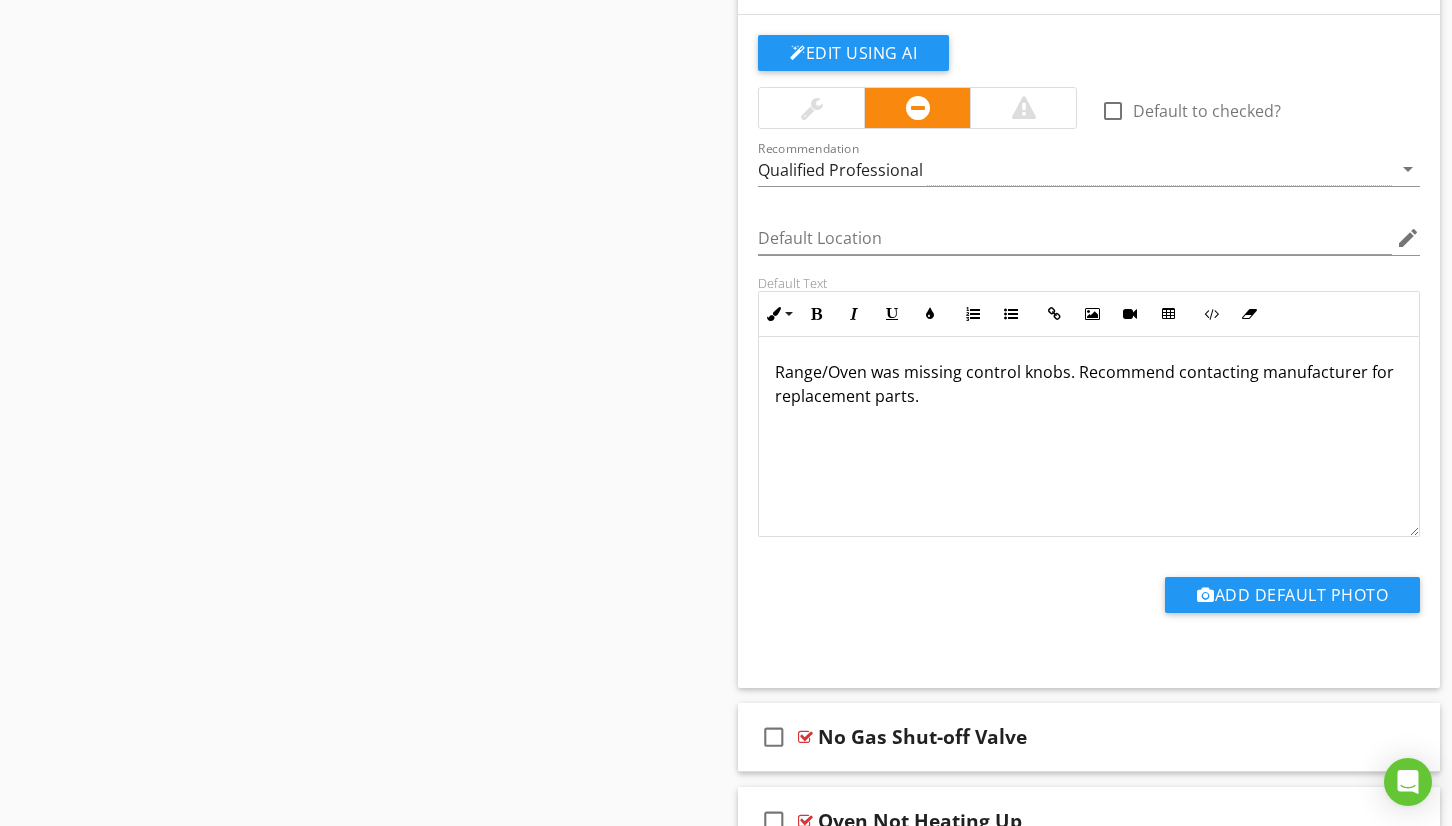 drag, startPoint x: 954, startPoint y: 431, endPoint x: 913, endPoint y: 422, distance: 41.976185 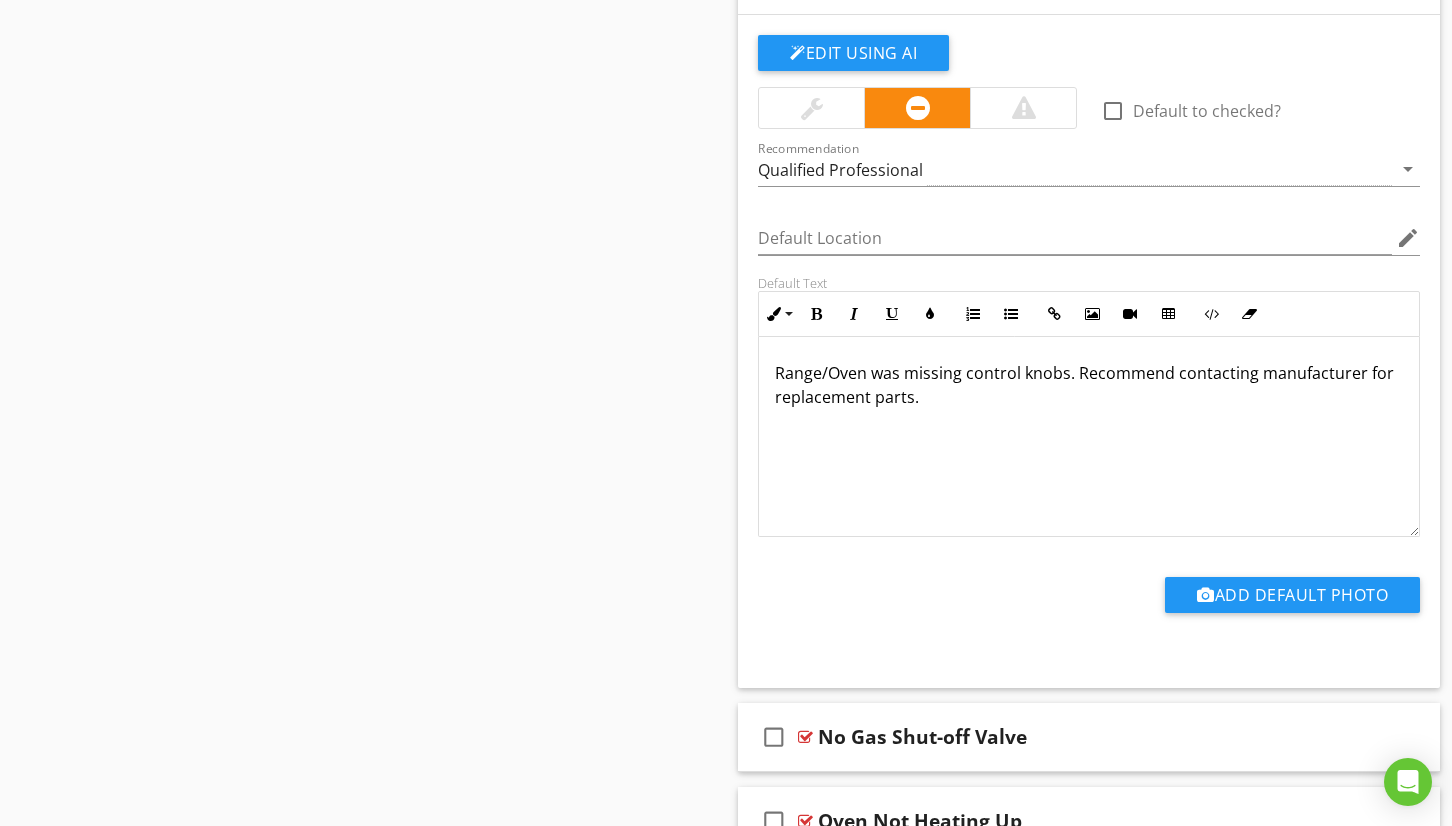 scroll, scrollTop: 0, scrollLeft: 0, axis: both 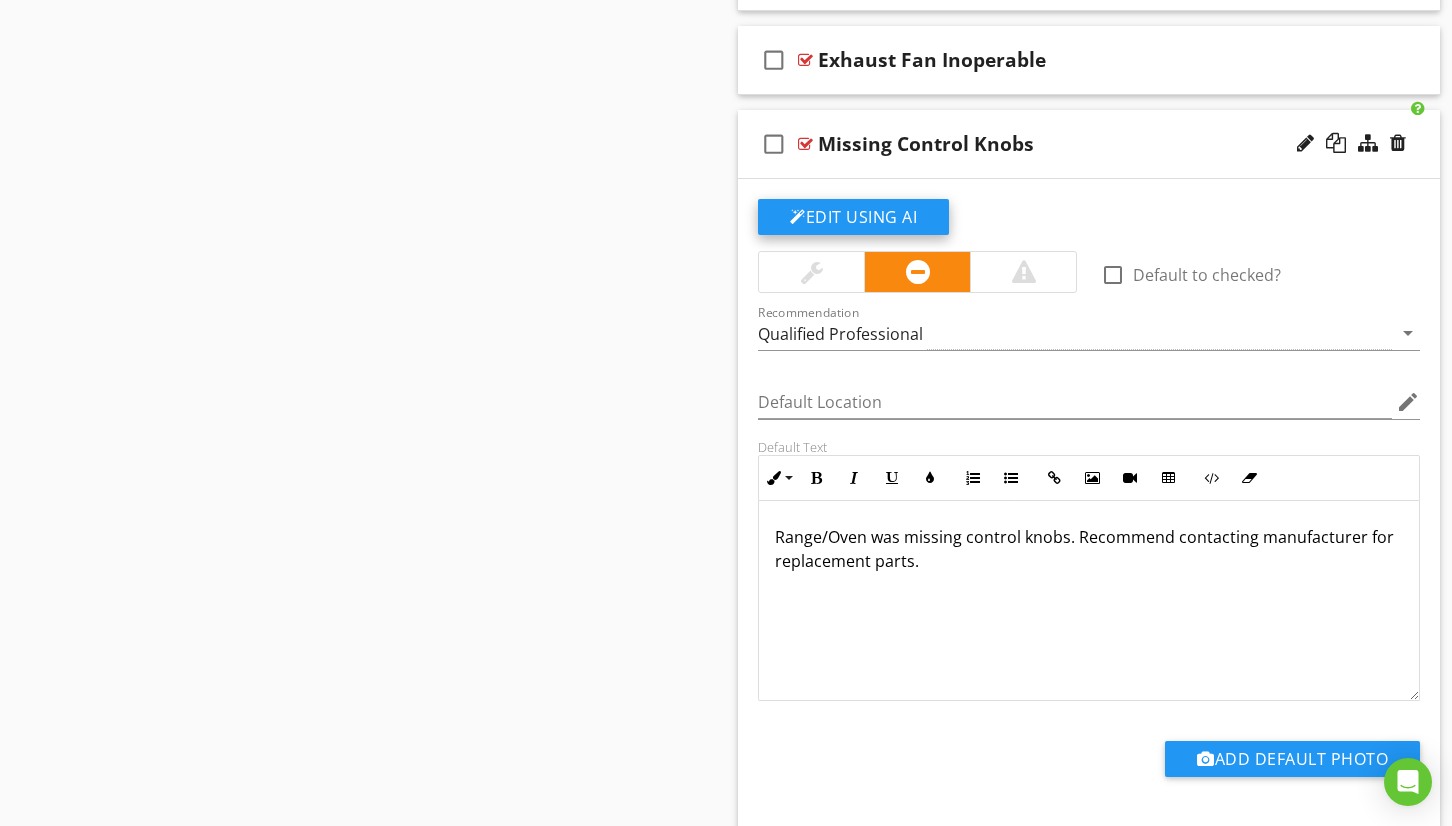 click on "Edit Using AI" at bounding box center [853, 217] 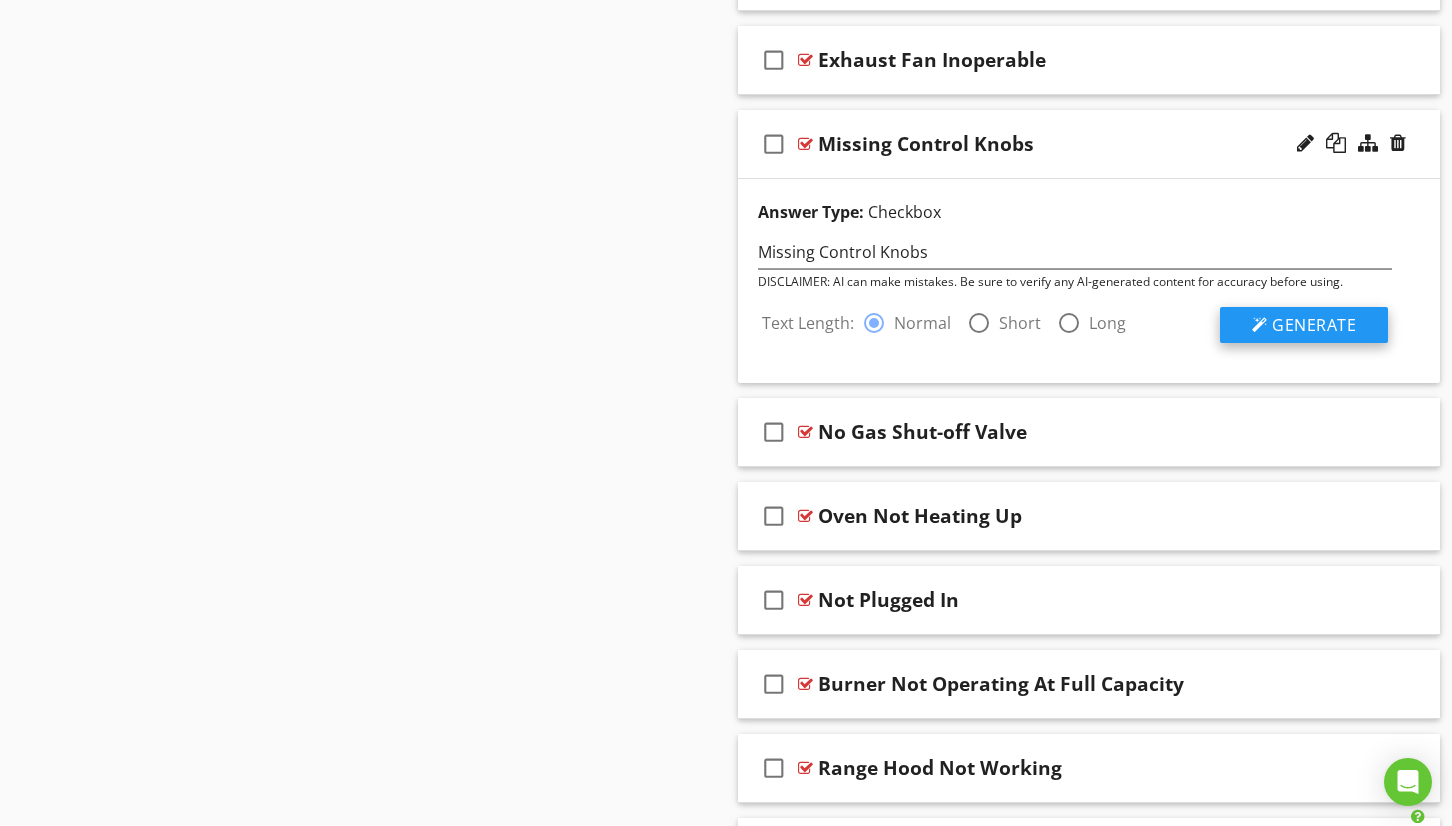click on "Generate" at bounding box center [1314, 325] 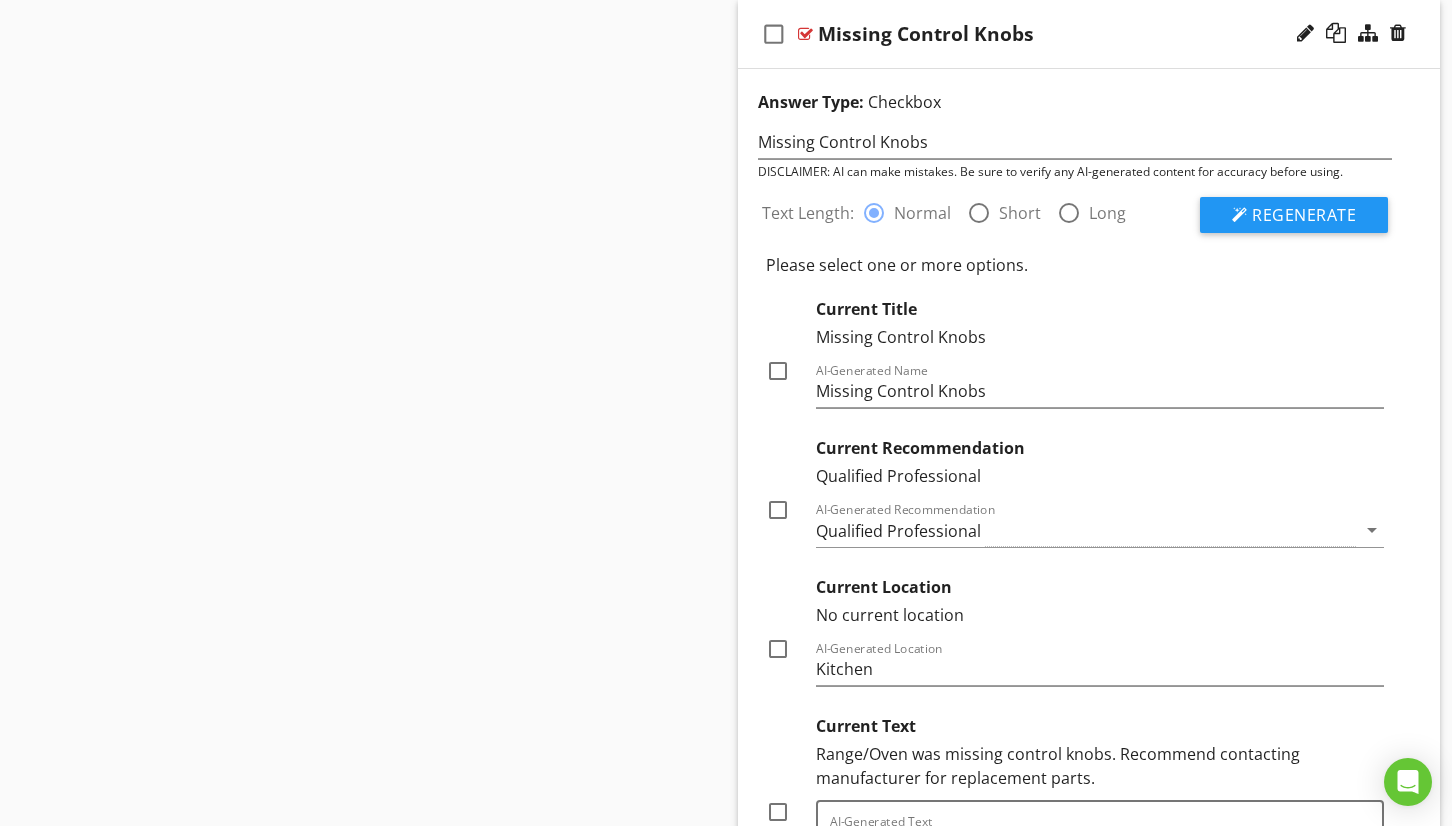 scroll, scrollTop: 1315, scrollLeft: 0, axis: vertical 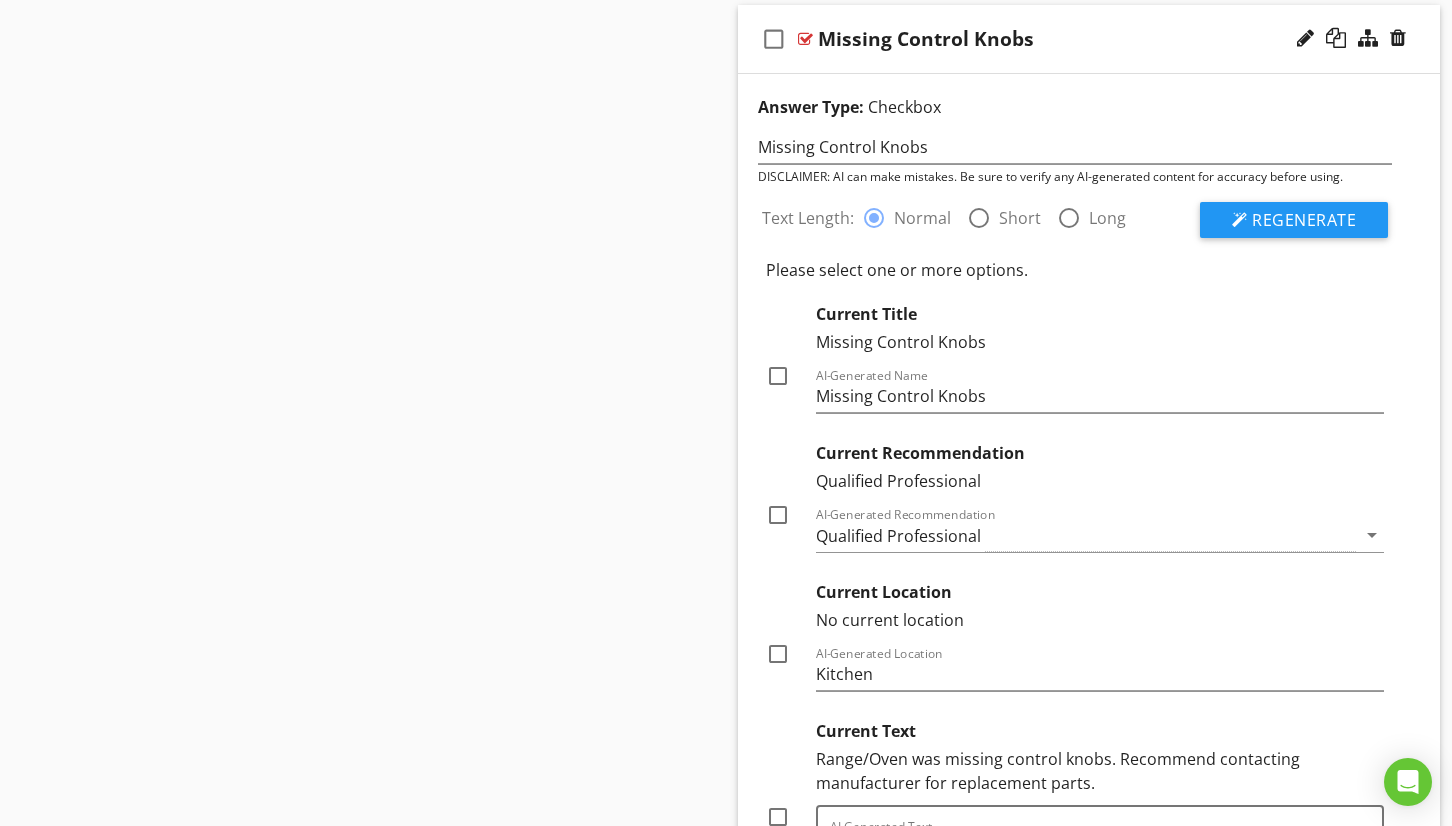 click at bounding box center (979, 218) 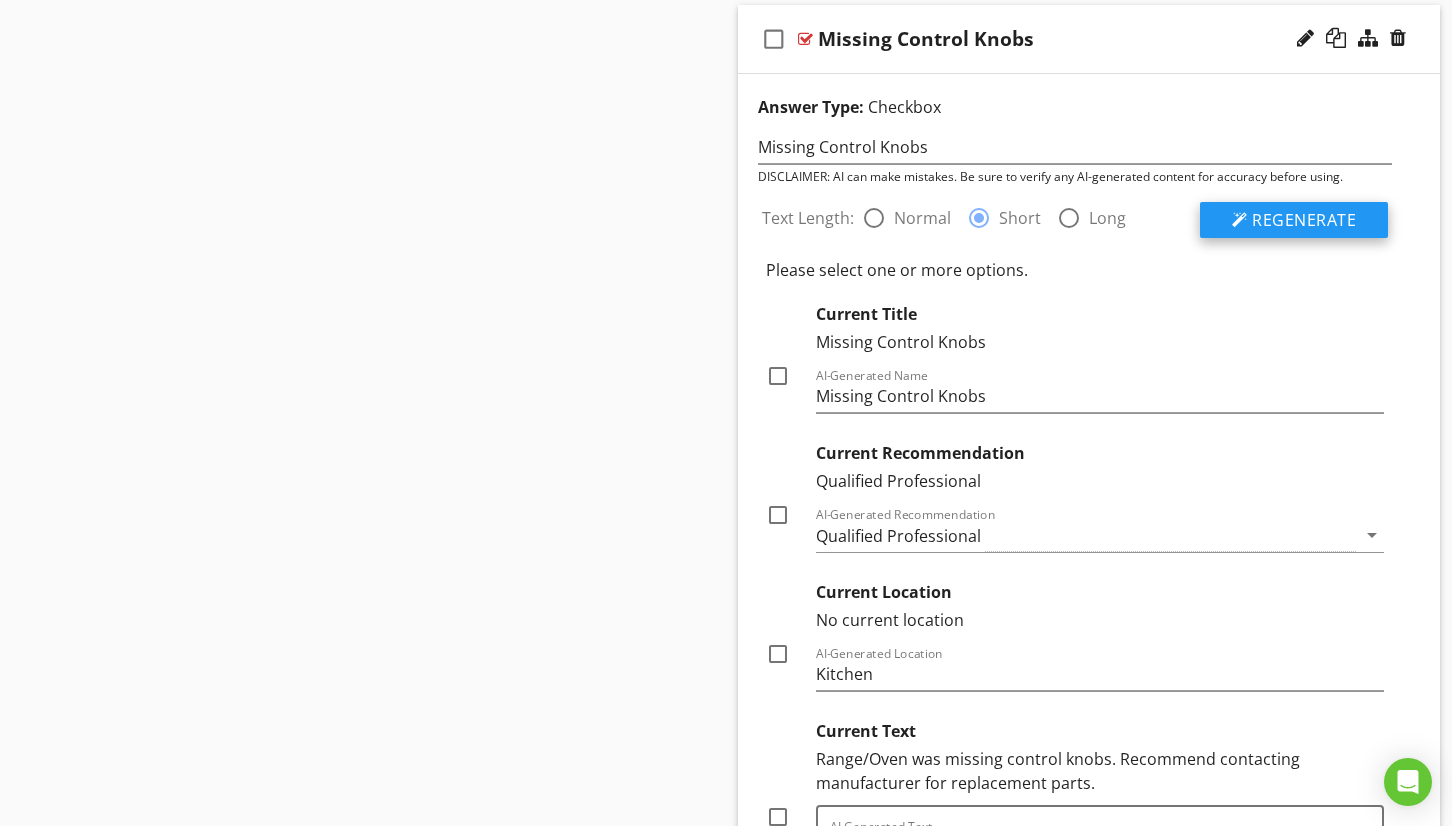 click on "Regenerate" at bounding box center [1304, 220] 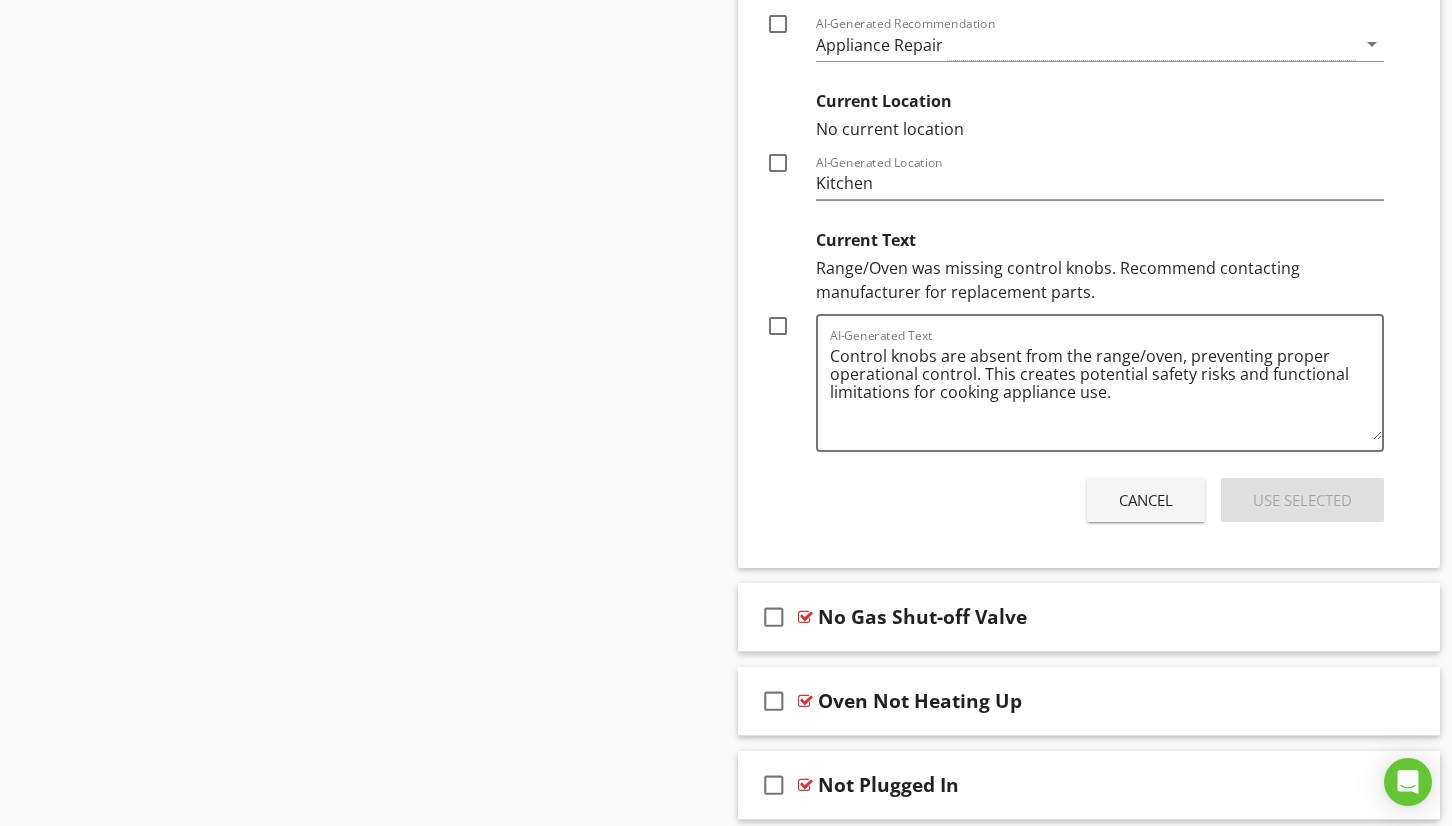 scroll, scrollTop: 1818, scrollLeft: 0, axis: vertical 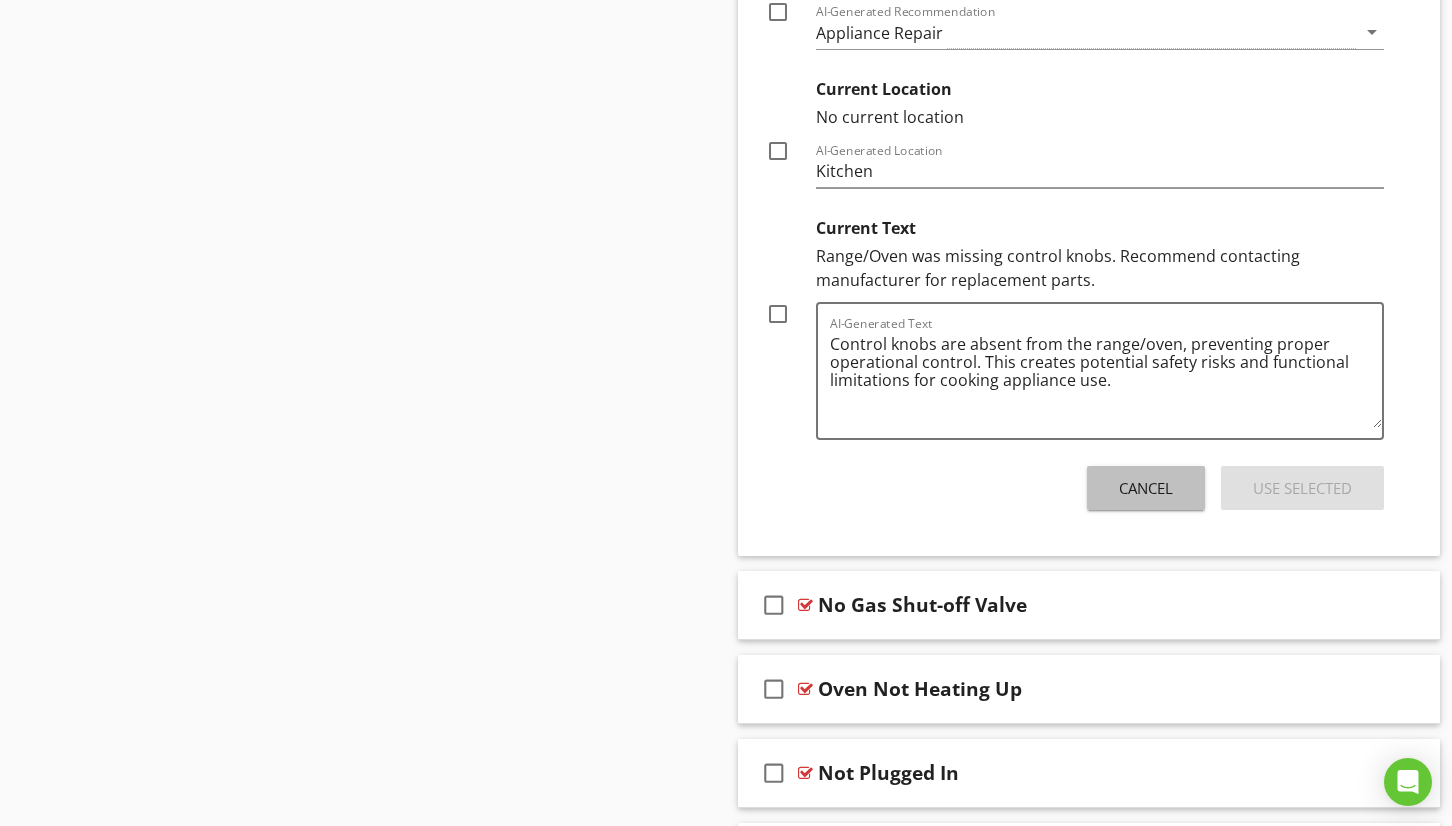 click on "Cancel" at bounding box center (1146, 488) 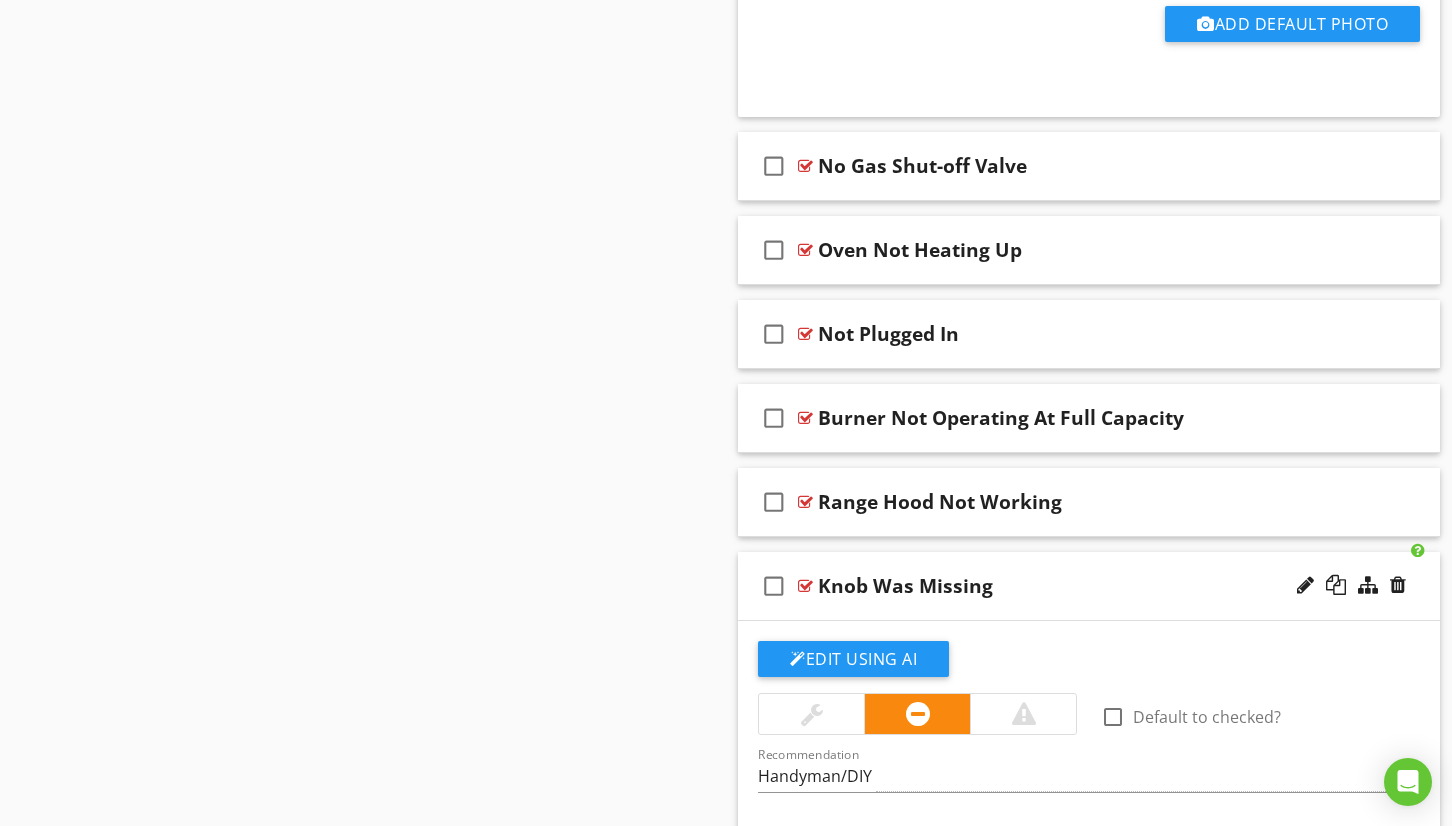 scroll, scrollTop: 1946, scrollLeft: 0, axis: vertical 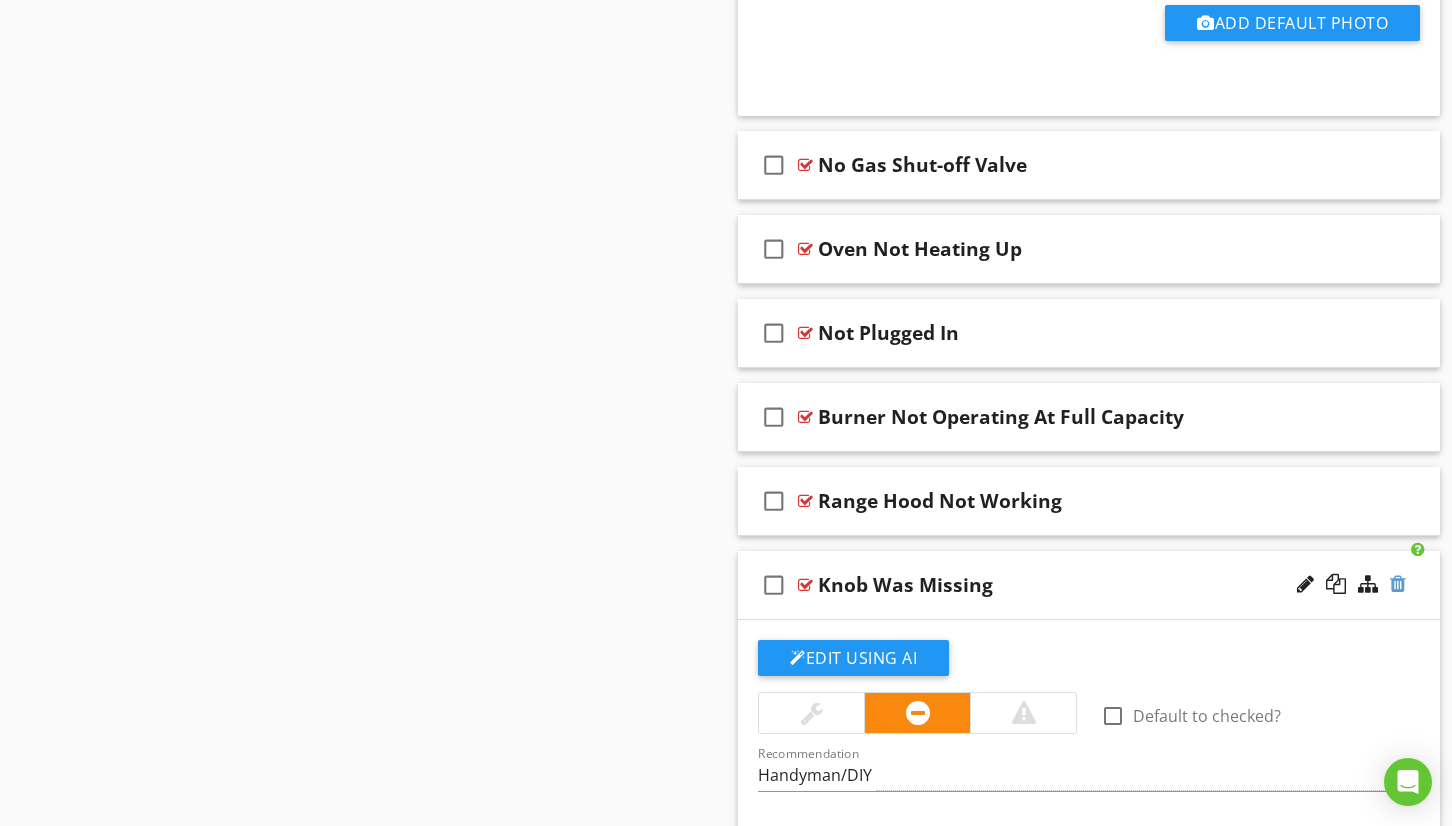 click at bounding box center [1398, 584] 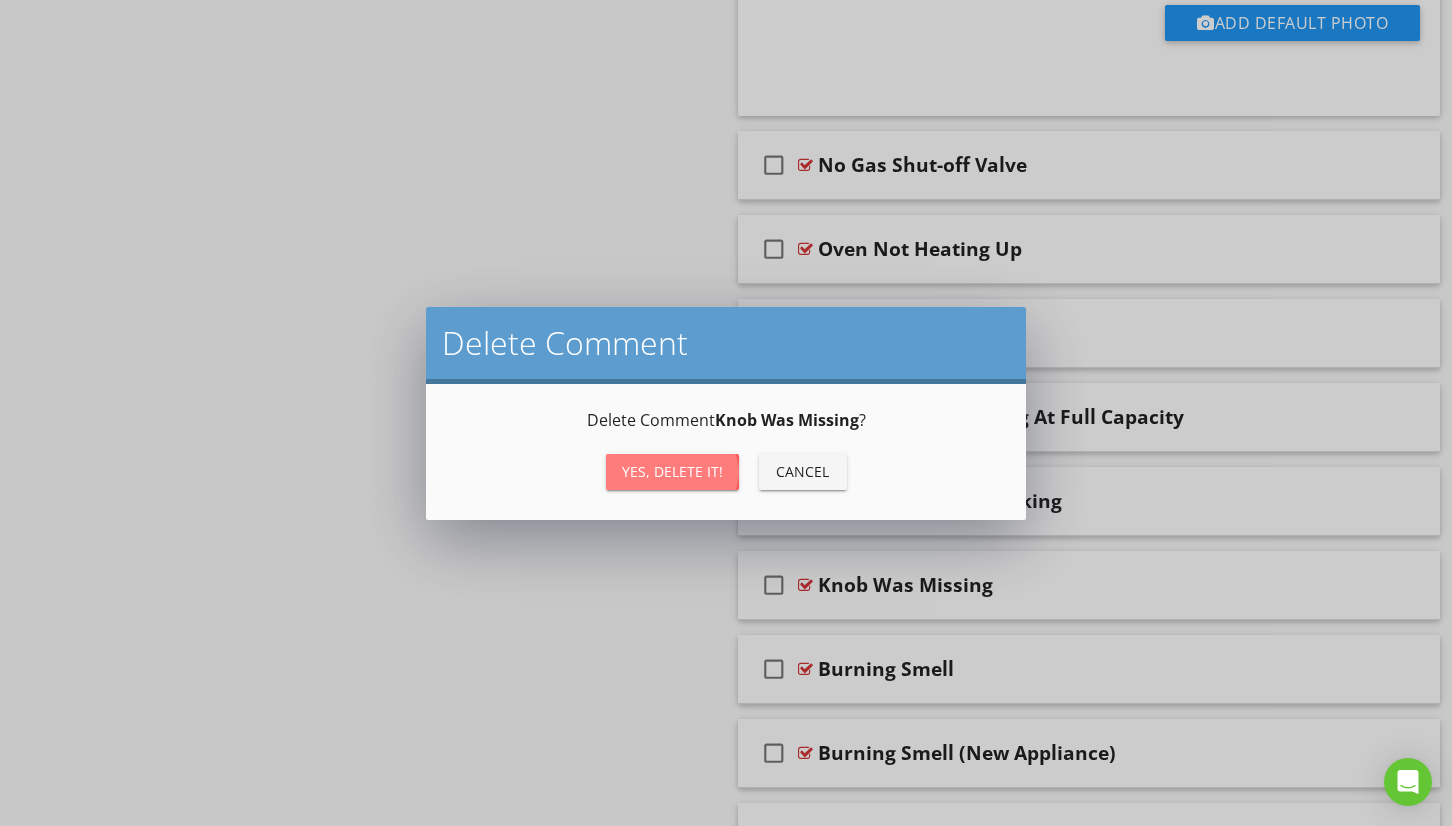 click on "Yes, Delete it!" at bounding box center (672, 471) 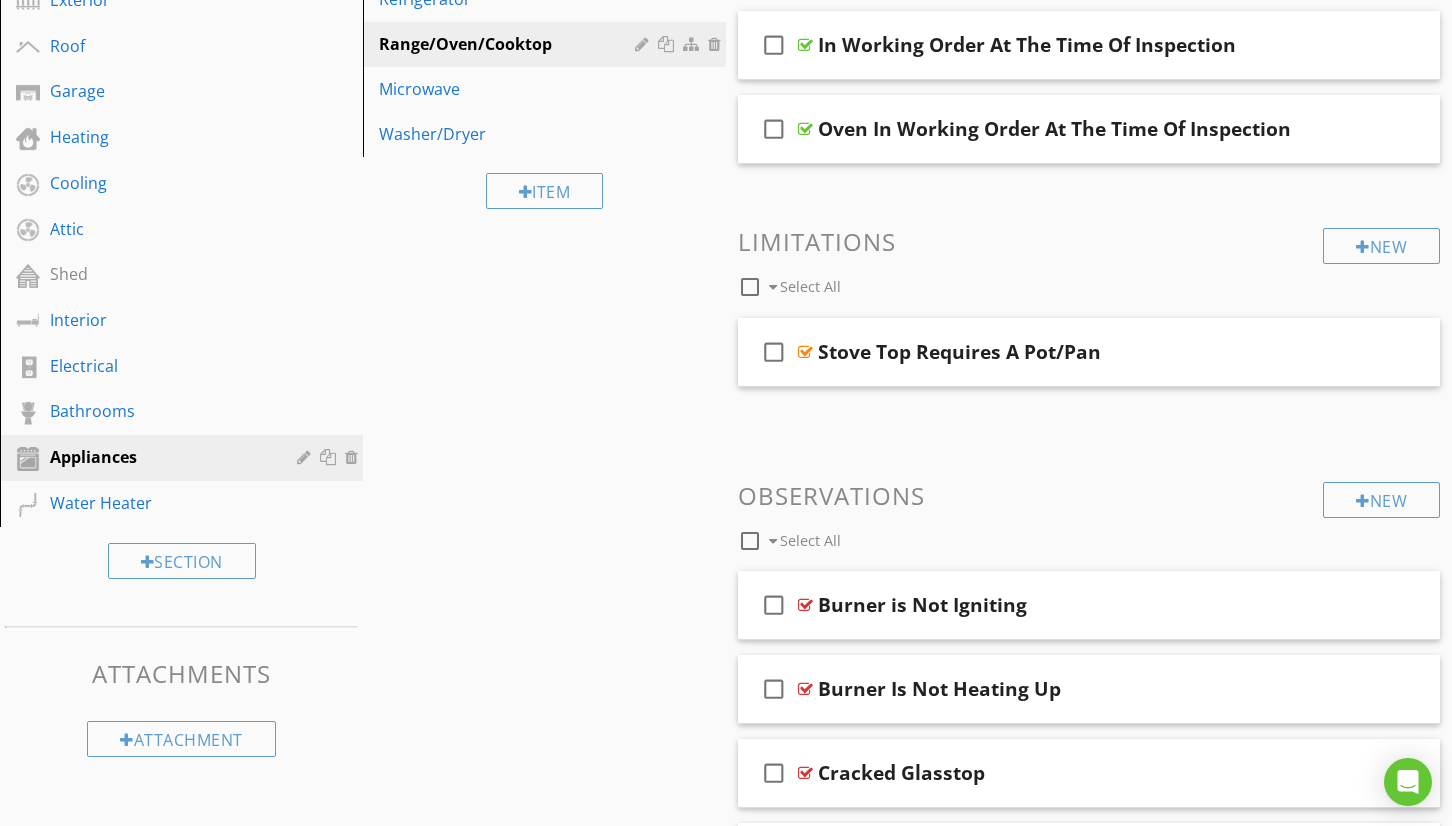 scroll, scrollTop: 324, scrollLeft: 0, axis: vertical 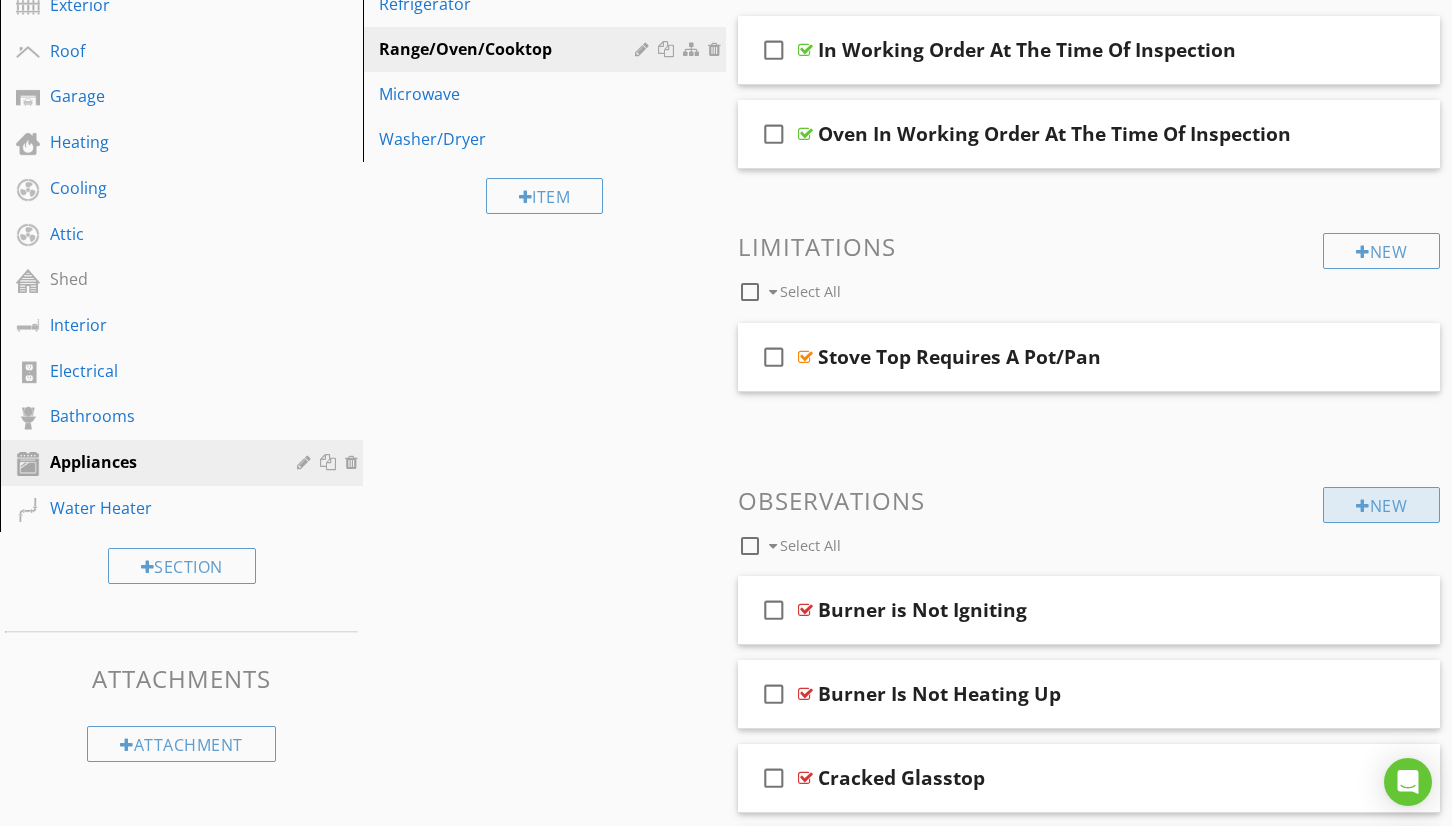 click on "New" at bounding box center (1381, 505) 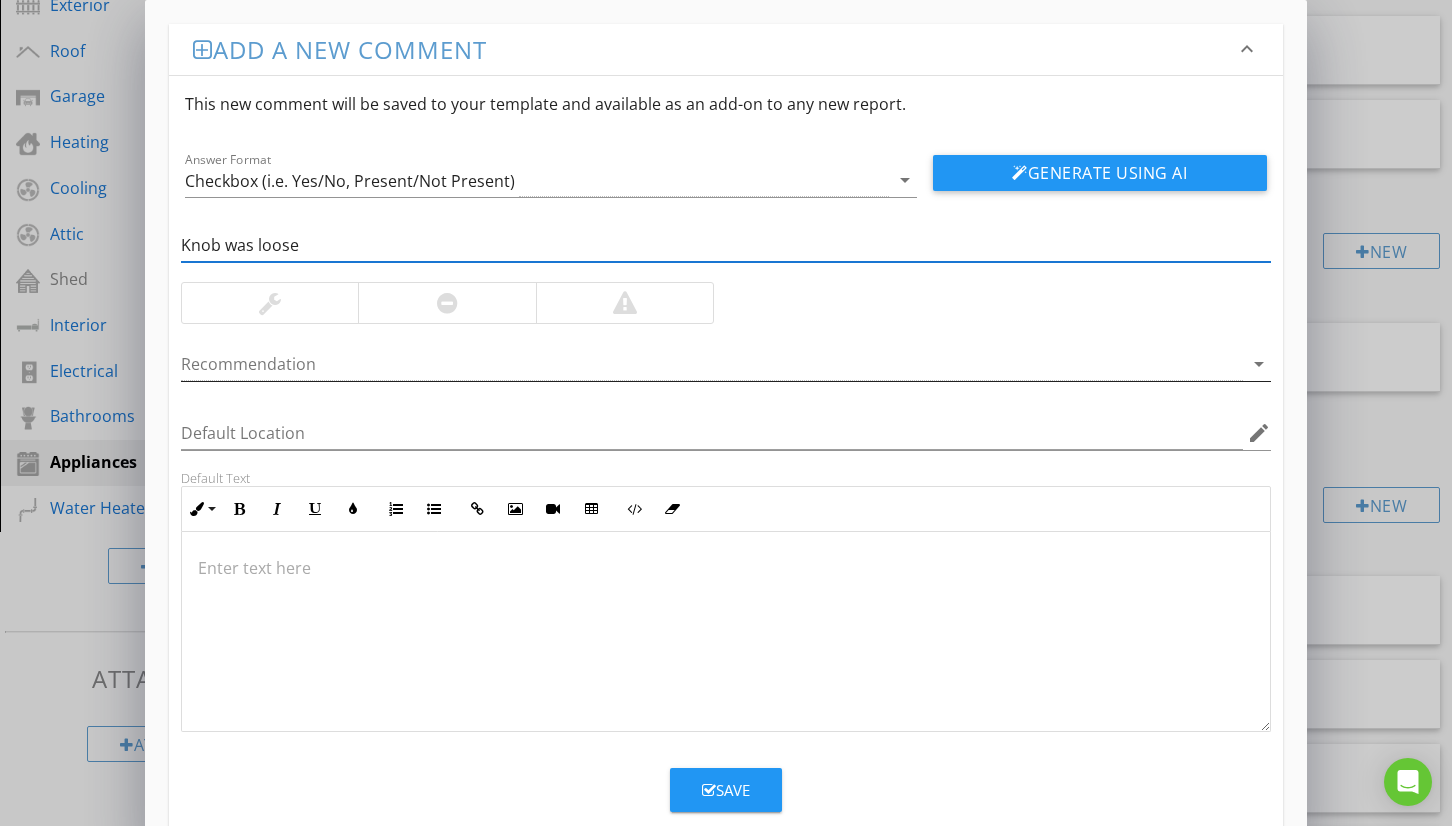 click at bounding box center [712, 364] 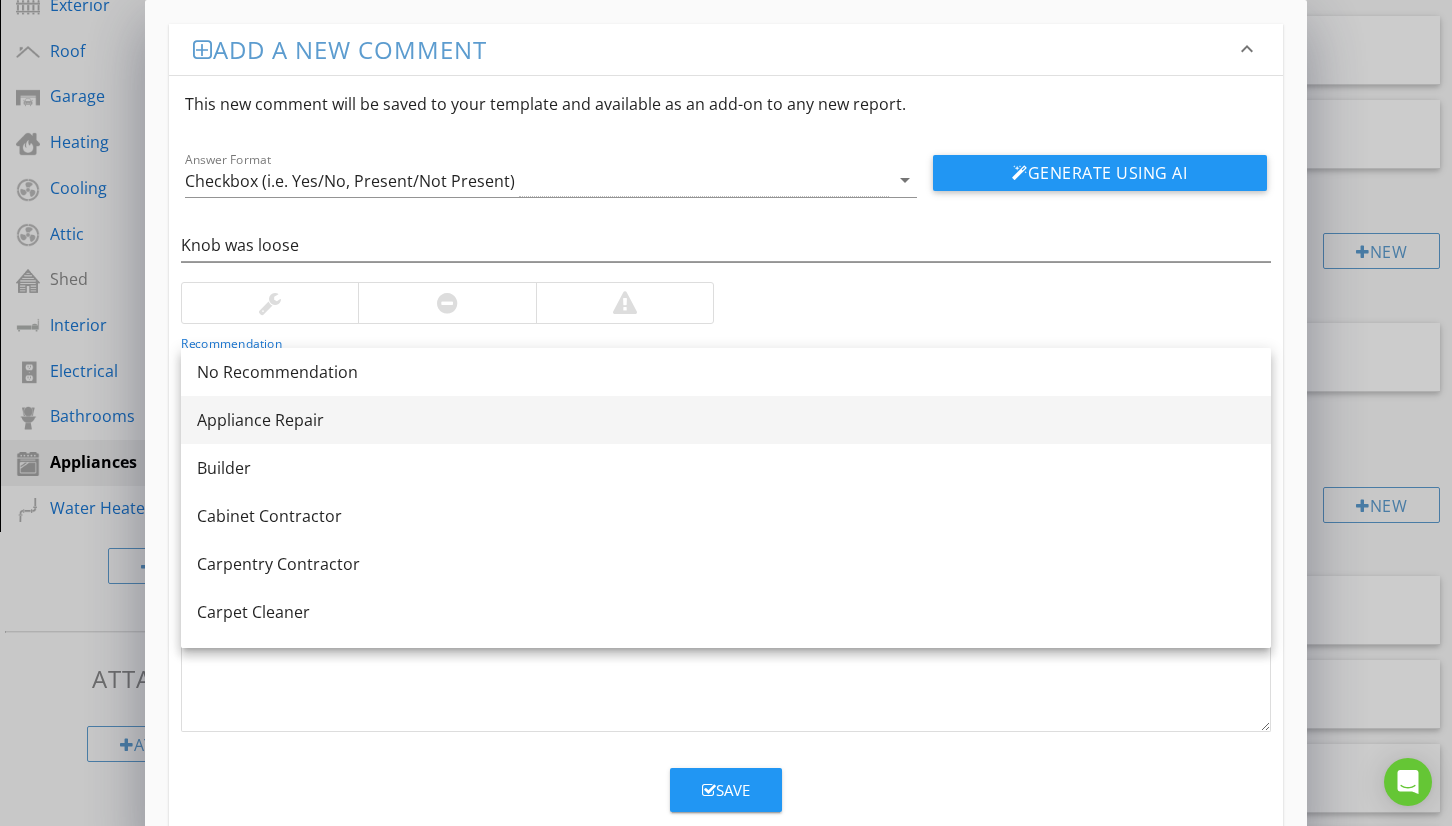 click on "Appliance Repair" at bounding box center (726, 420) 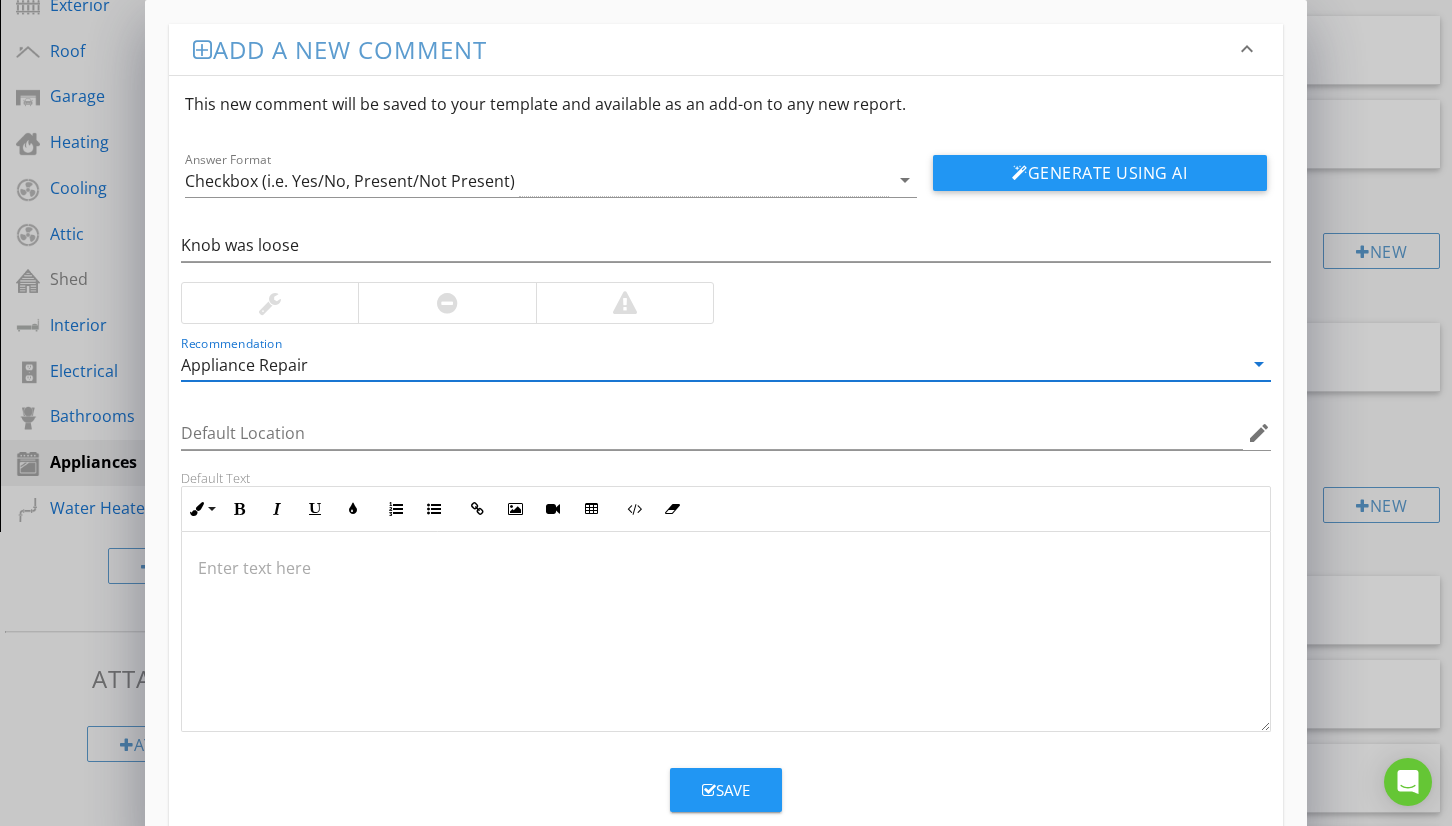 click at bounding box center (726, 632) 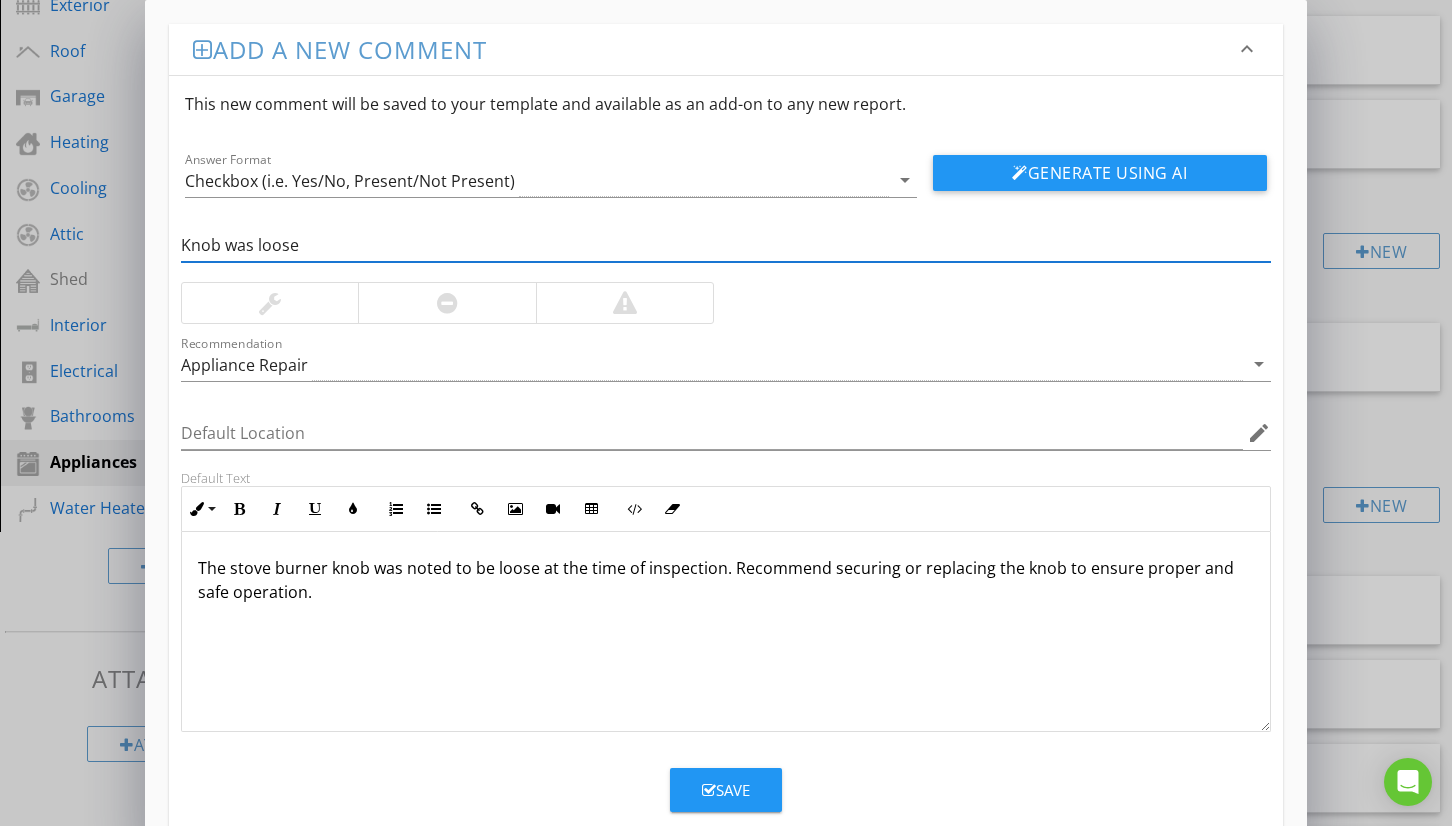 click on "Knob was loose" at bounding box center (726, 245) 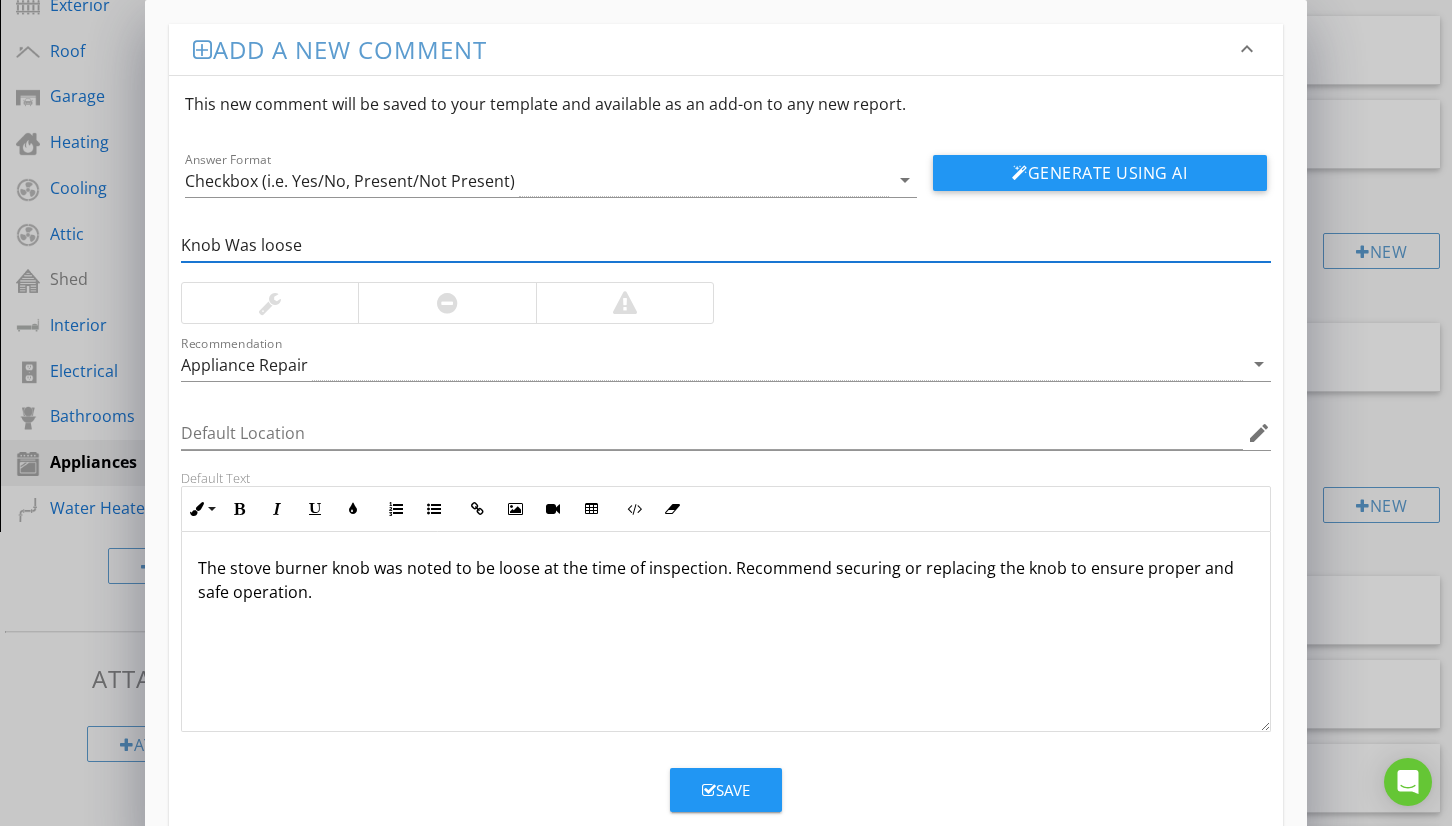 click on "Knob Was loose" at bounding box center (726, 245) 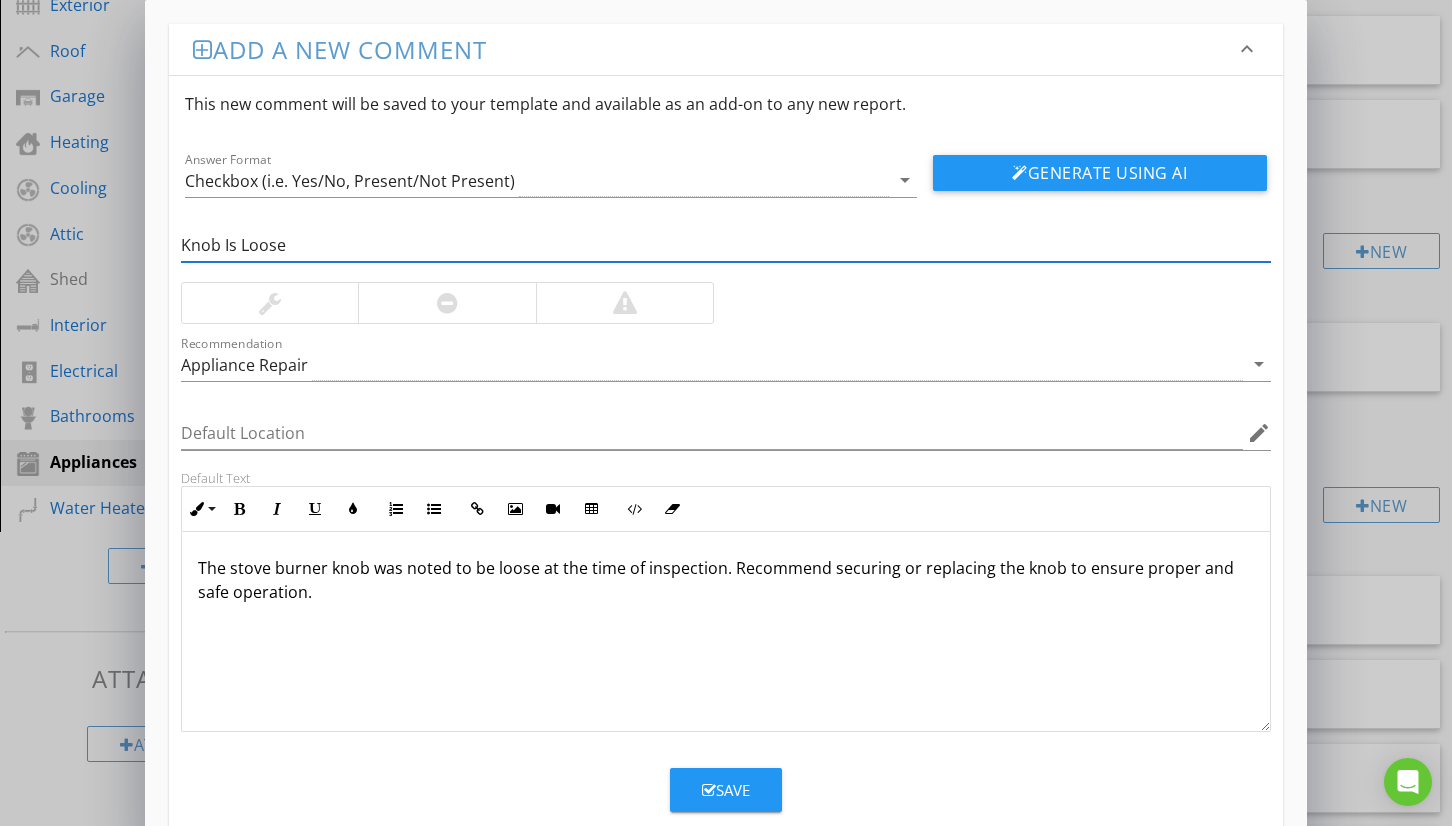 type on "Knob Is Loose" 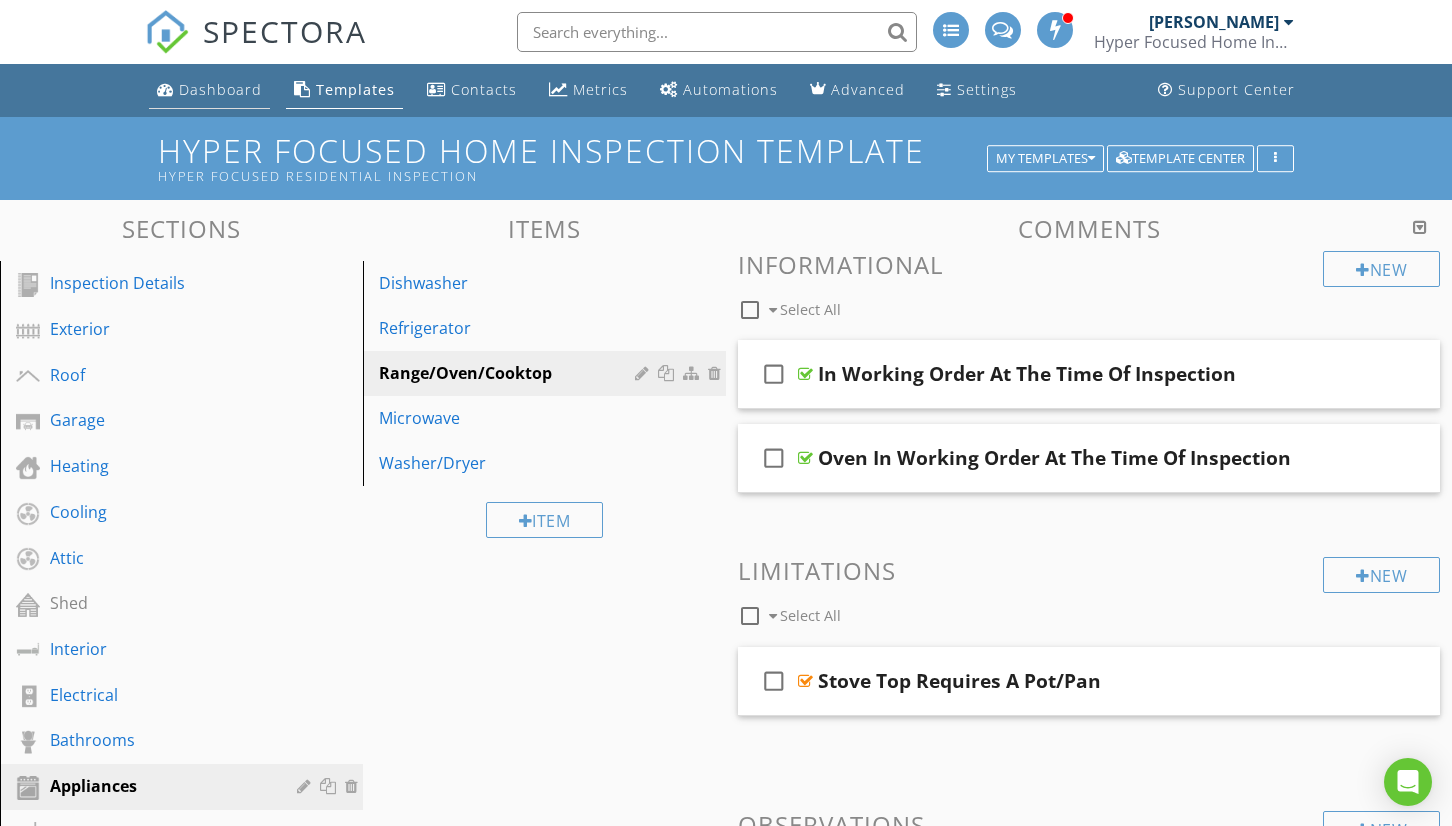 scroll, scrollTop: 0, scrollLeft: 0, axis: both 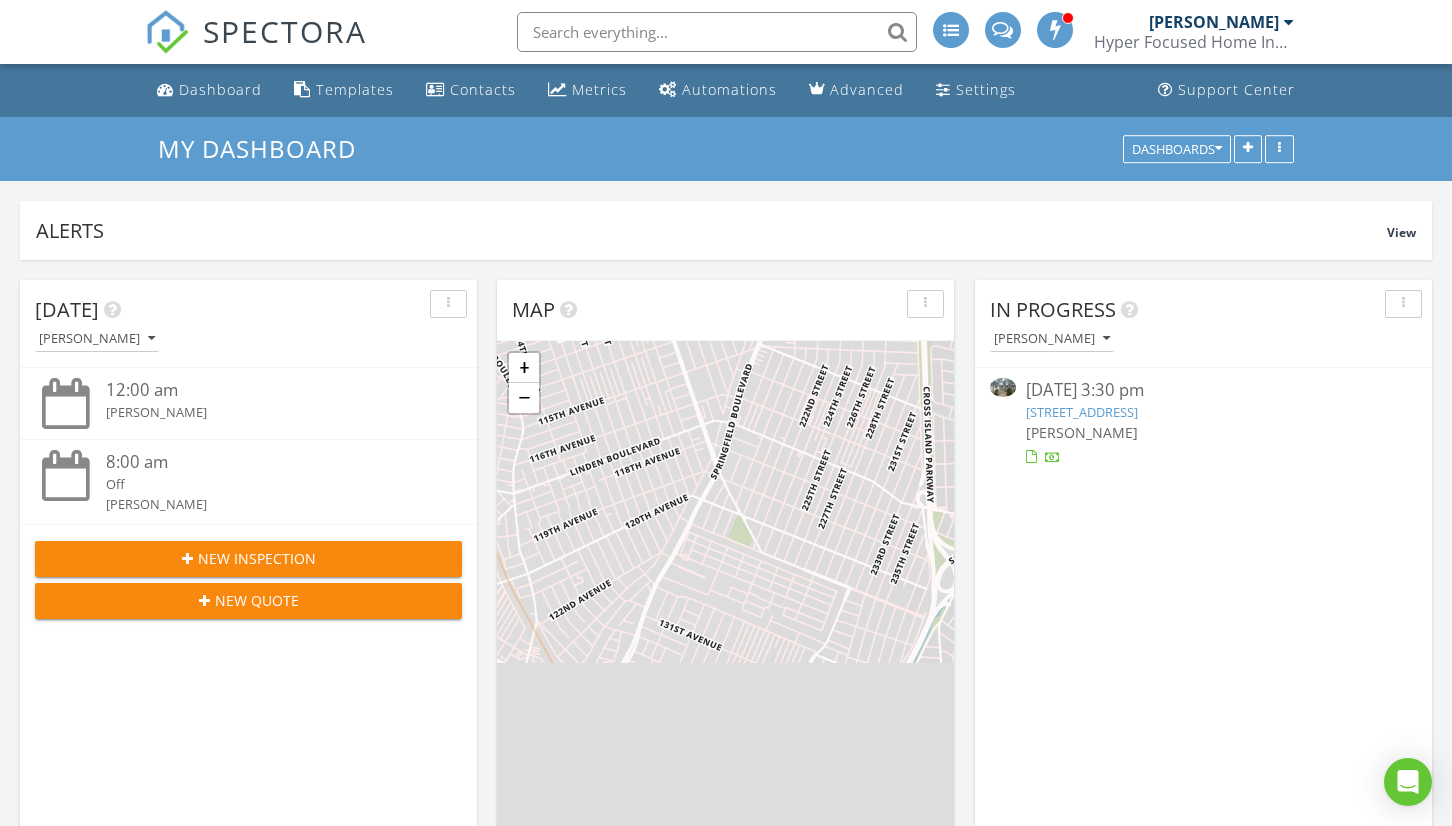 click on "[STREET_ADDRESS]" at bounding box center (1082, 412) 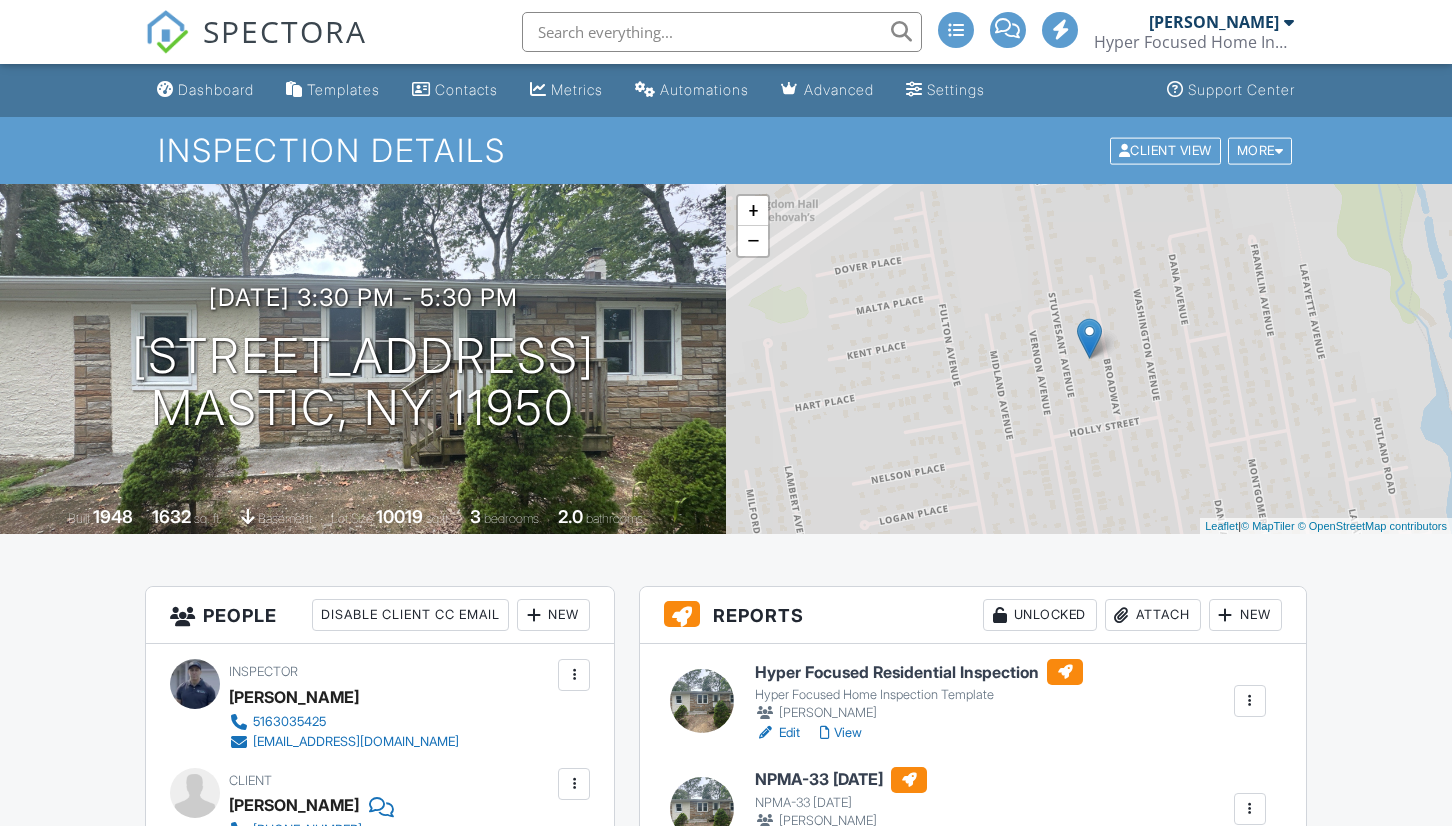 scroll, scrollTop: 1, scrollLeft: 0, axis: vertical 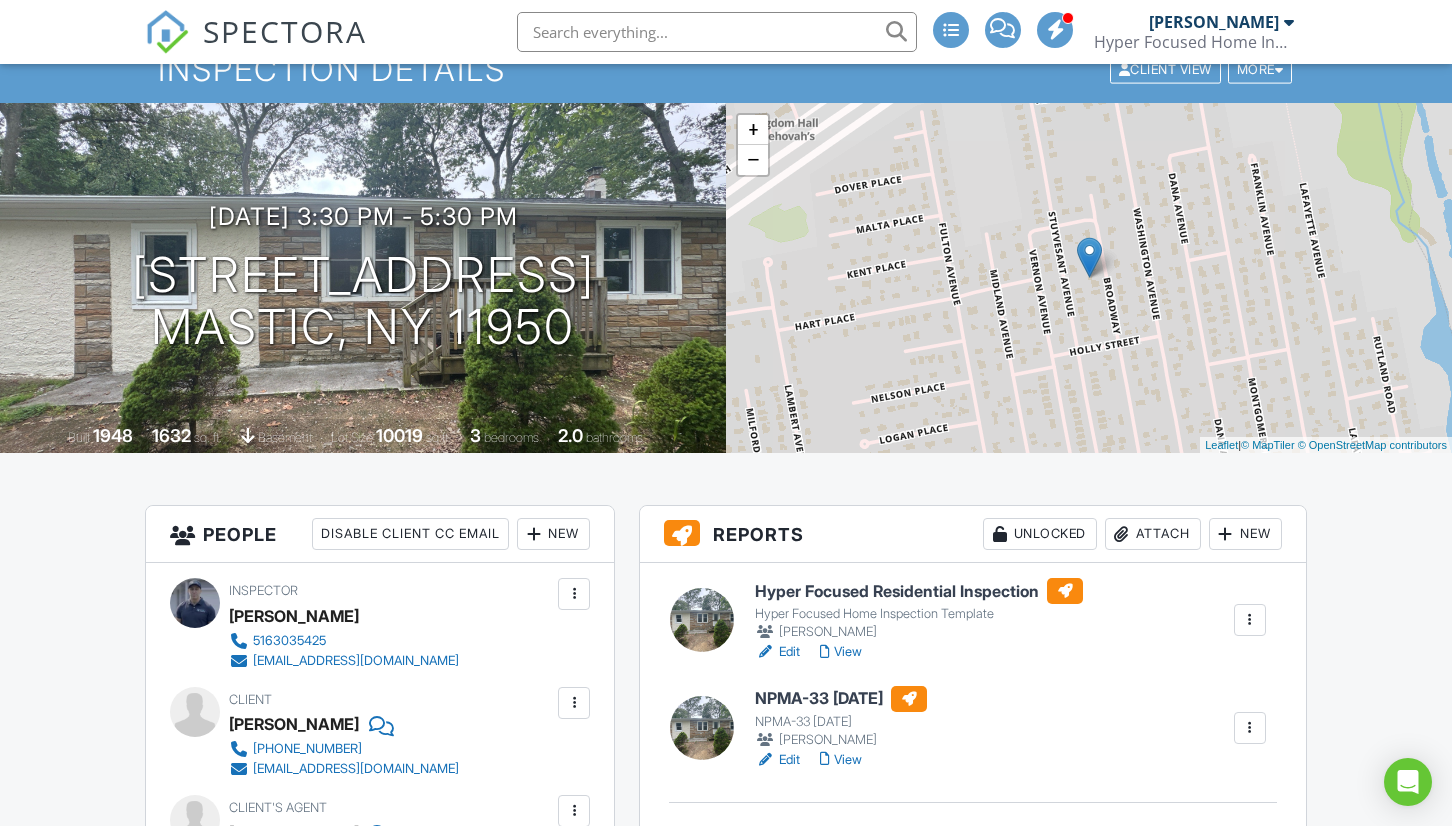 click on "View" at bounding box center (841, 652) 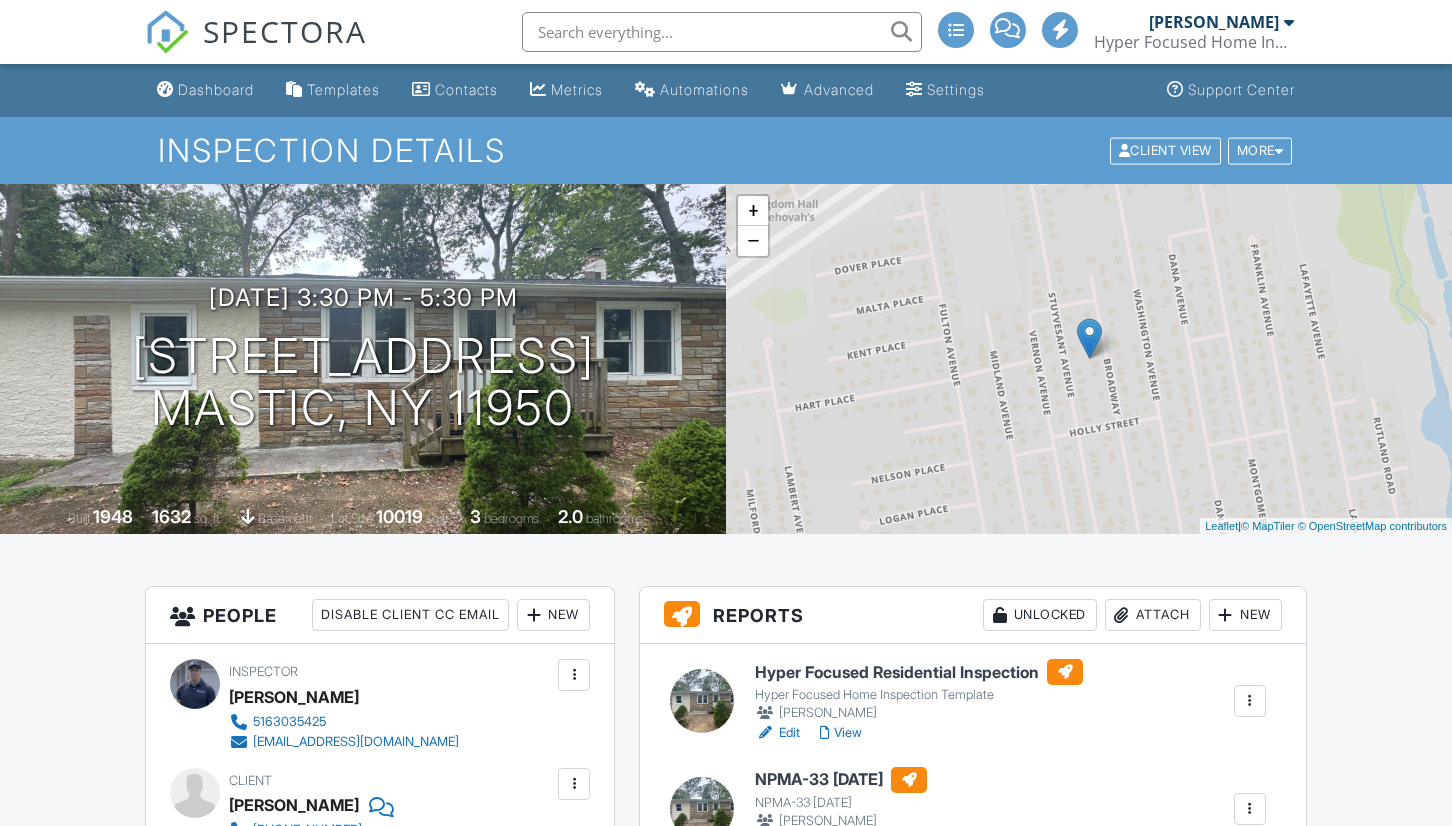 scroll, scrollTop: 0, scrollLeft: 0, axis: both 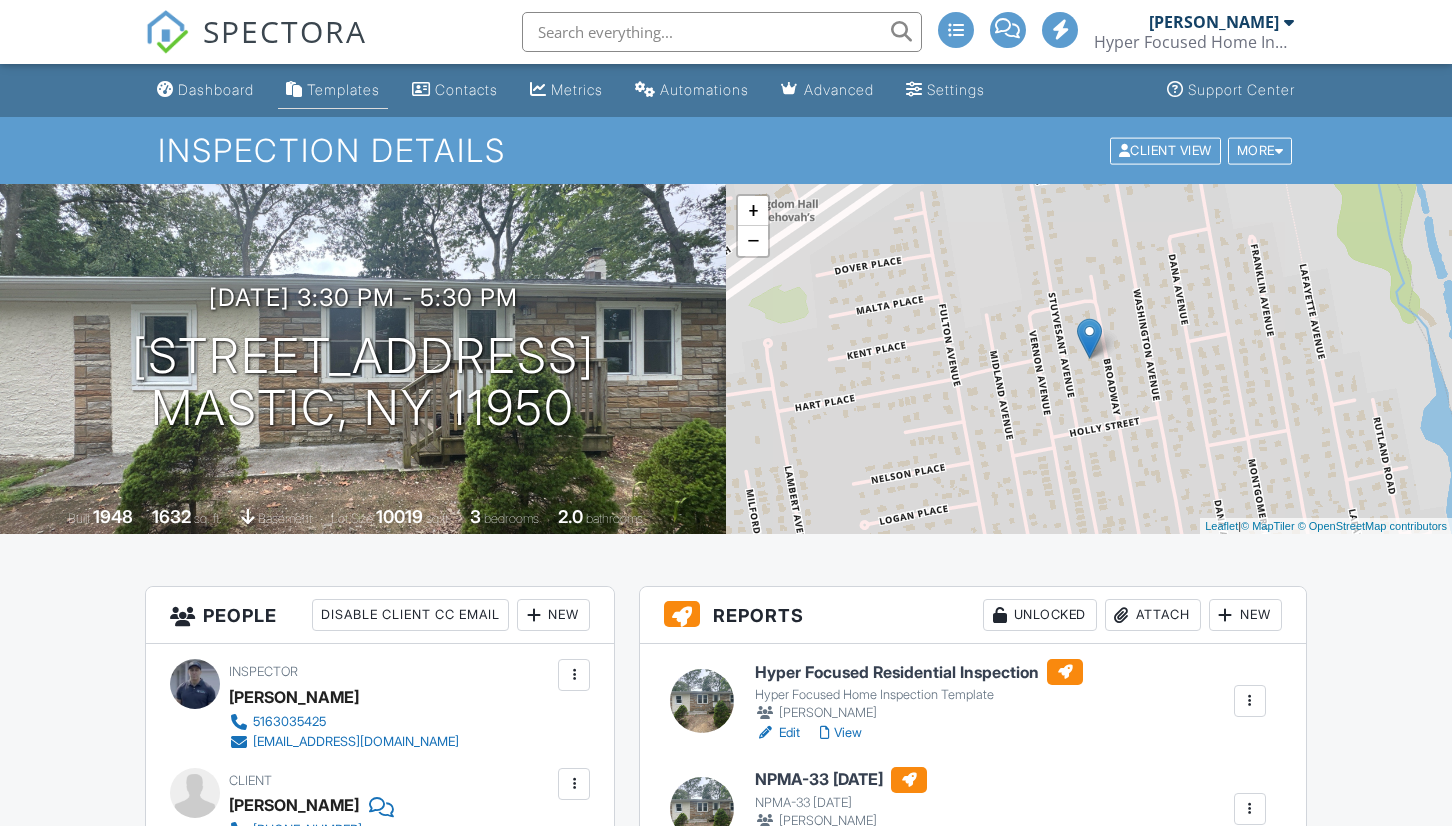 click on "Templates" at bounding box center [343, 89] 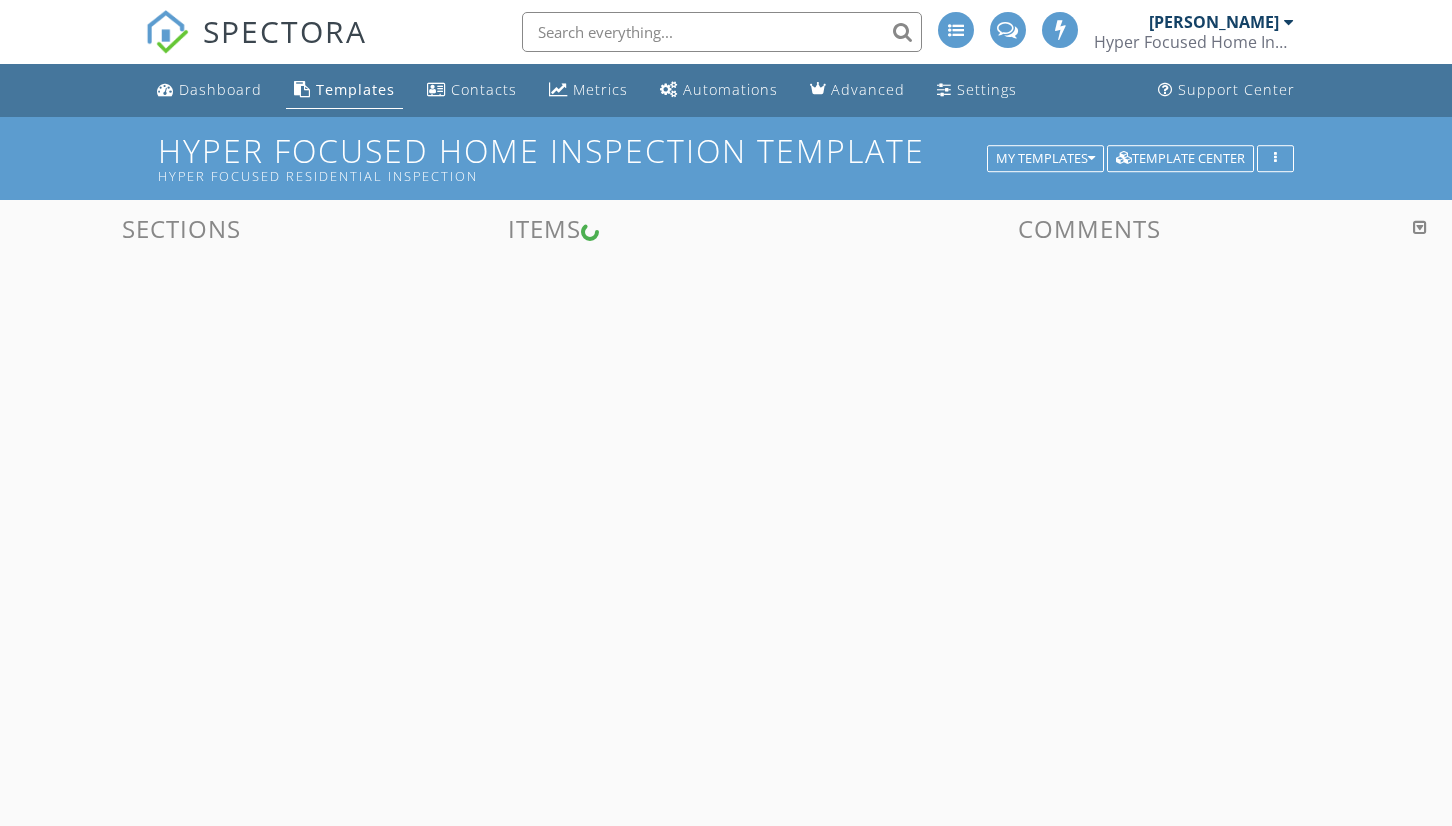 scroll, scrollTop: 0, scrollLeft: 0, axis: both 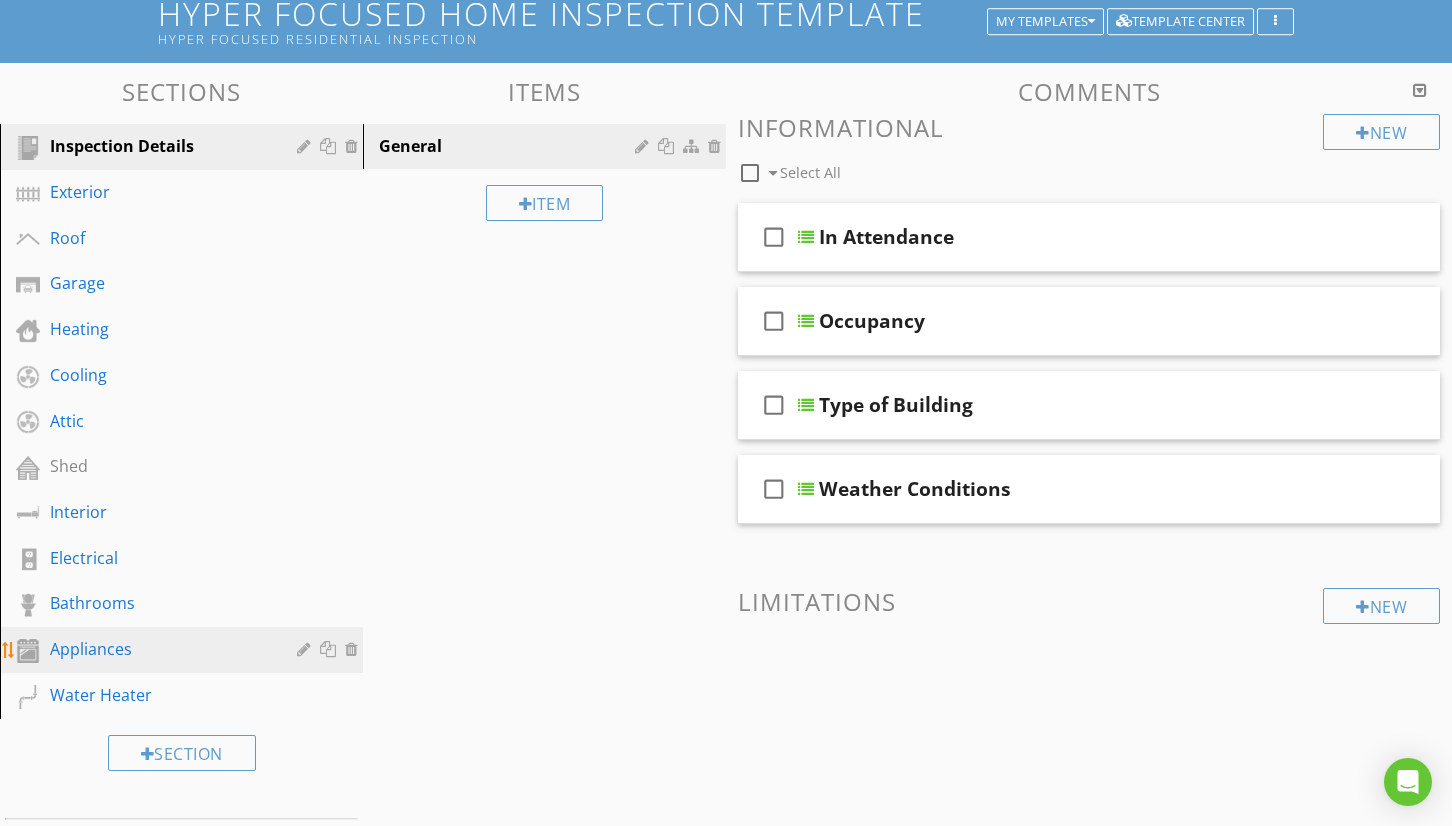 click on "Appliances" at bounding box center (159, 649) 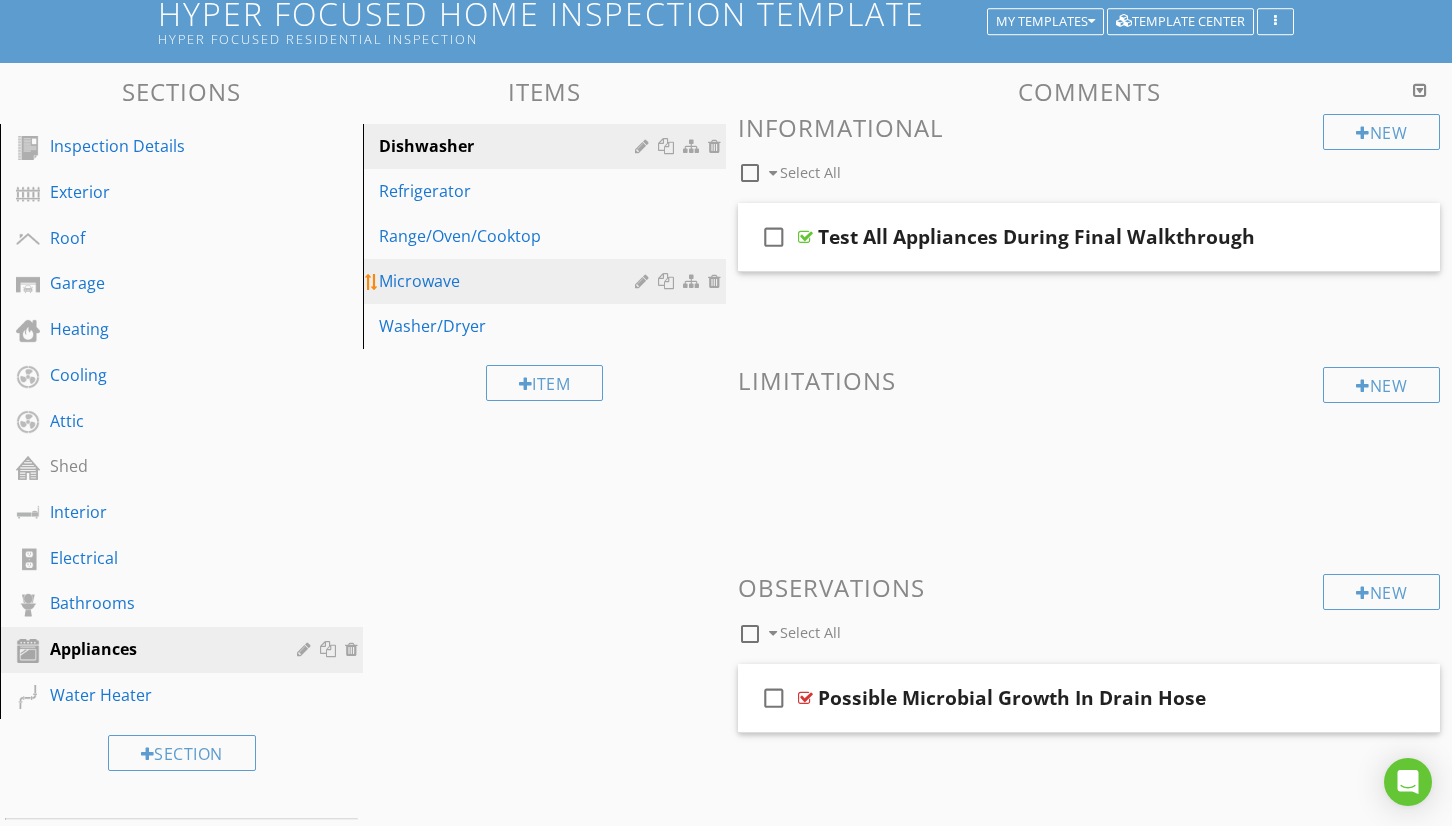 click on "Microwave" at bounding box center [510, 281] 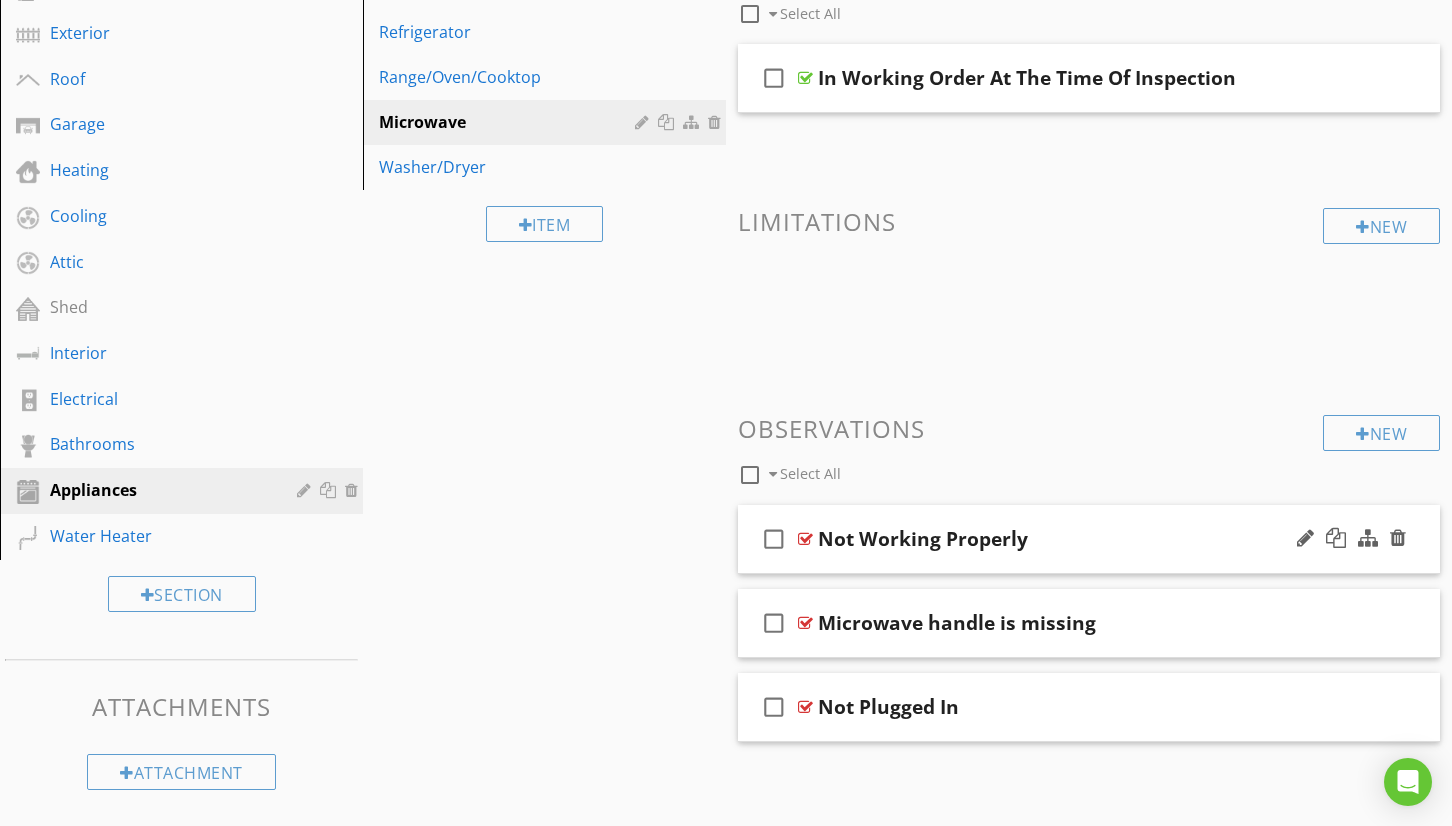 scroll, scrollTop: 295, scrollLeft: 0, axis: vertical 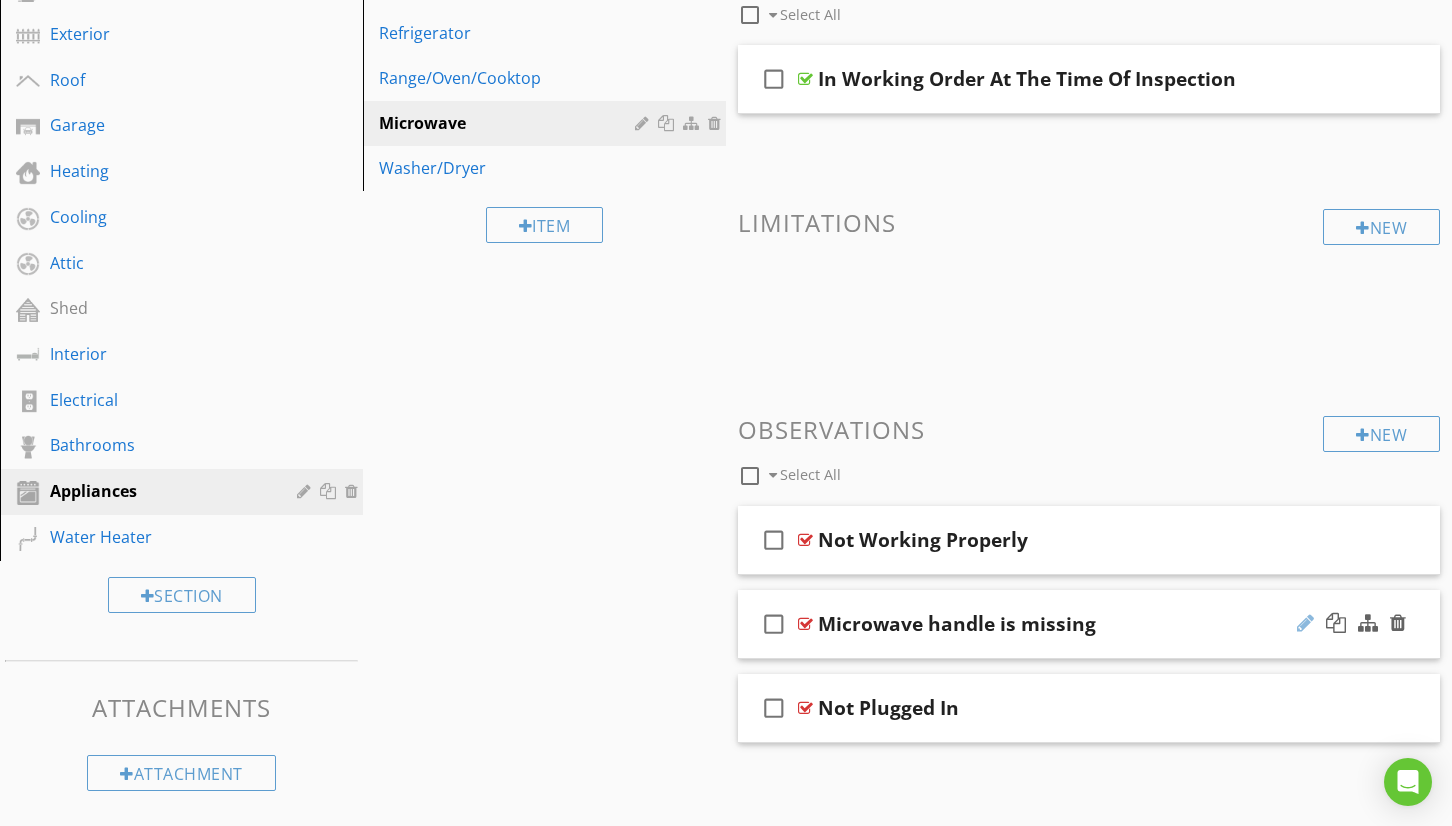 click at bounding box center (1305, 623) 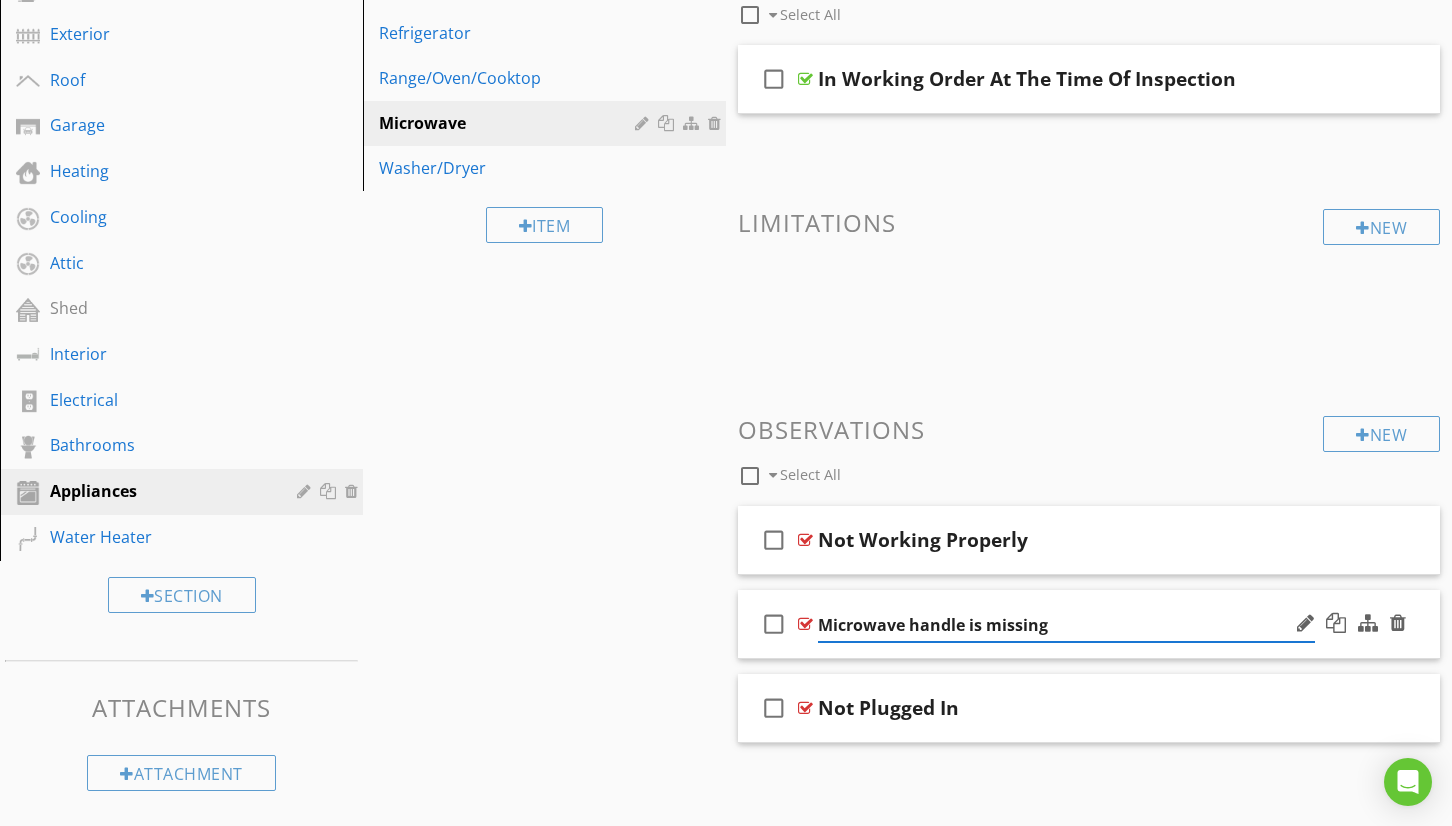 click on "Microwave handle is missing" at bounding box center (1066, 625) 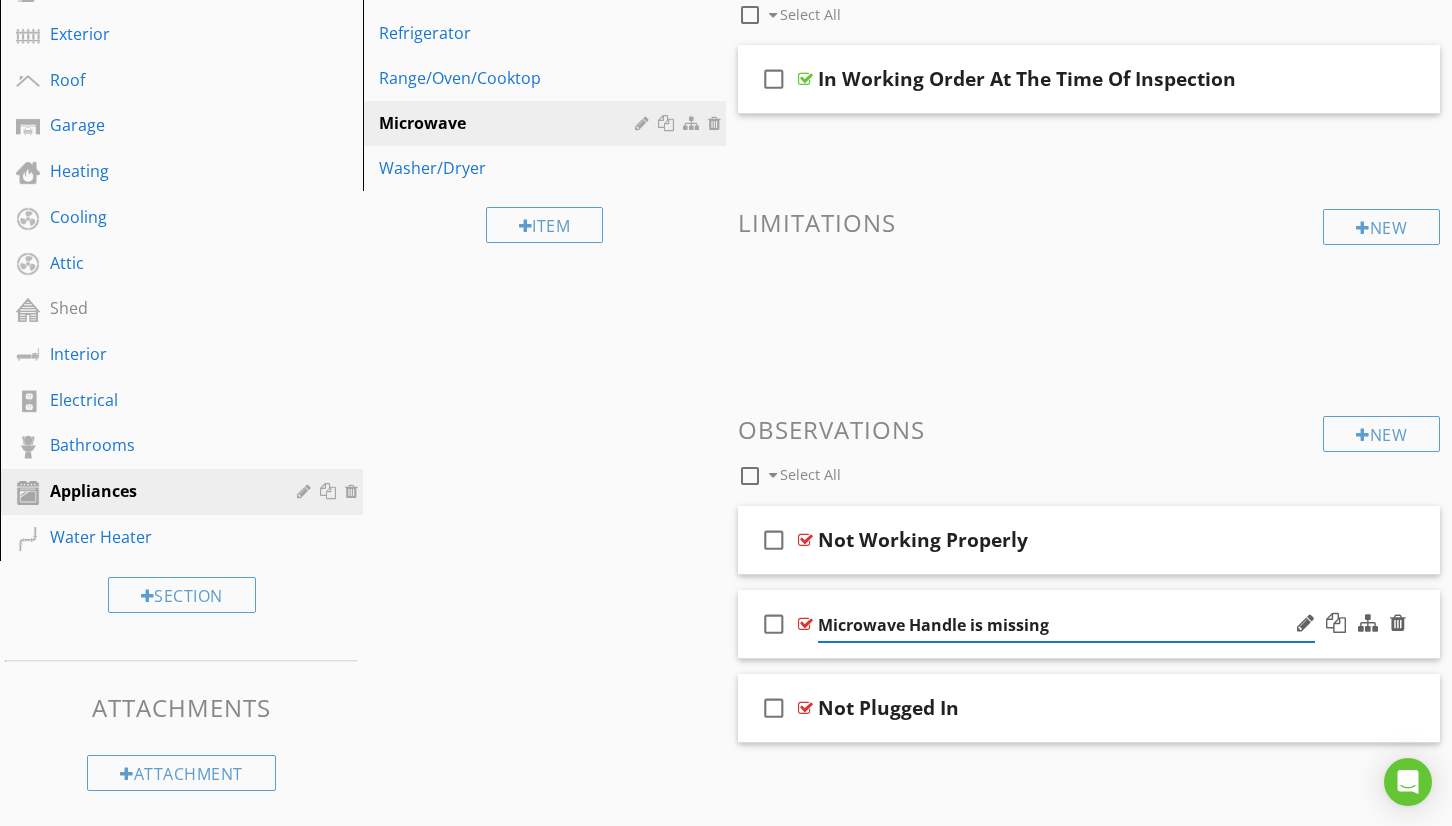 click on "Microwave Handle is missing" at bounding box center (1066, 625) 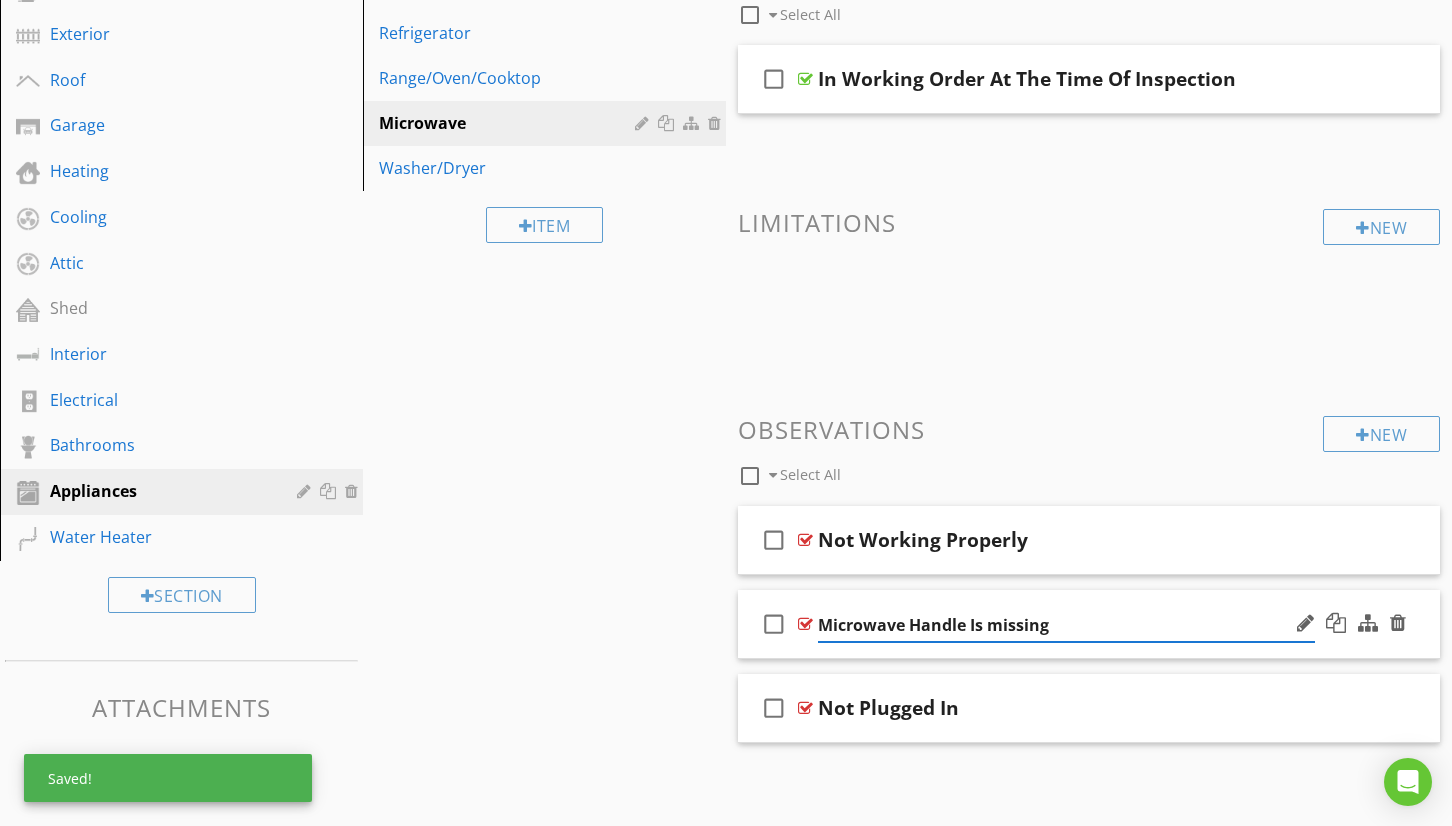 click on "Microwave Handle Is missing" at bounding box center [1066, 625] 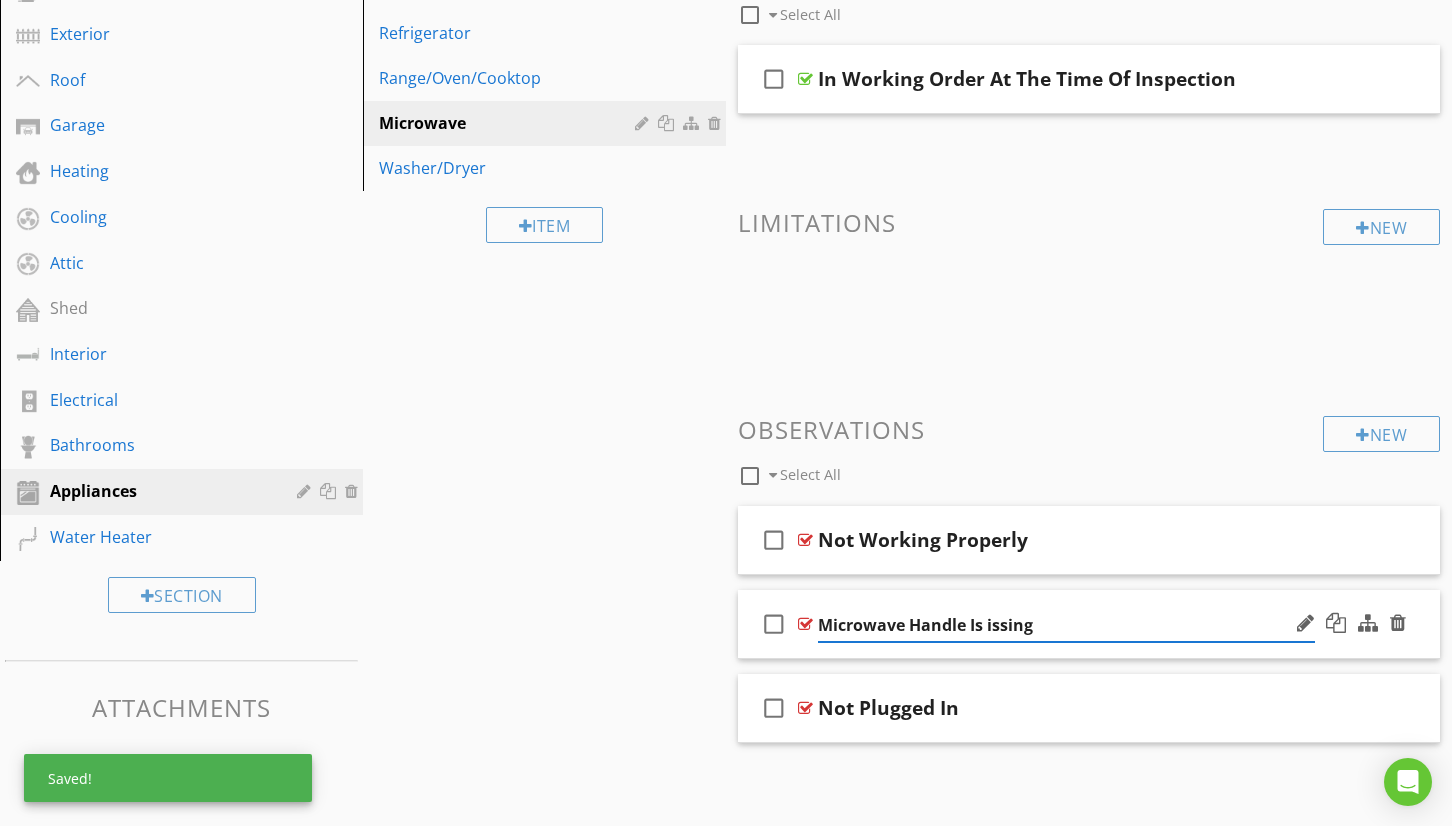 type on "Microwave Handle Is Missing" 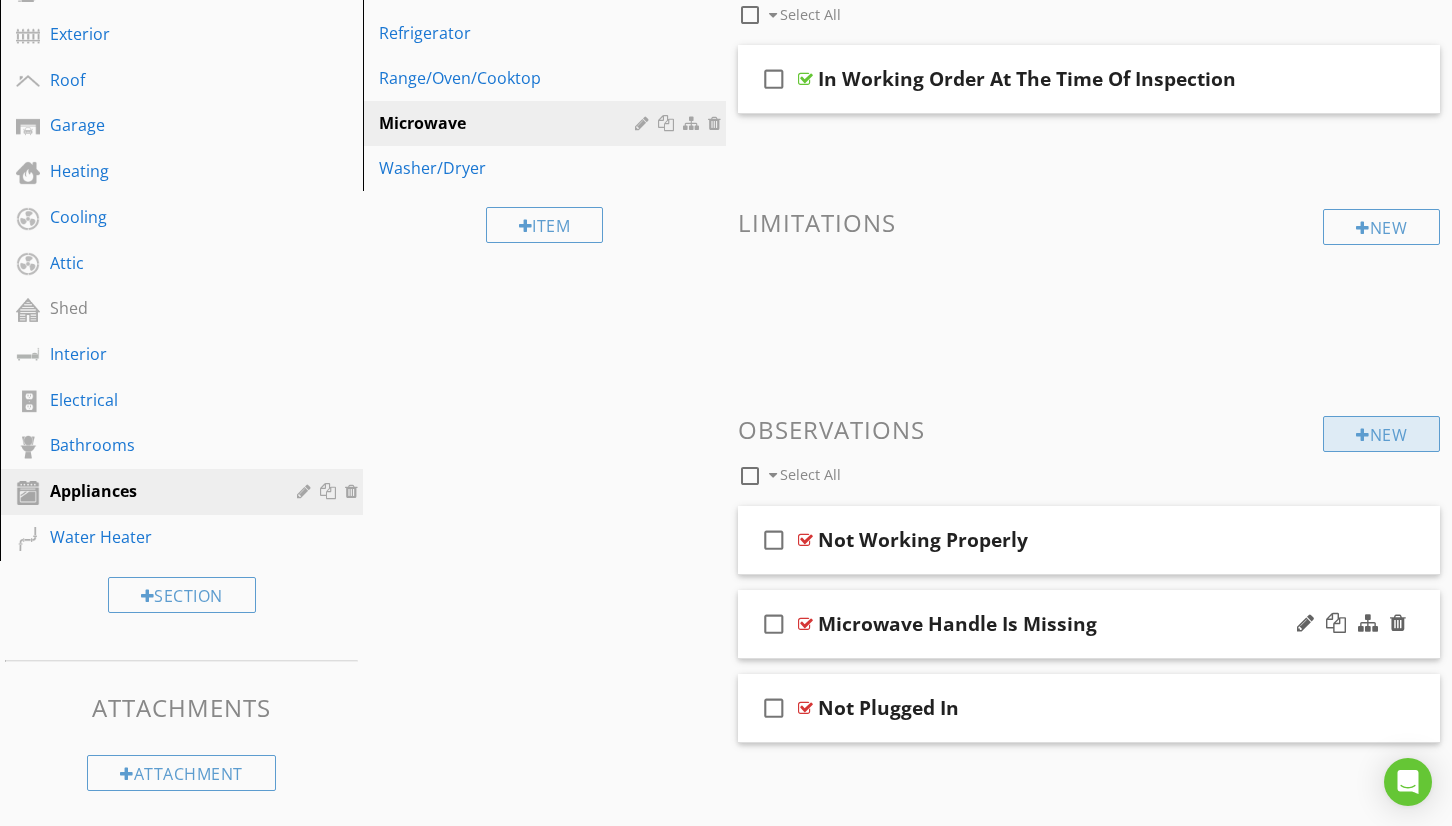 click on "New" at bounding box center [1381, 434] 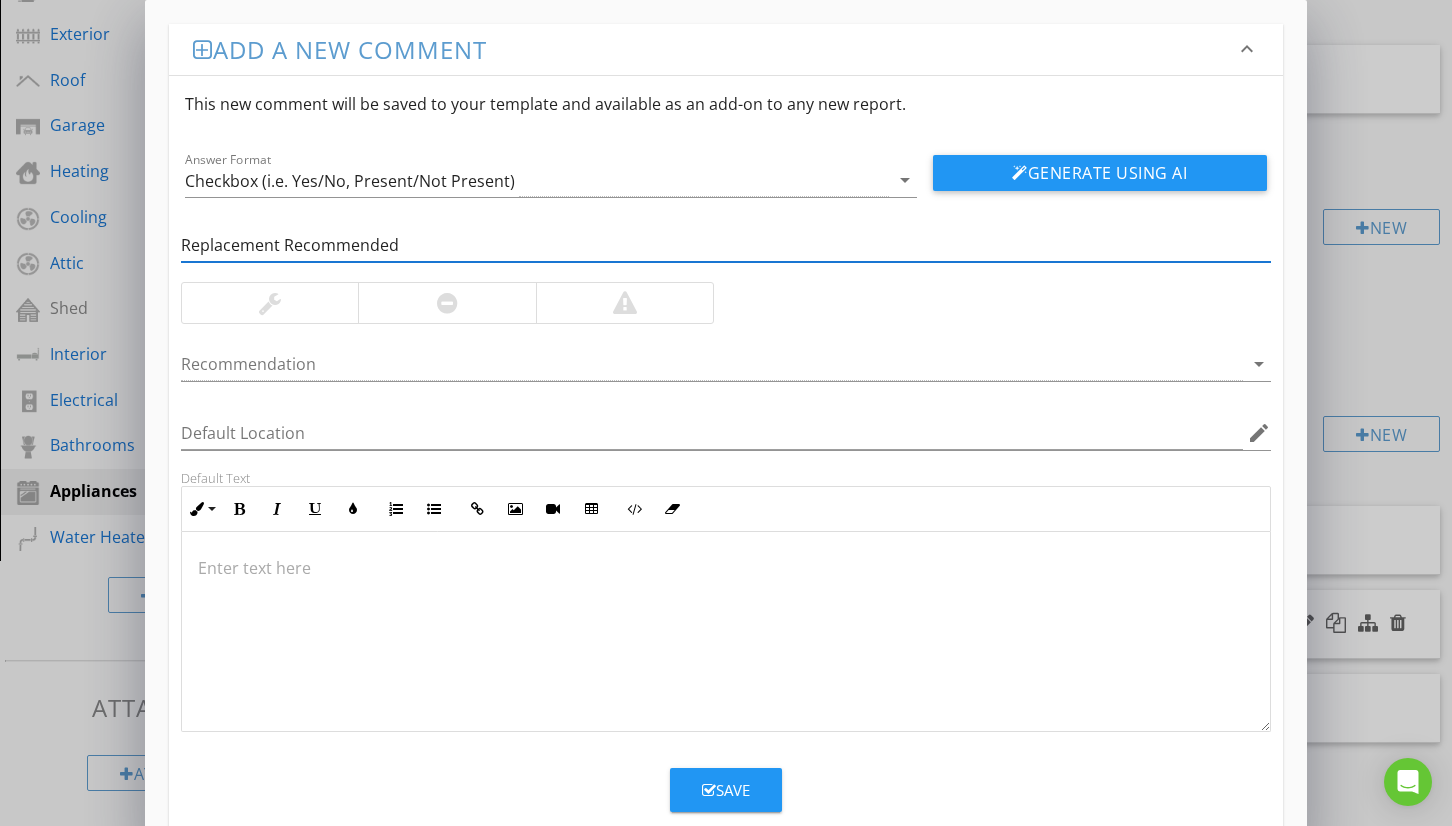 type on "Replacement Recommended" 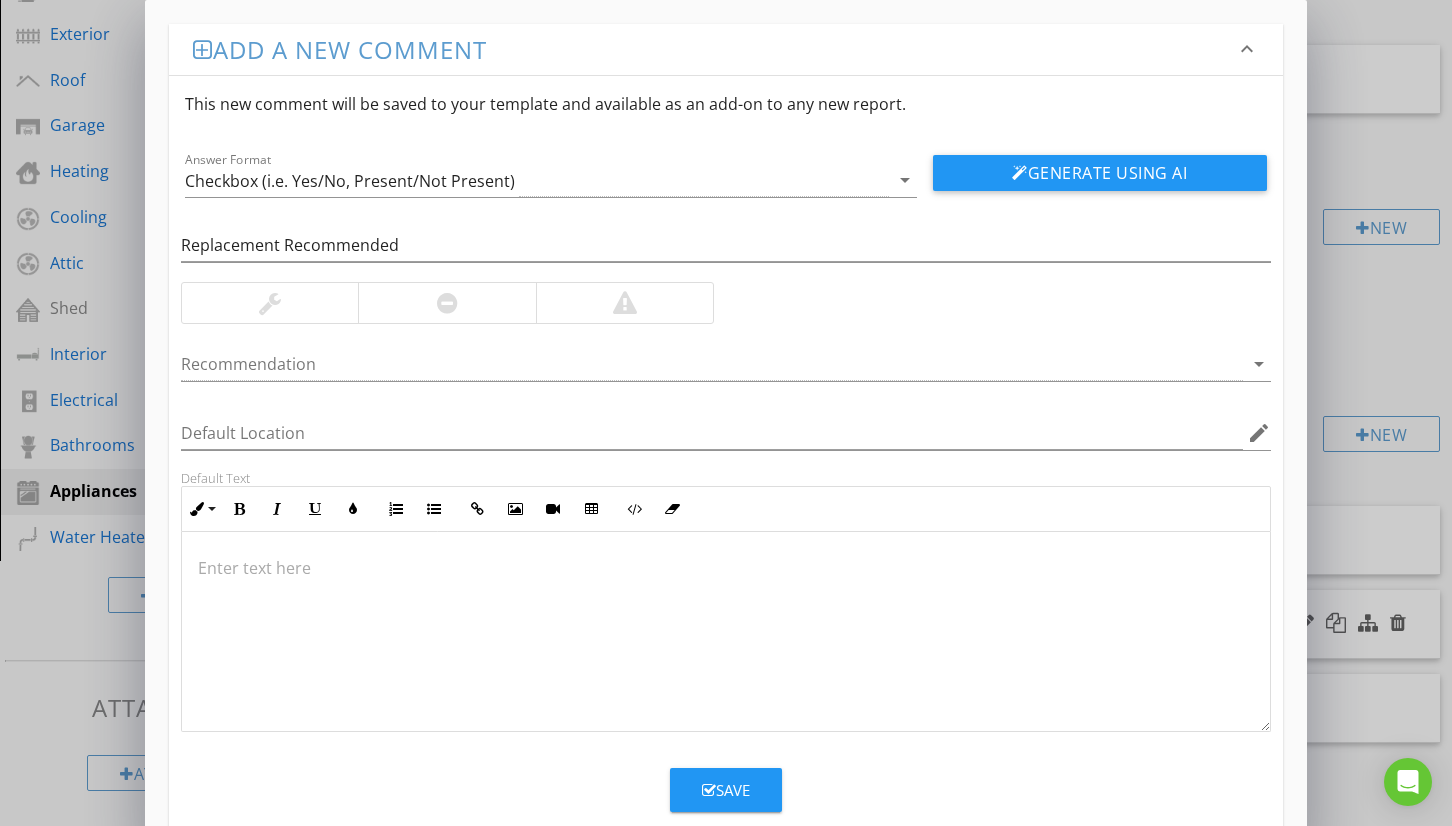 click at bounding box center (446, 303) 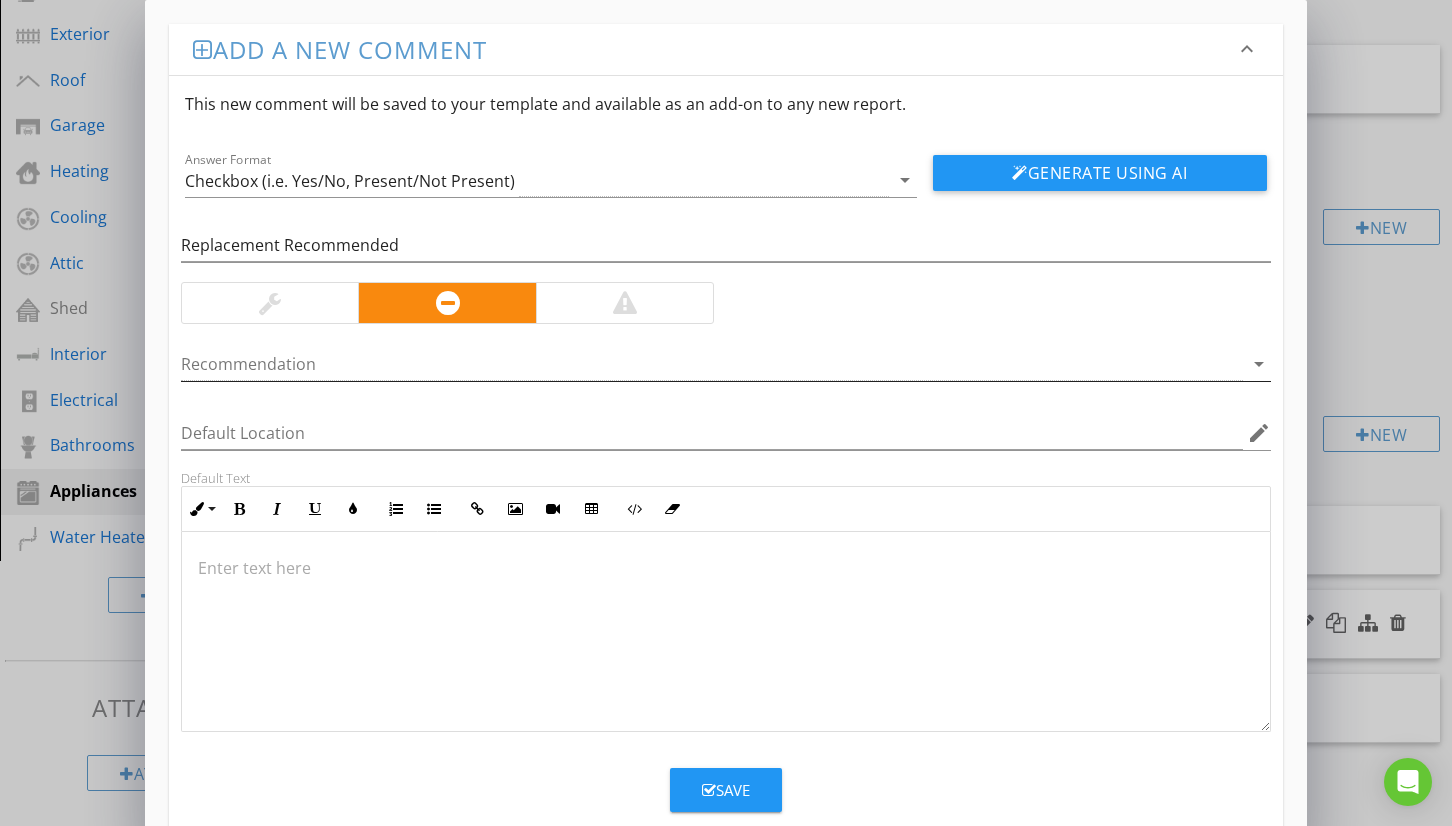 click at bounding box center [712, 364] 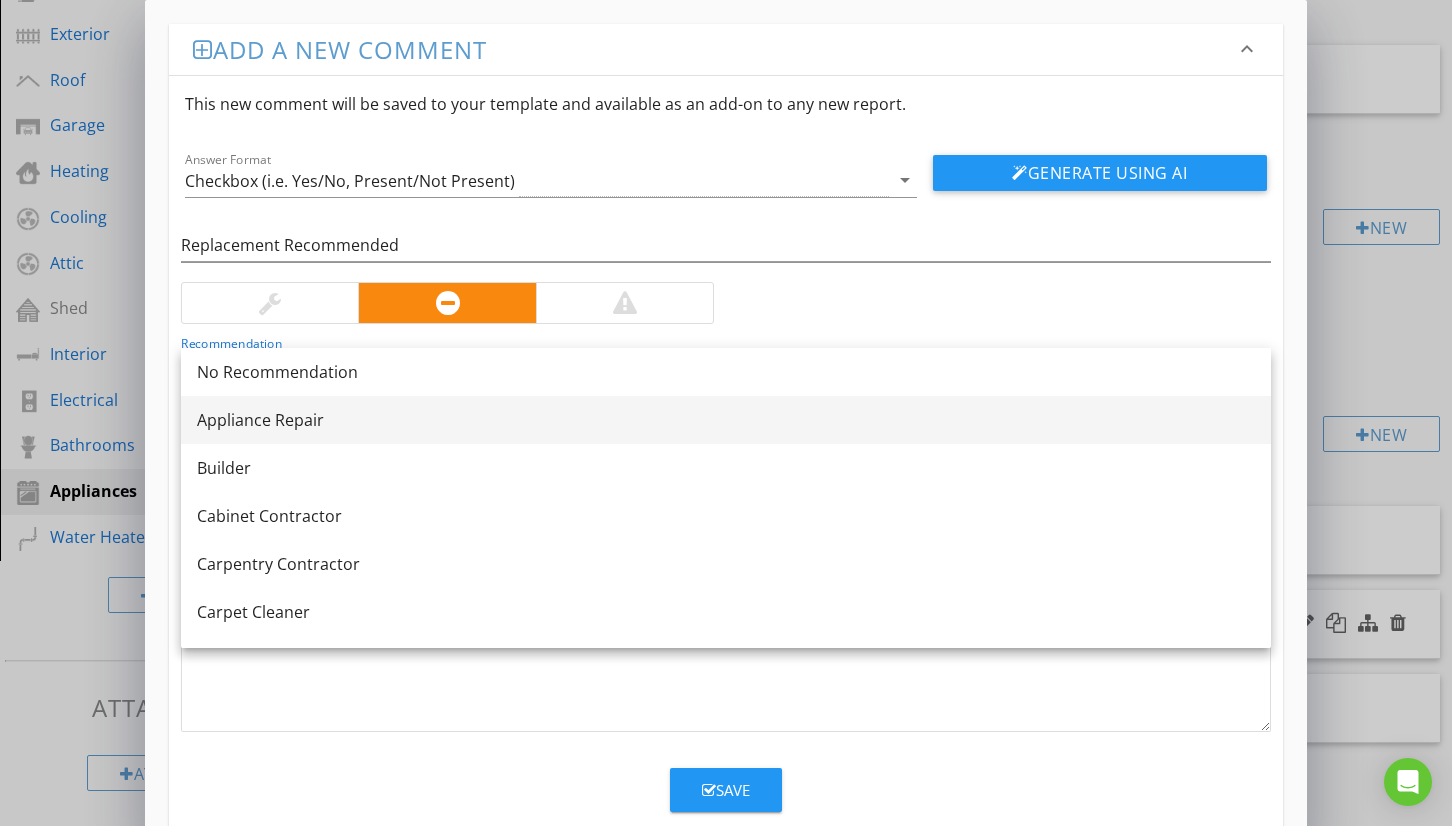 click on "Appliance Repair" at bounding box center [726, 420] 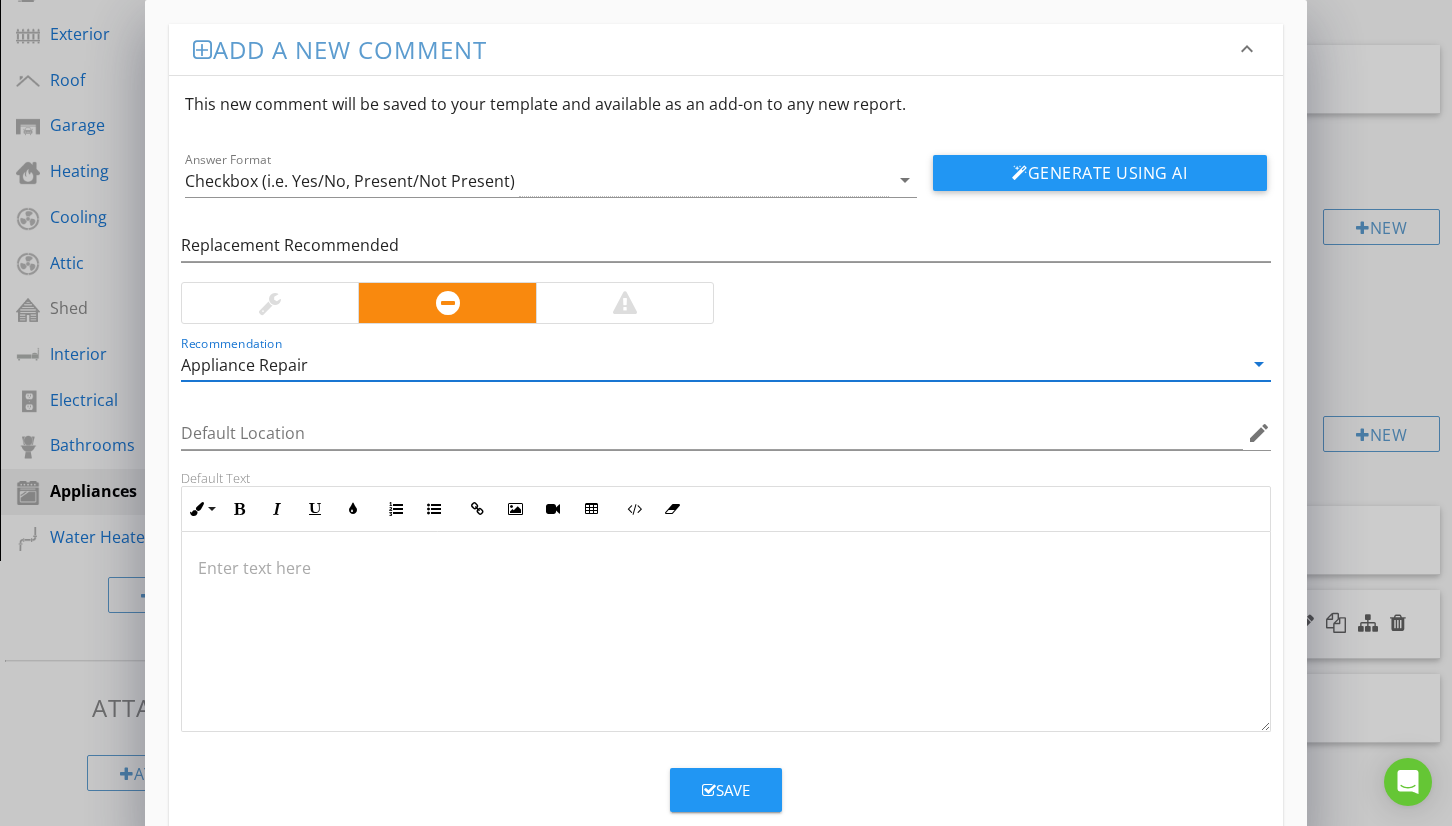 click at bounding box center [726, 632] 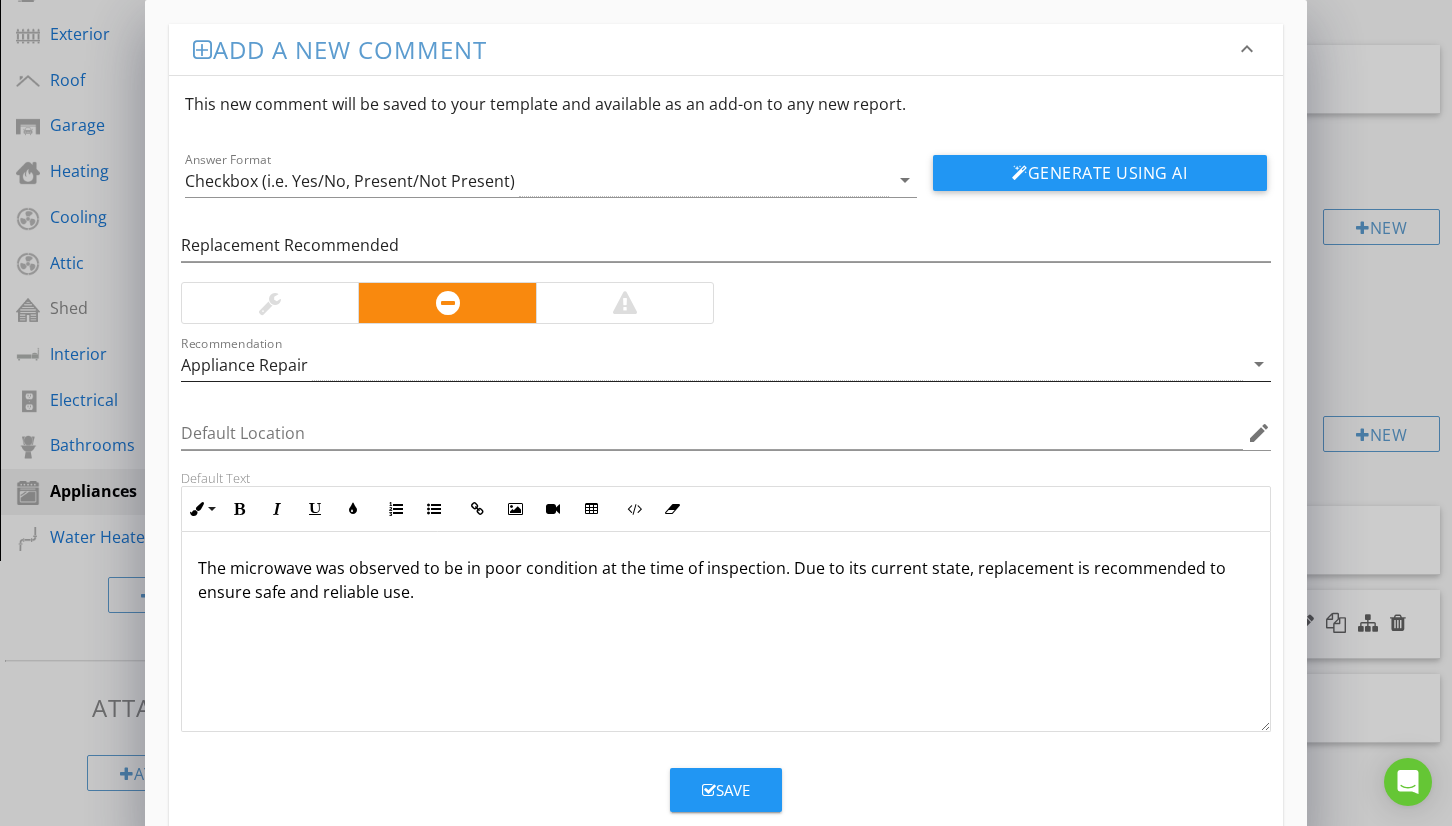click on "Appliance Repair" at bounding box center (712, 364) 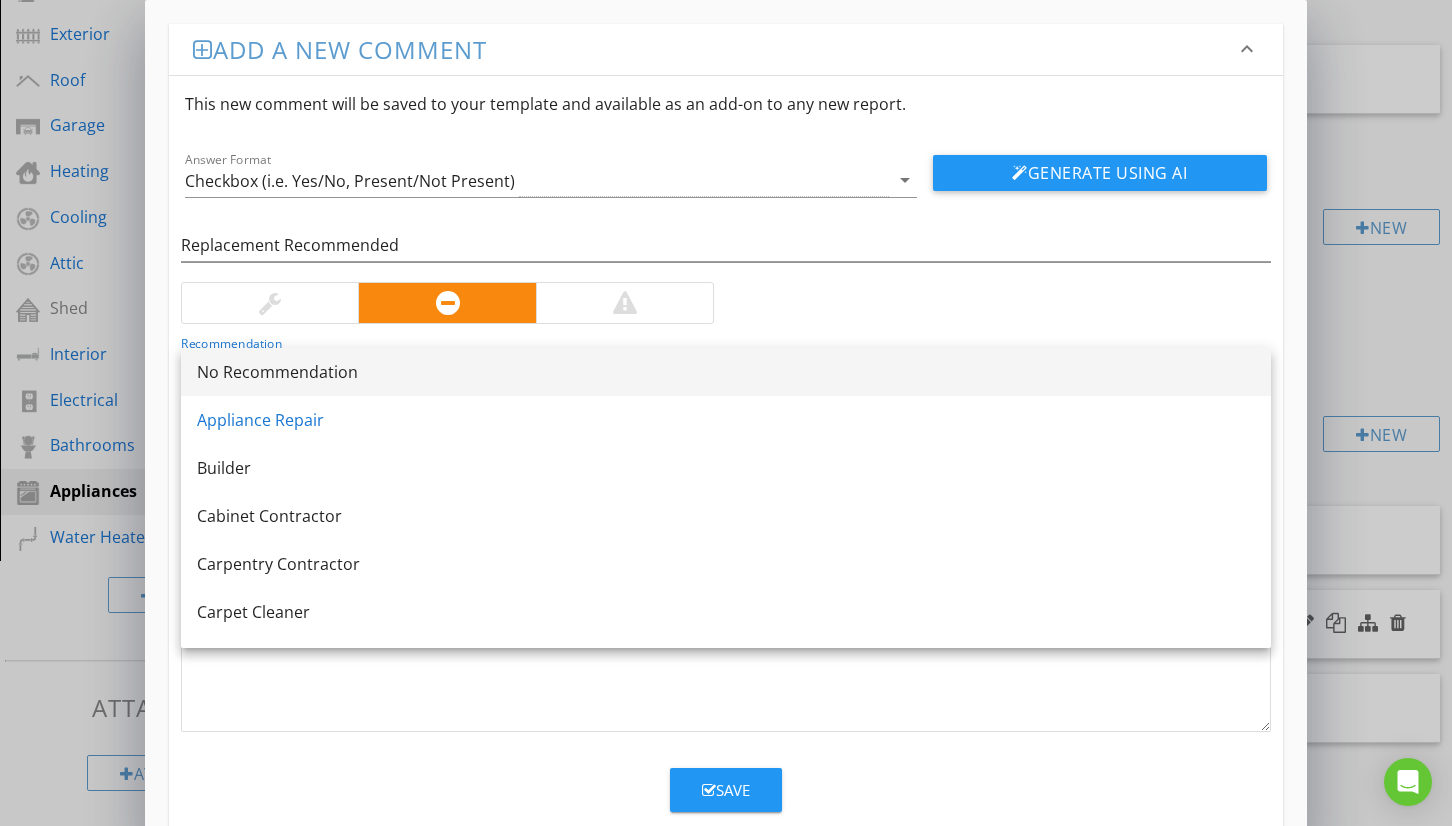 click on "No Recommendation" at bounding box center (726, 372) 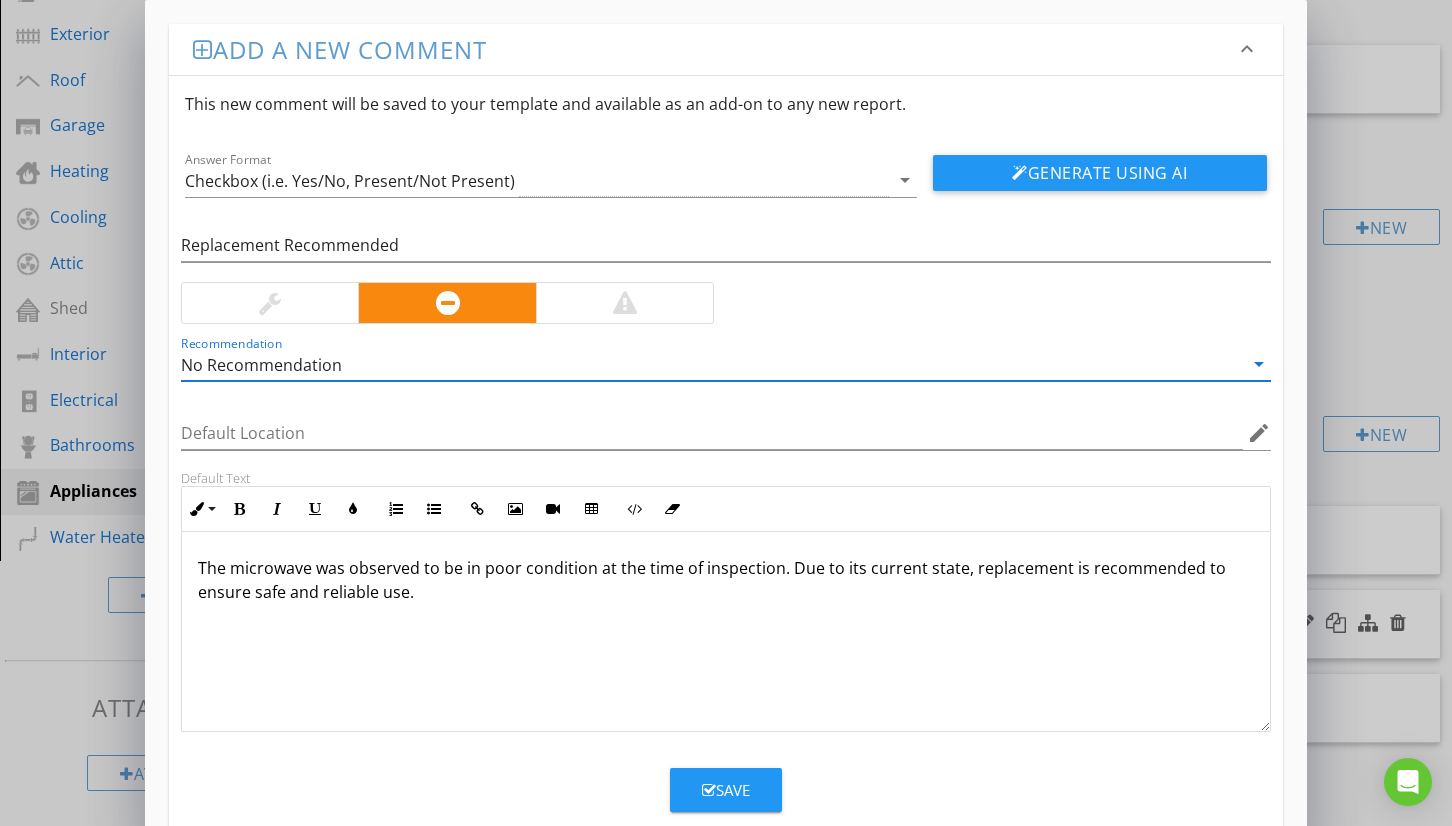 click on "The microwave was observed to be in poor condition at the time of inspection. Due to its current state, replacement is recommended to ensure safe and reliable use." at bounding box center [726, 632] 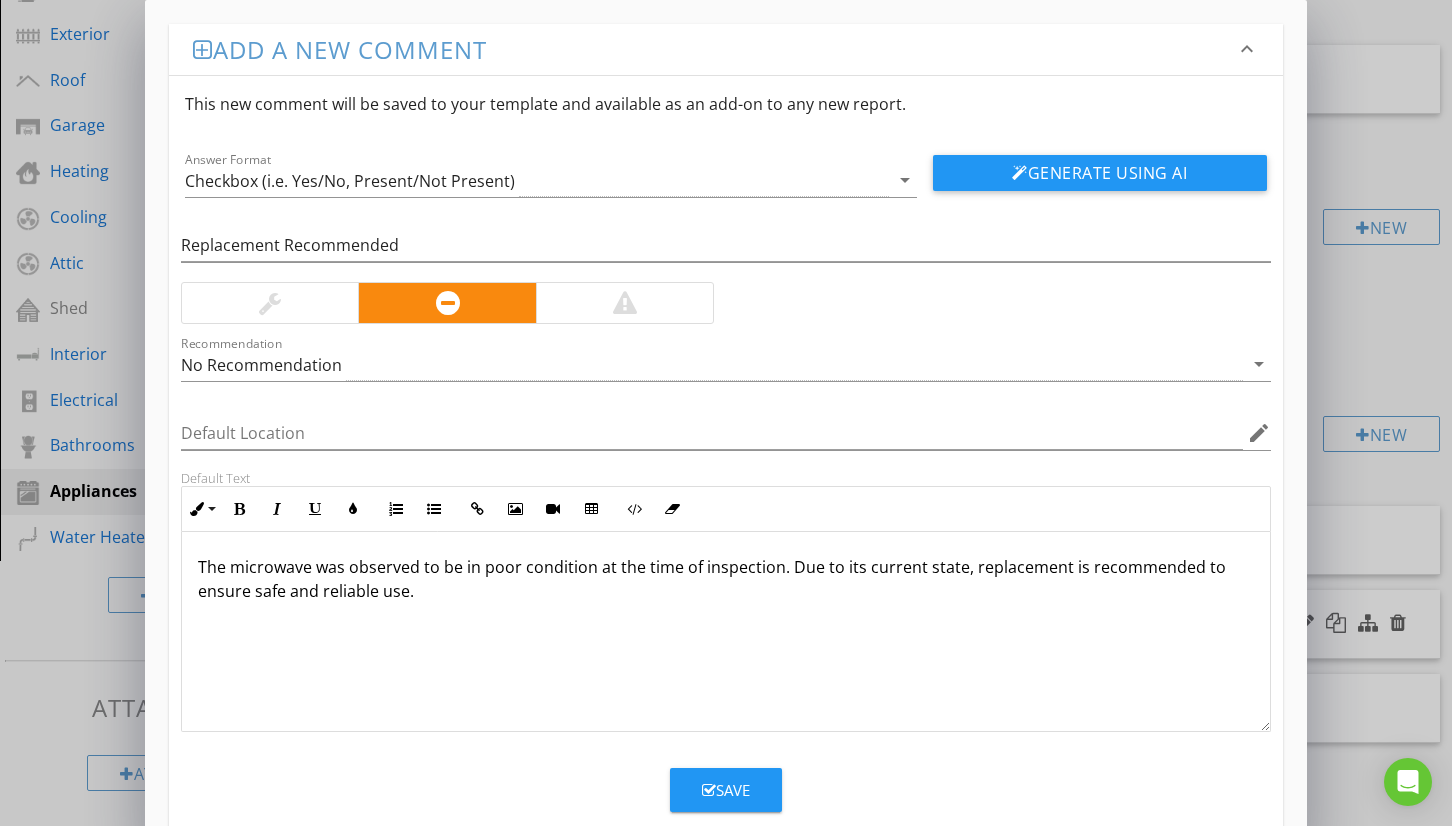 scroll, scrollTop: 1, scrollLeft: 0, axis: vertical 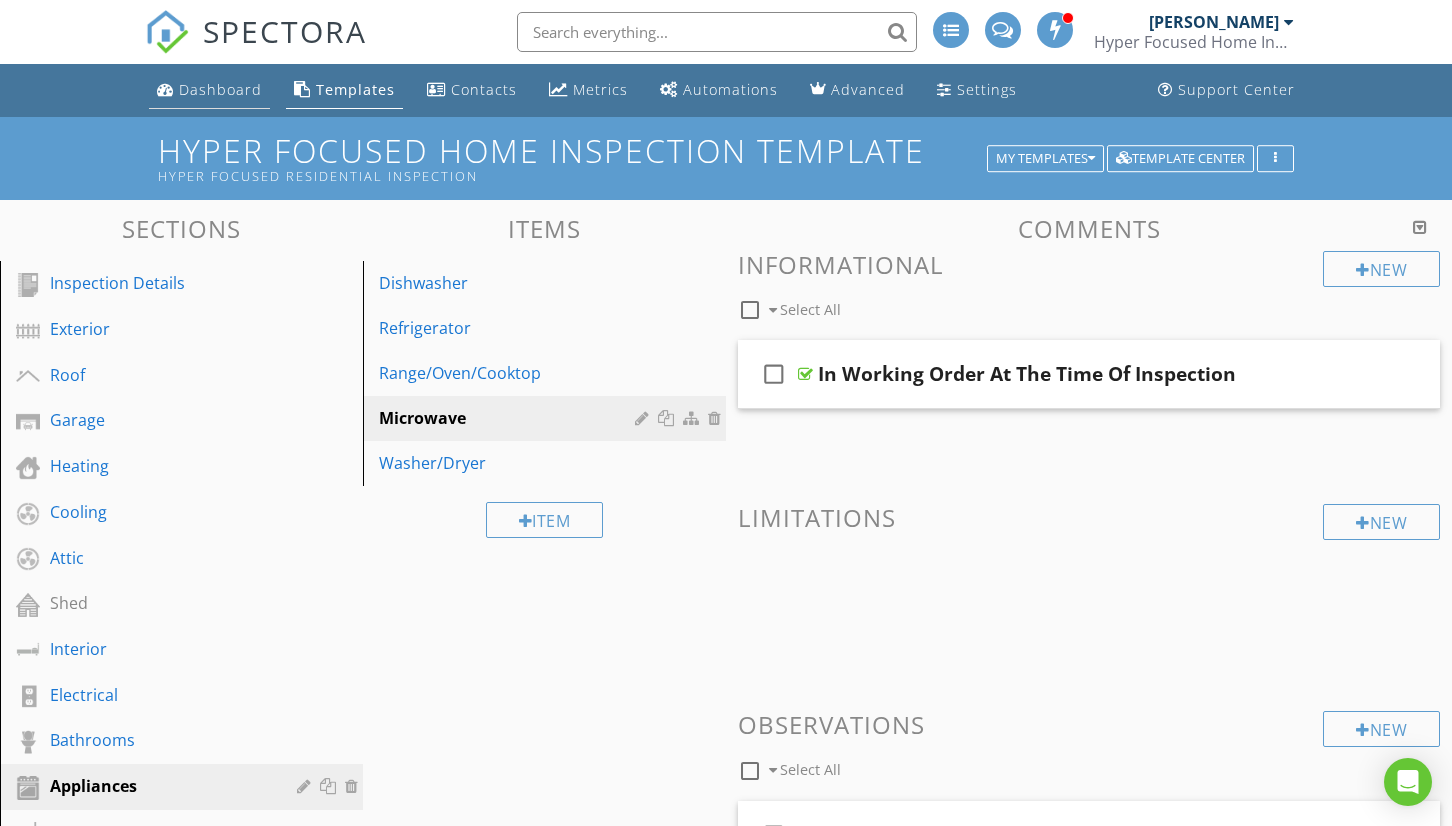 click on "Dashboard" at bounding box center [220, 89] 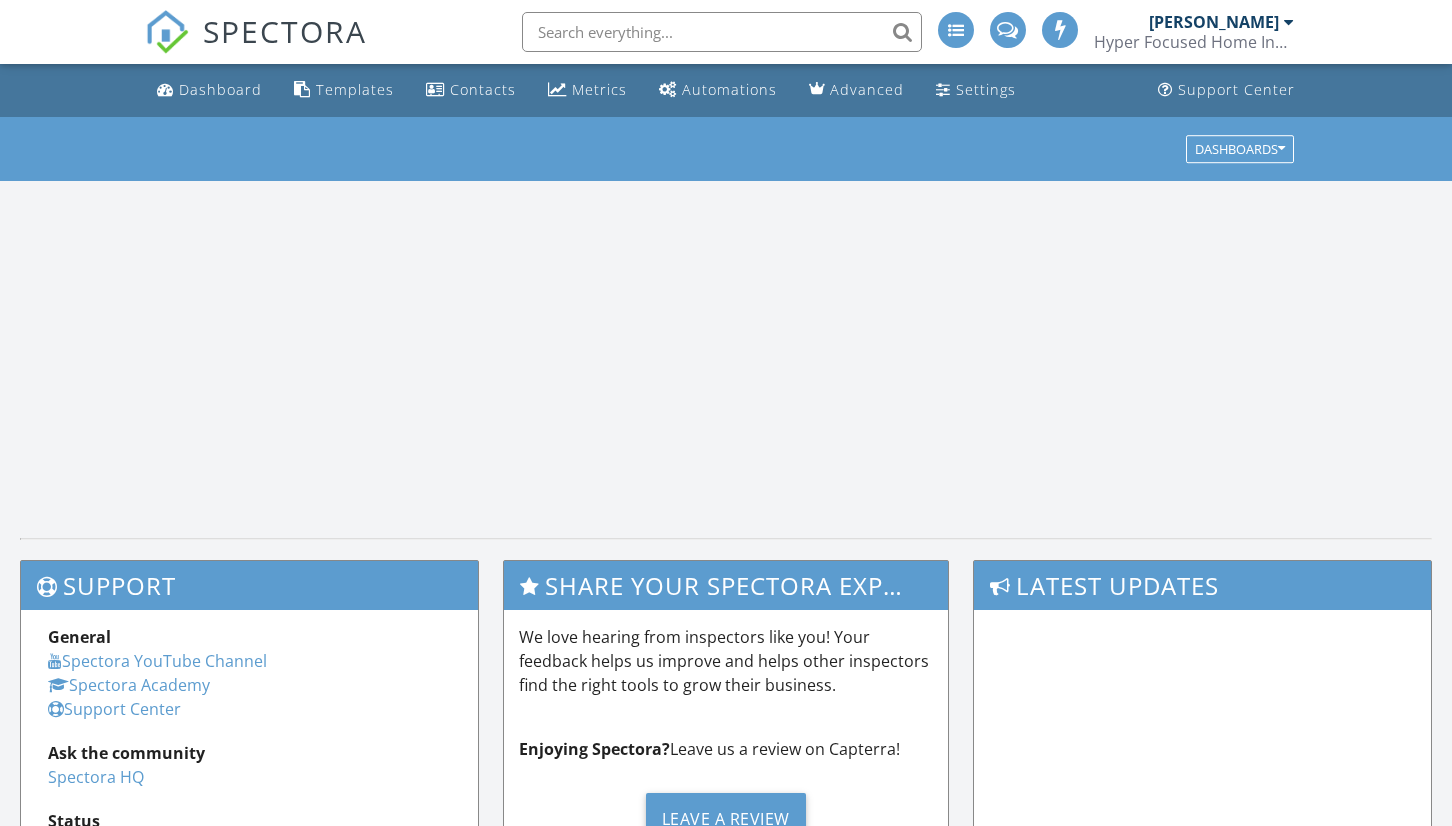 scroll, scrollTop: 0, scrollLeft: 0, axis: both 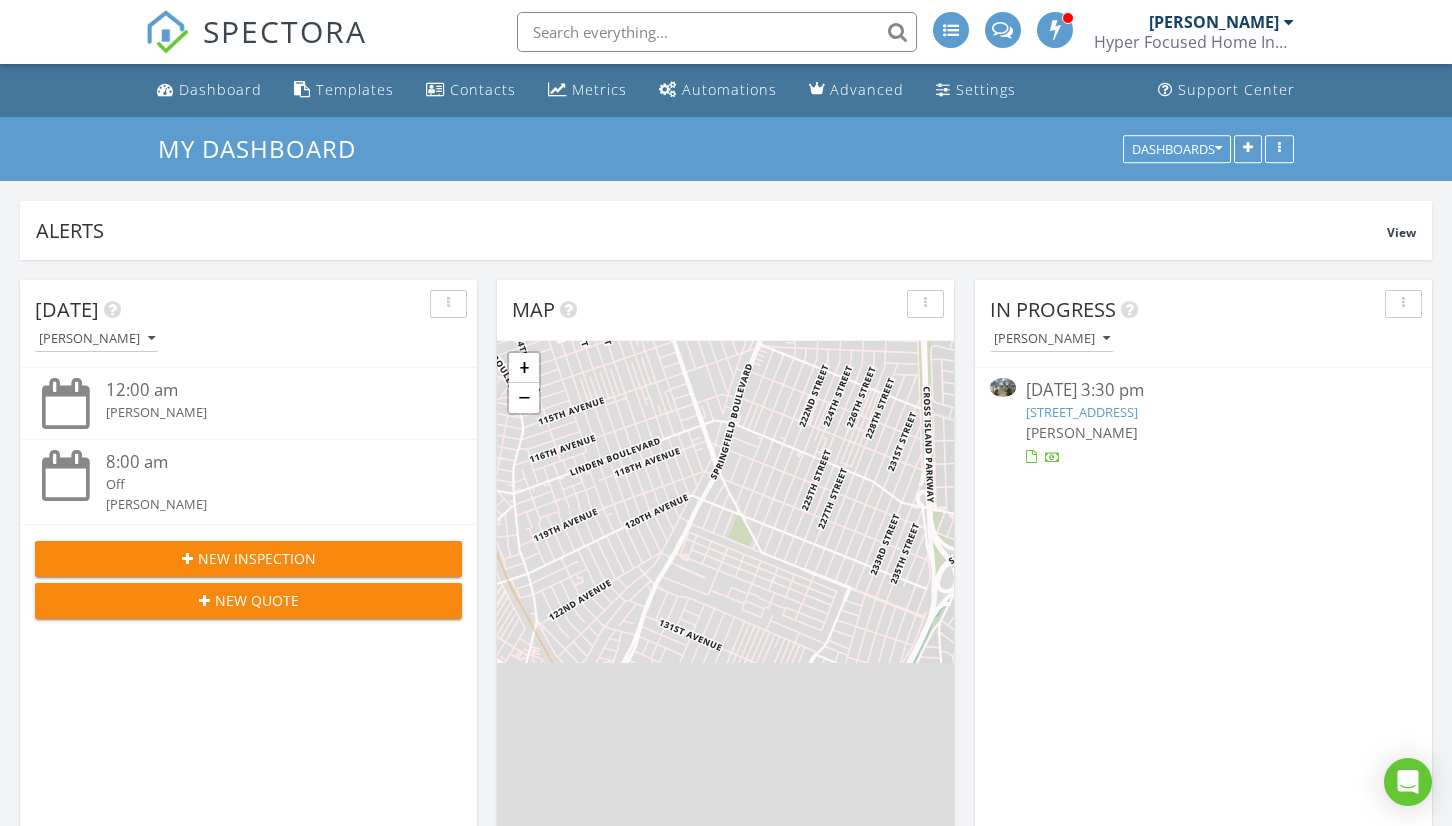 click on "[PERSON_NAME]" at bounding box center [1204, 432] 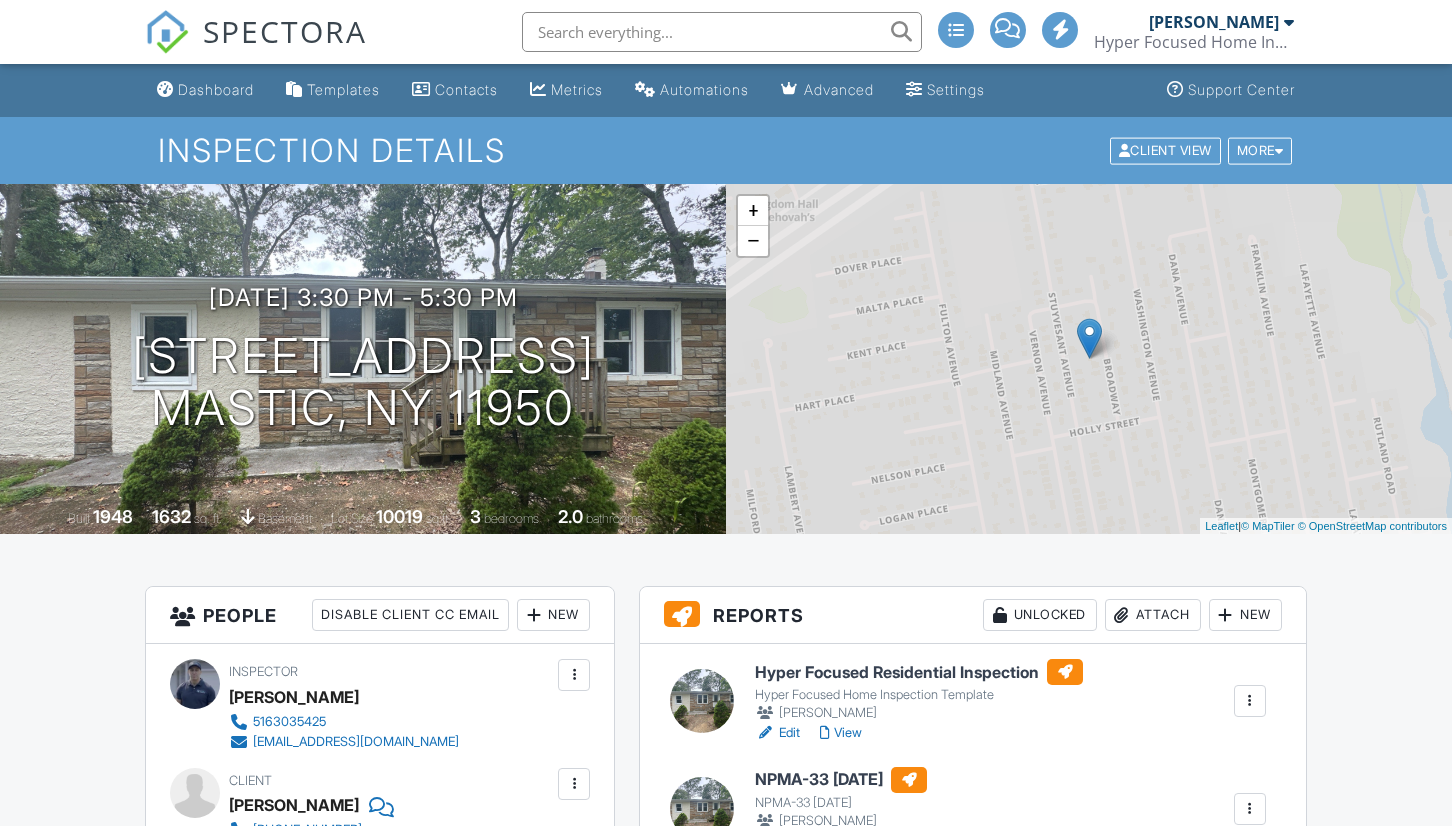 scroll, scrollTop: 0, scrollLeft: 0, axis: both 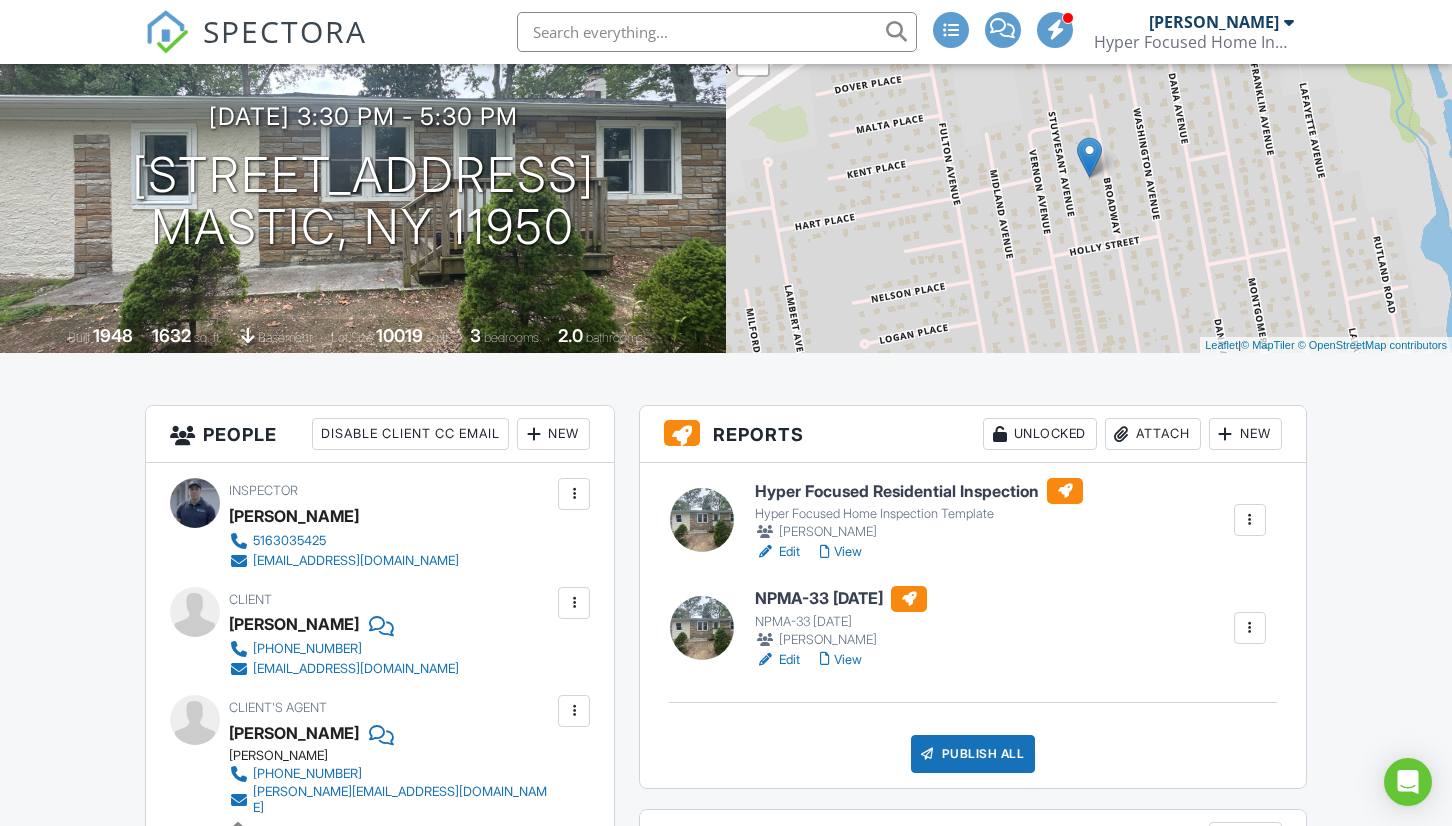 click on "View" at bounding box center (841, 552) 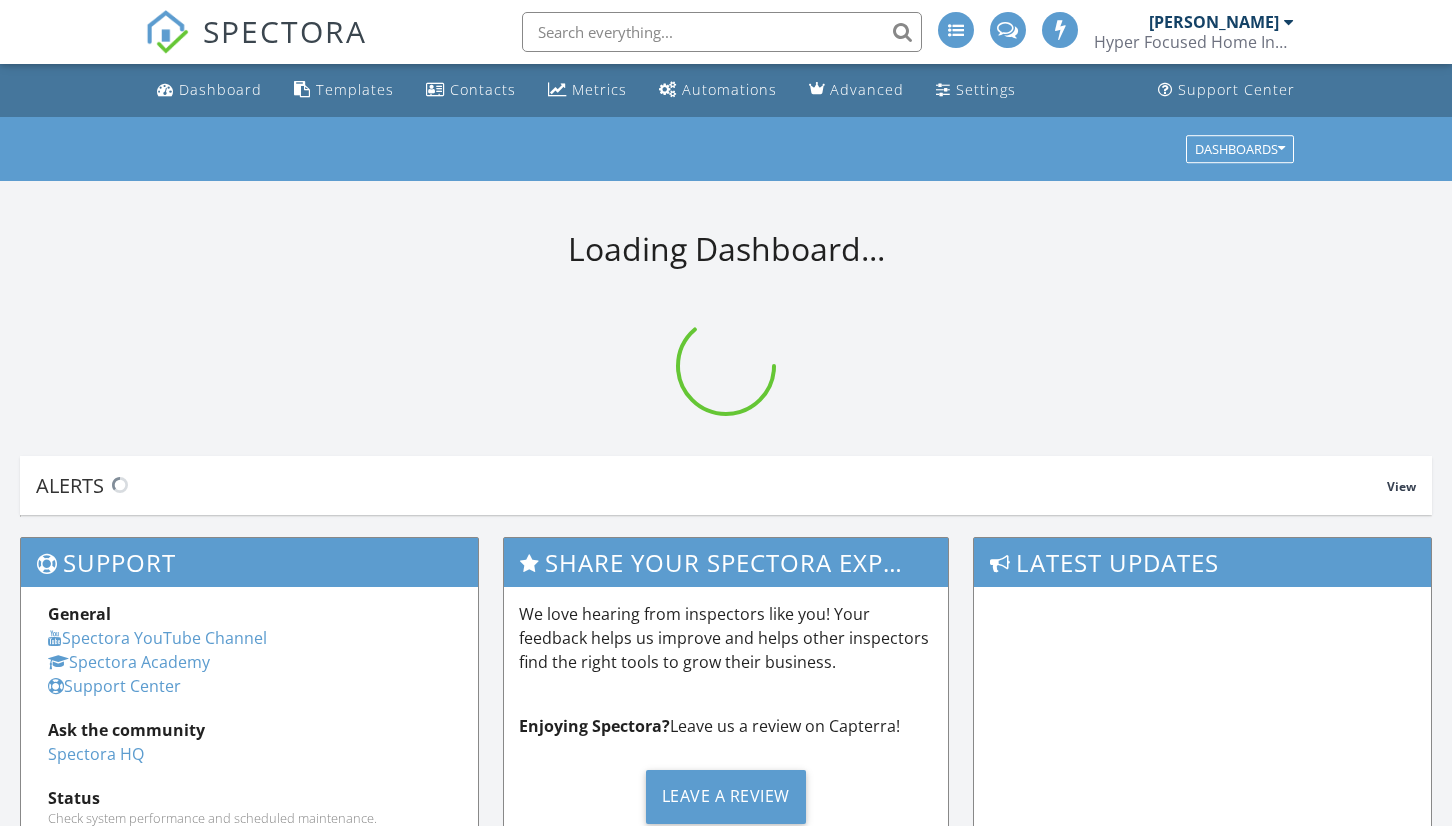 scroll, scrollTop: 0, scrollLeft: 0, axis: both 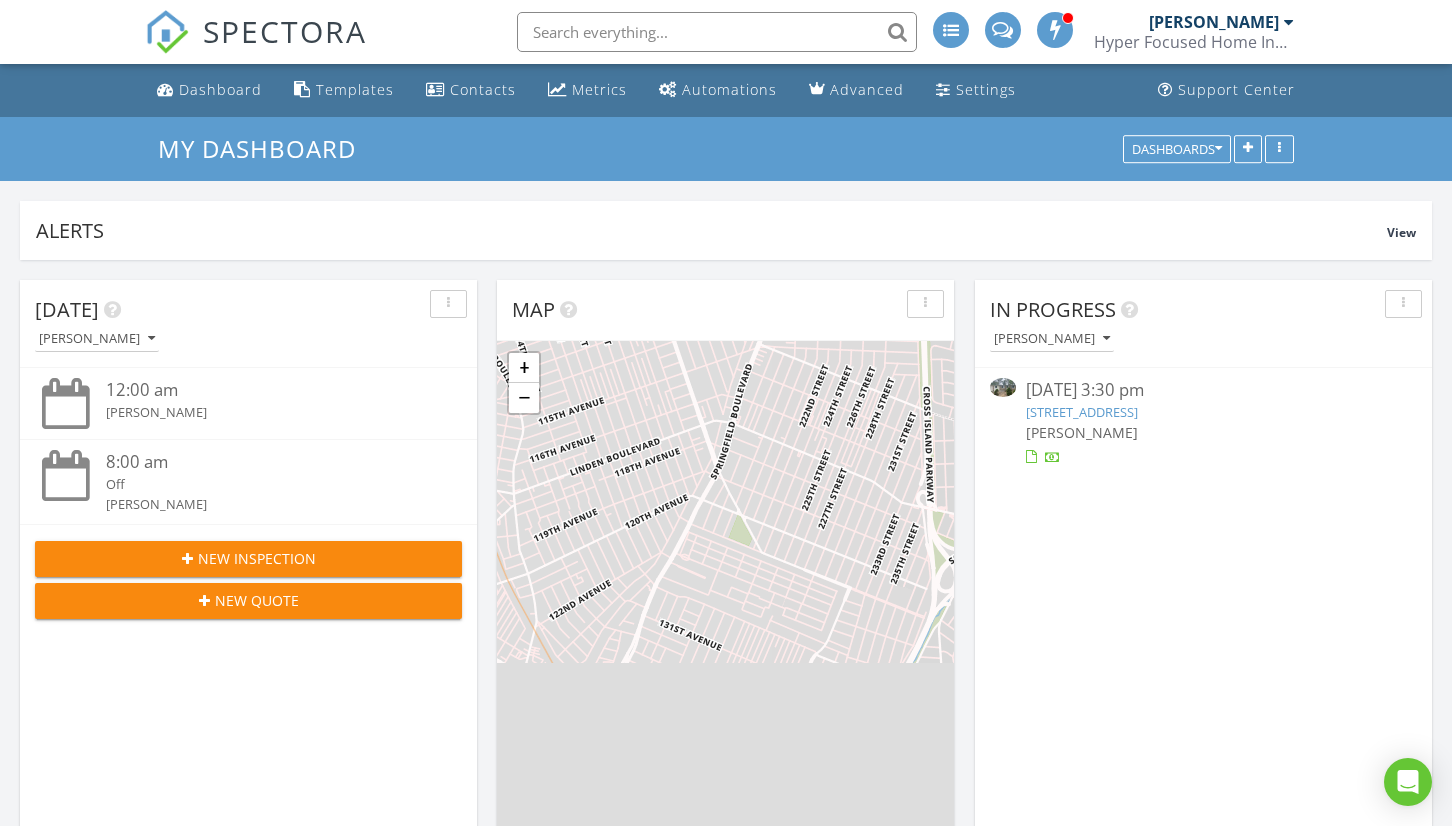 click on "[DATE] 3:30 pm" at bounding box center (1204, 390) 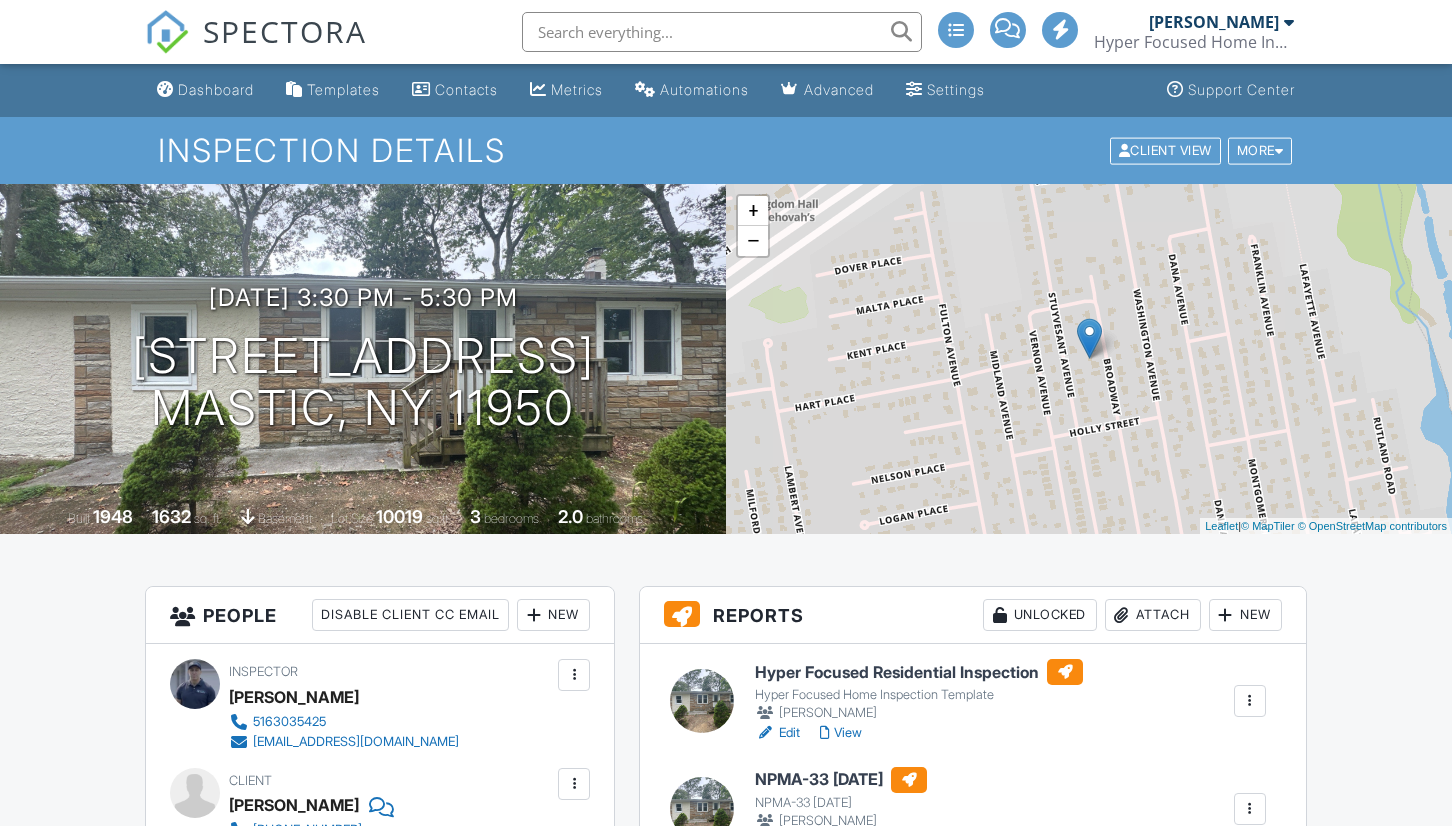 scroll, scrollTop: 74, scrollLeft: 0, axis: vertical 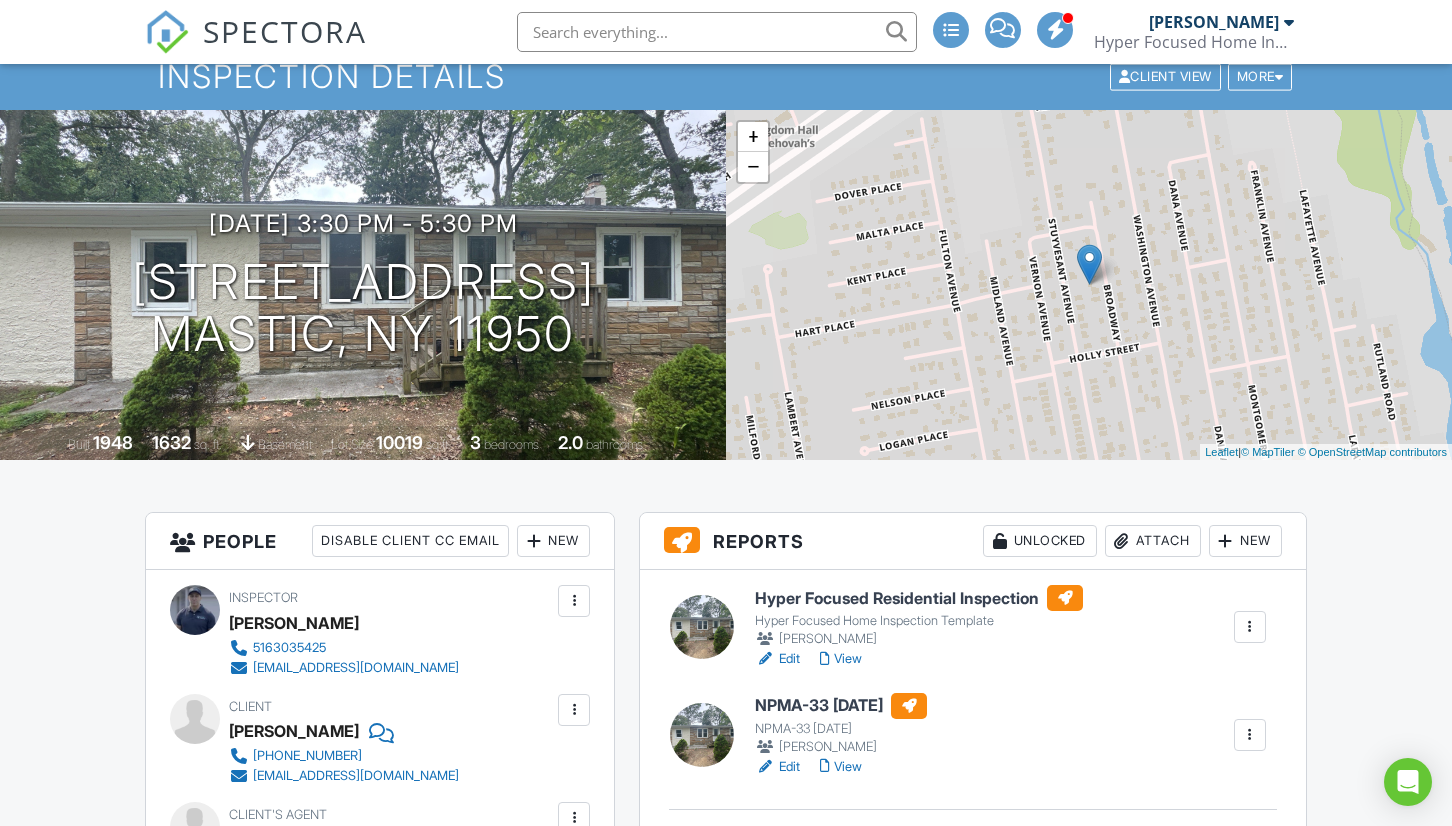 click on "View" at bounding box center [841, 659] 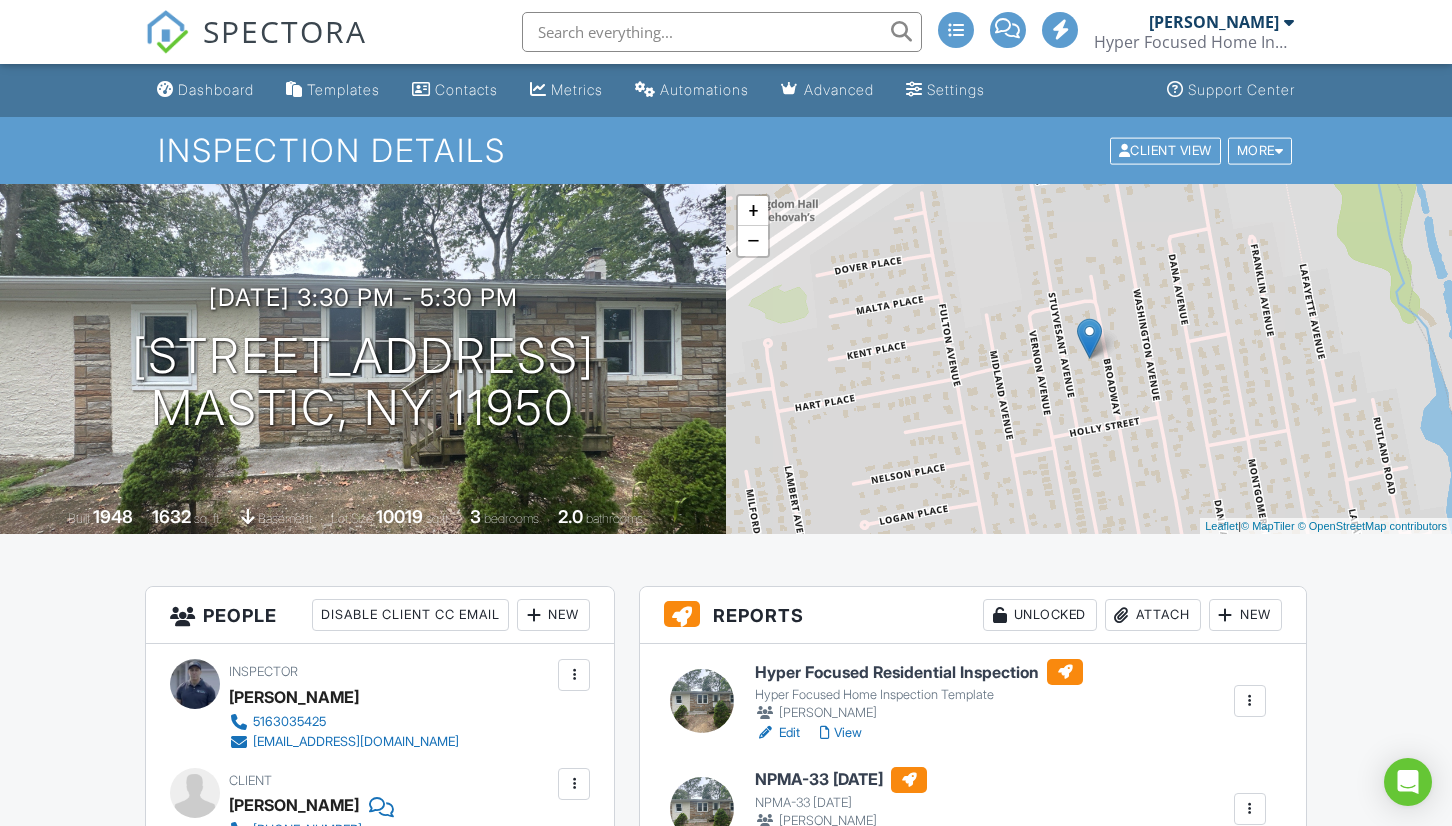 scroll, scrollTop: 0, scrollLeft: 0, axis: both 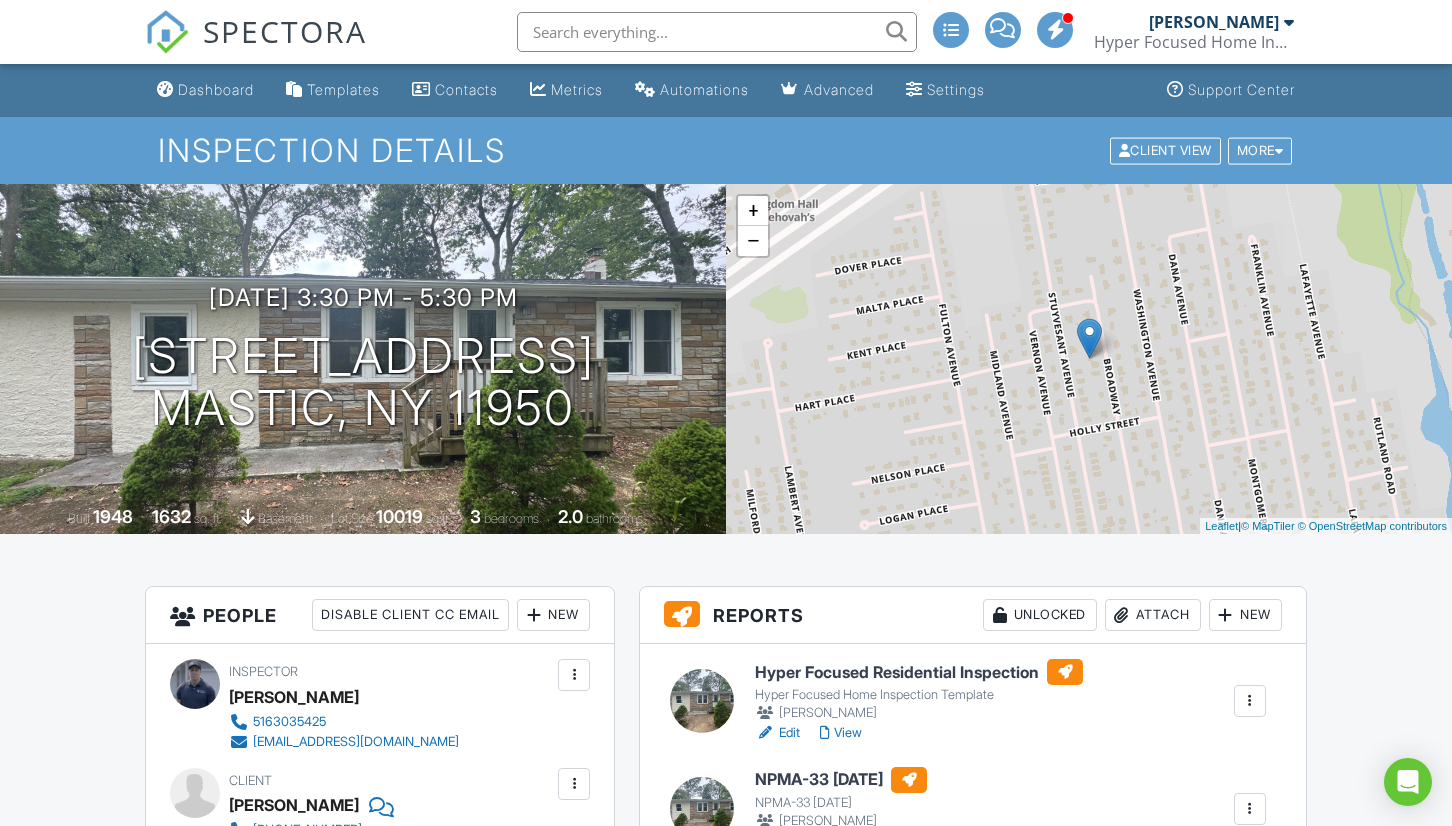 click on "View" at bounding box center (841, 733) 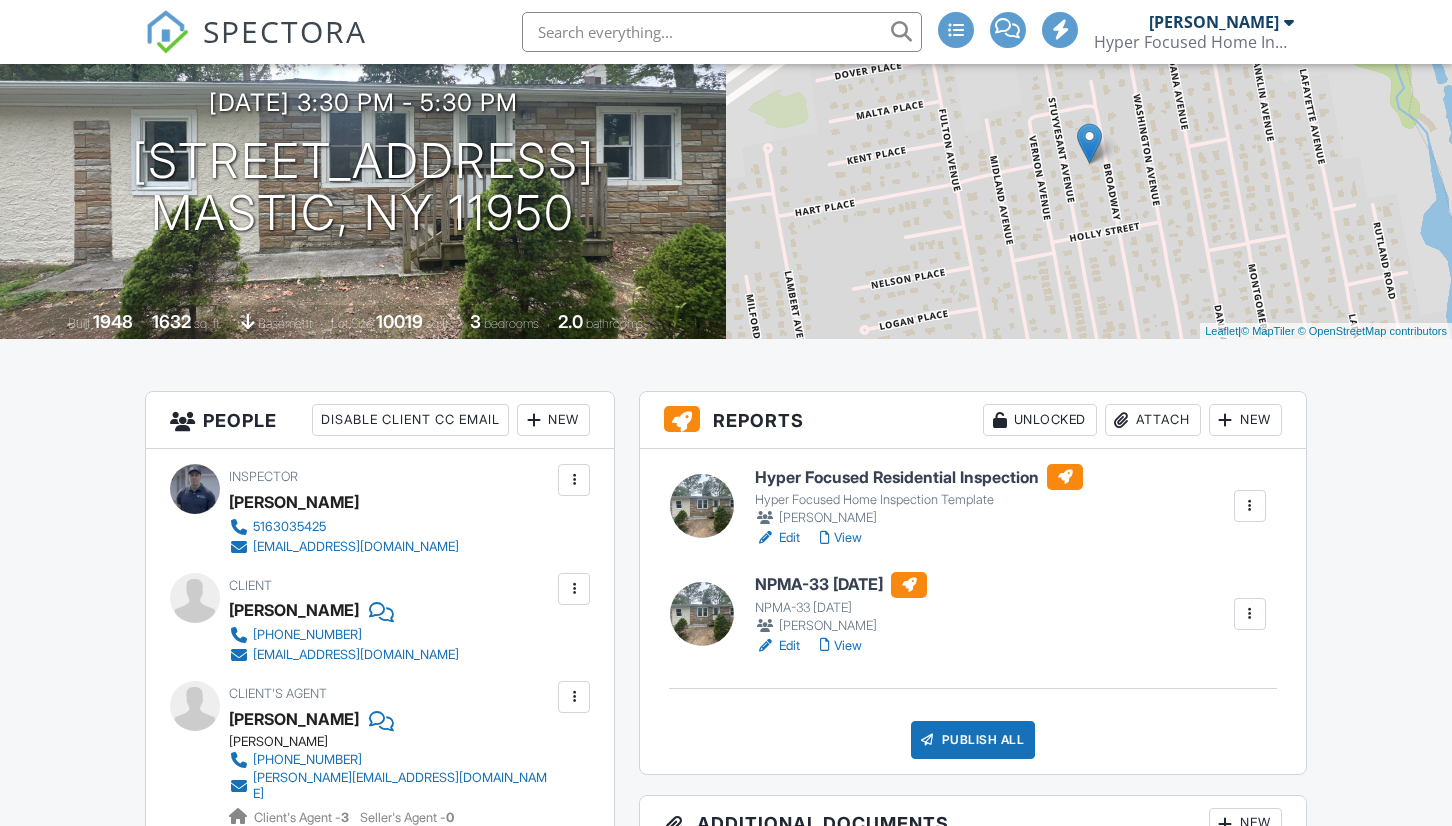 scroll, scrollTop: 195, scrollLeft: 0, axis: vertical 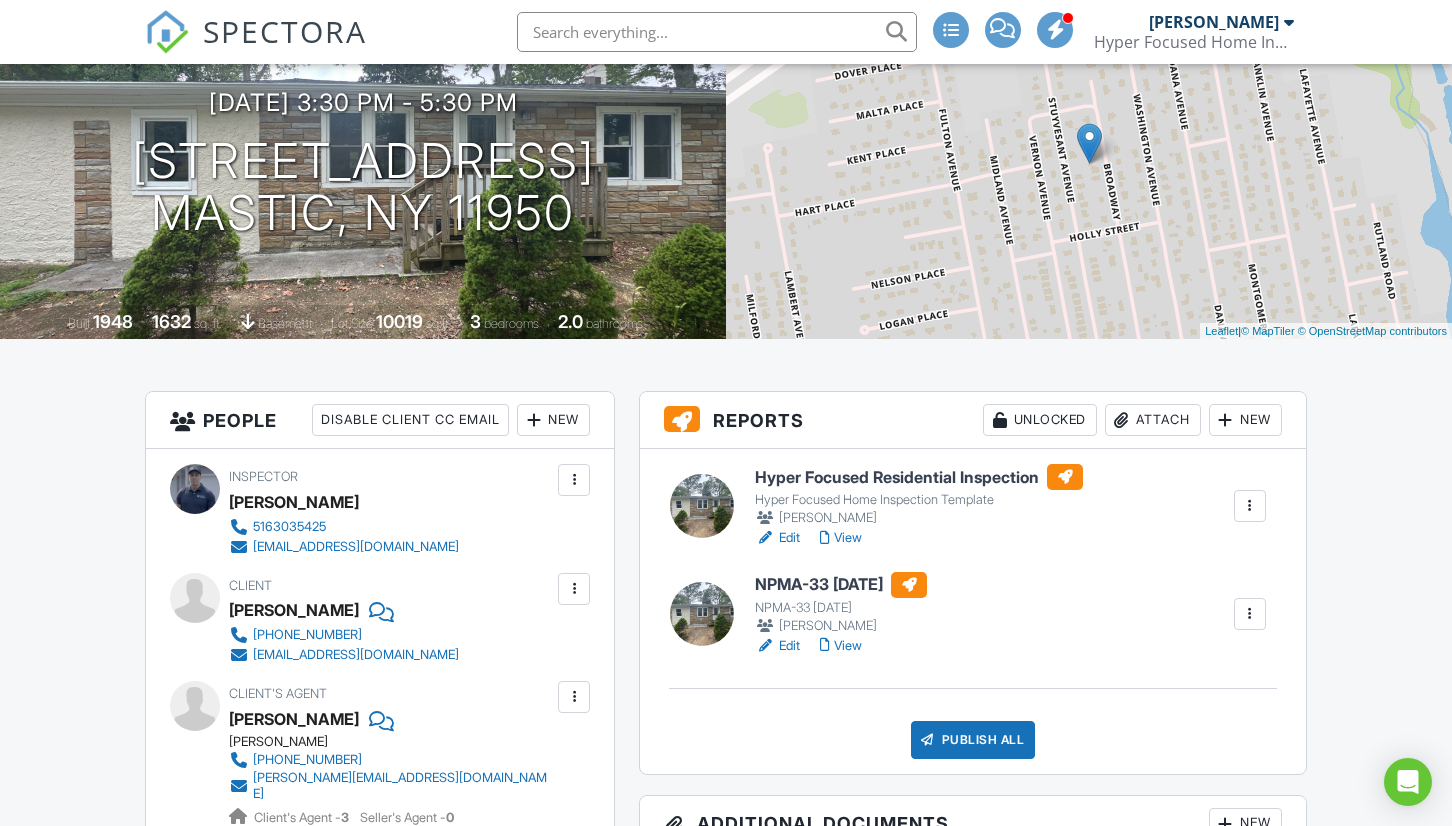 click on "Edit" at bounding box center (777, 646) 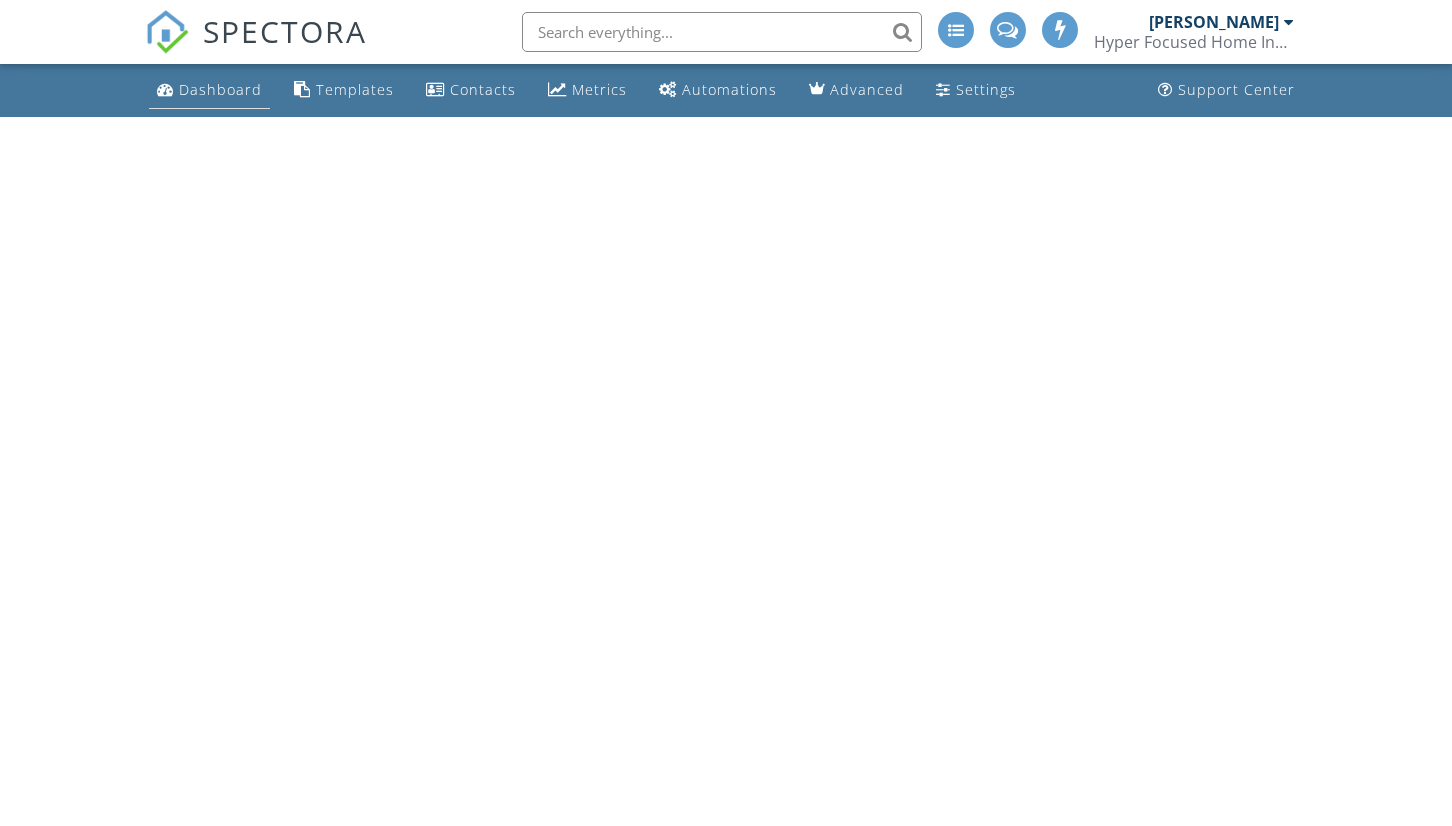 scroll, scrollTop: 0, scrollLeft: 0, axis: both 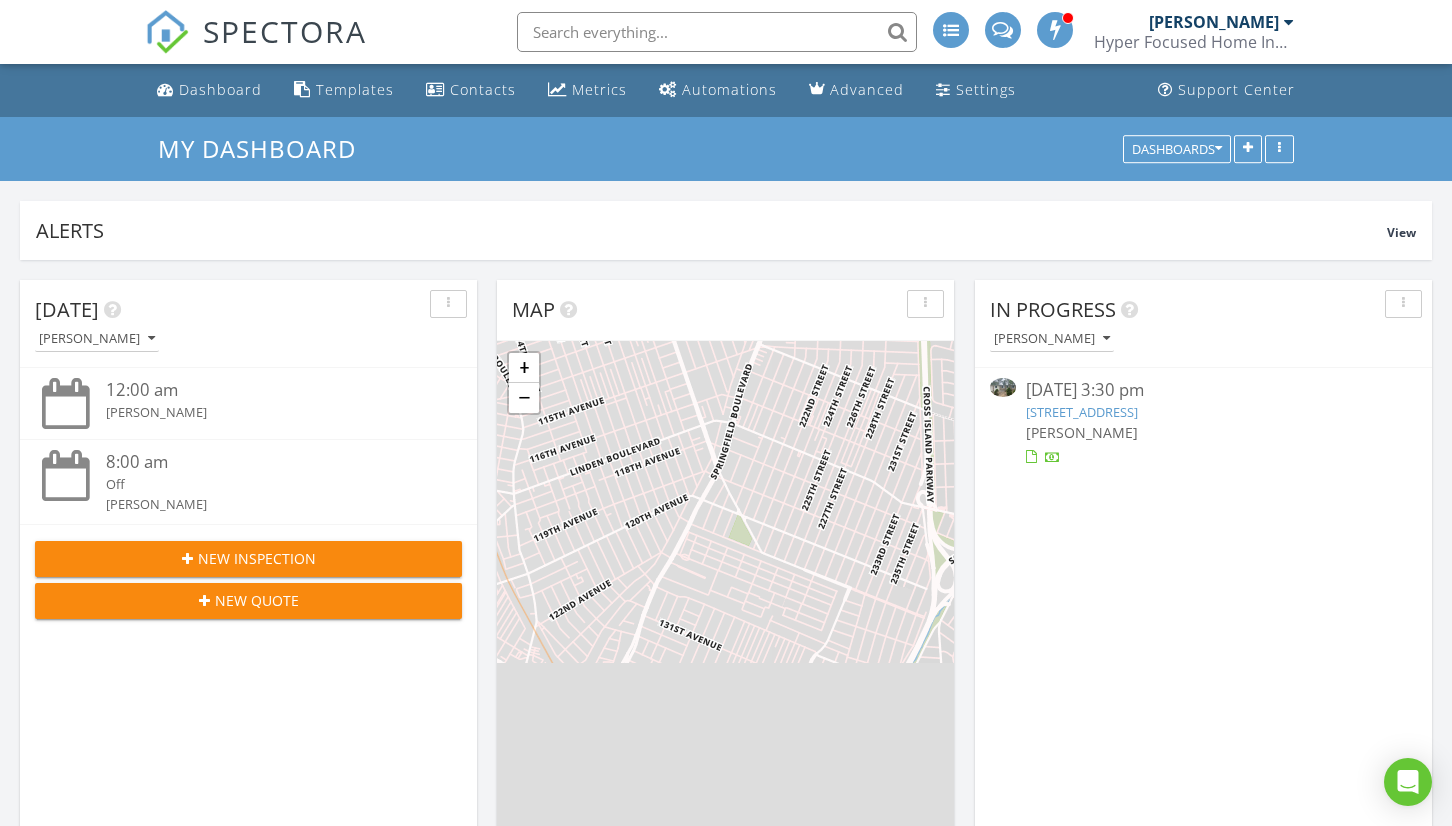 click on "[STREET_ADDRESS]" at bounding box center [1082, 412] 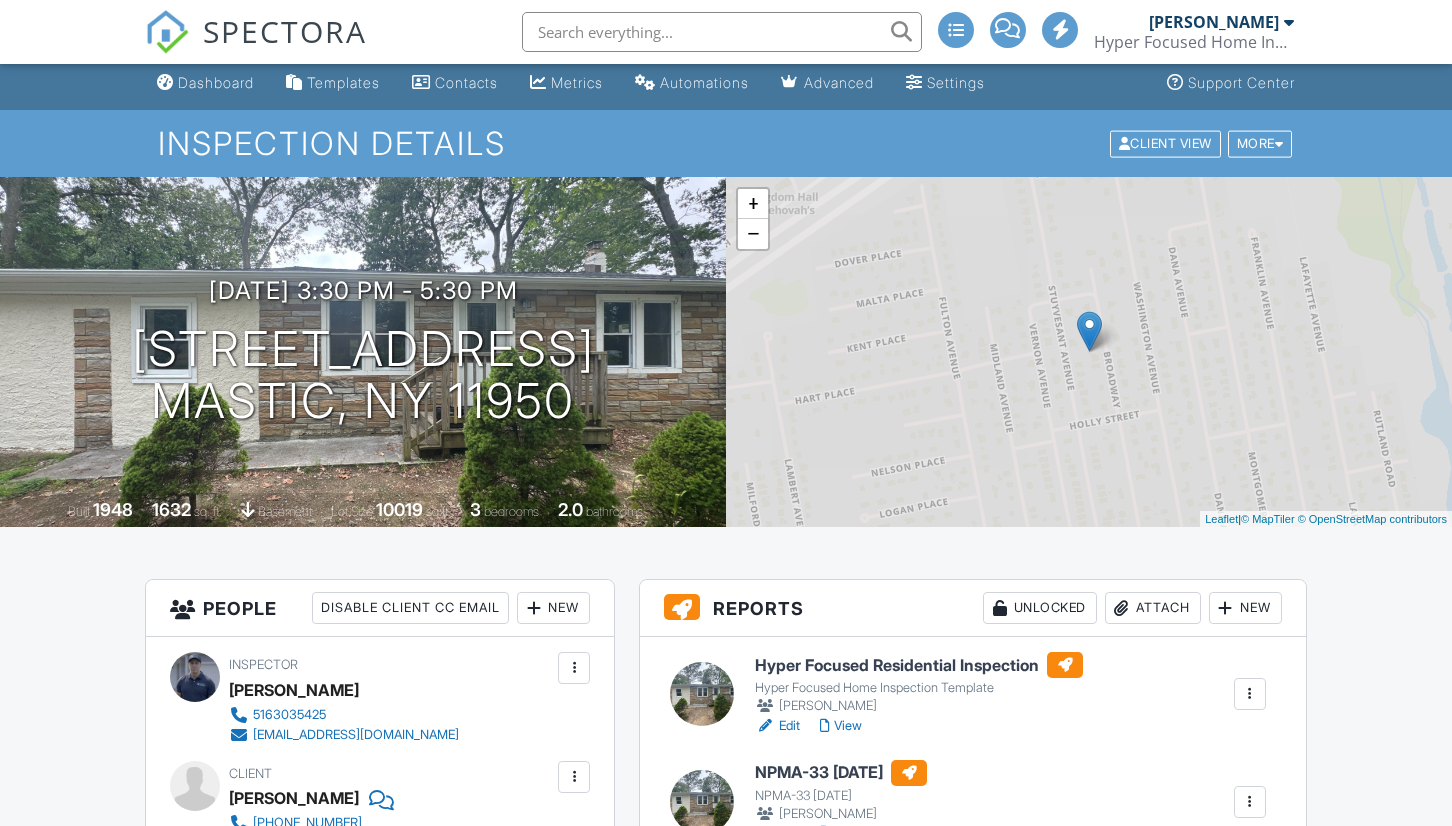 scroll, scrollTop: 112, scrollLeft: 0, axis: vertical 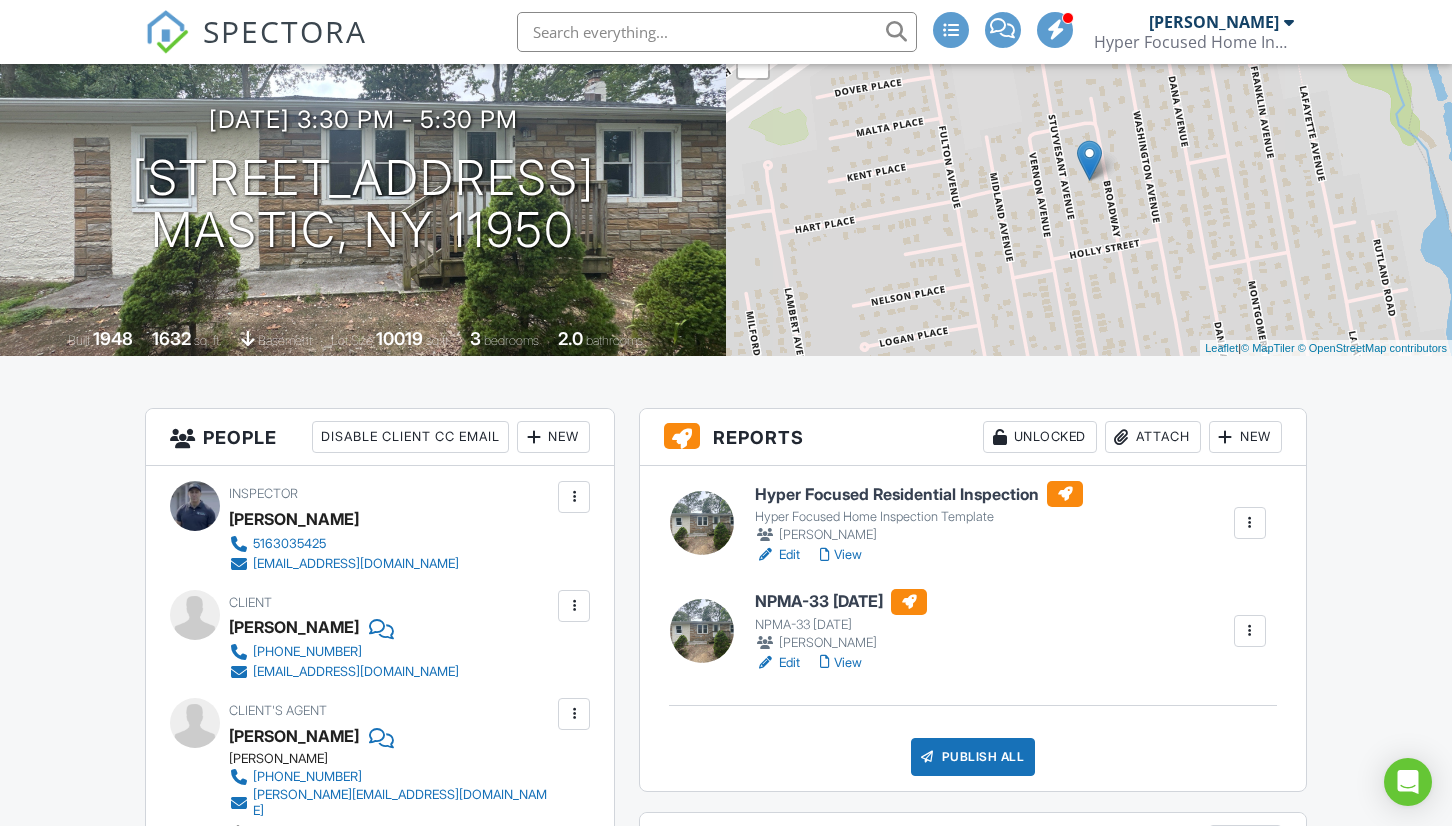 click on "View" at bounding box center [841, 663] 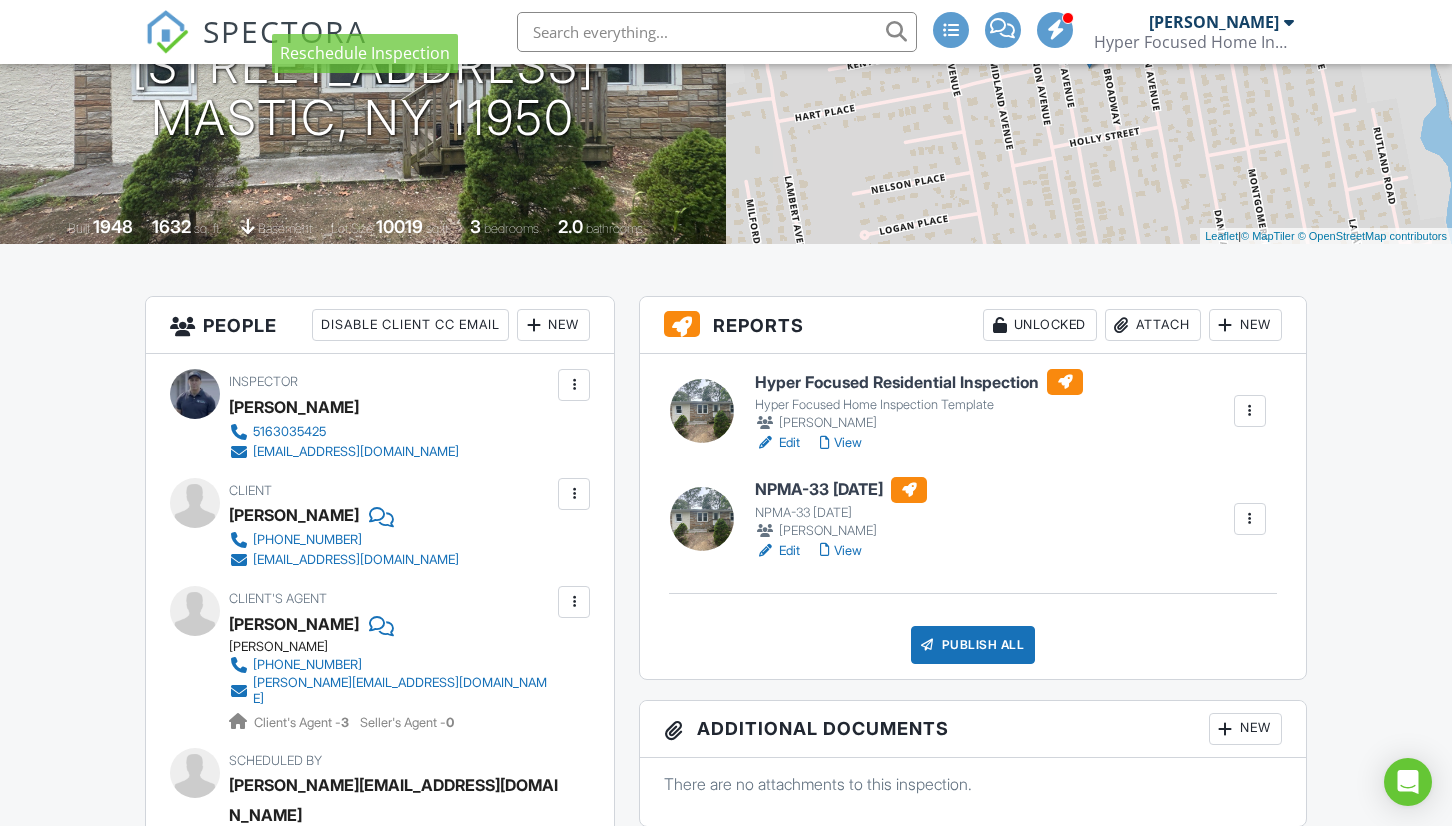 scroll, scrollTop: 301, scrollLeft: 0, axis: vertical 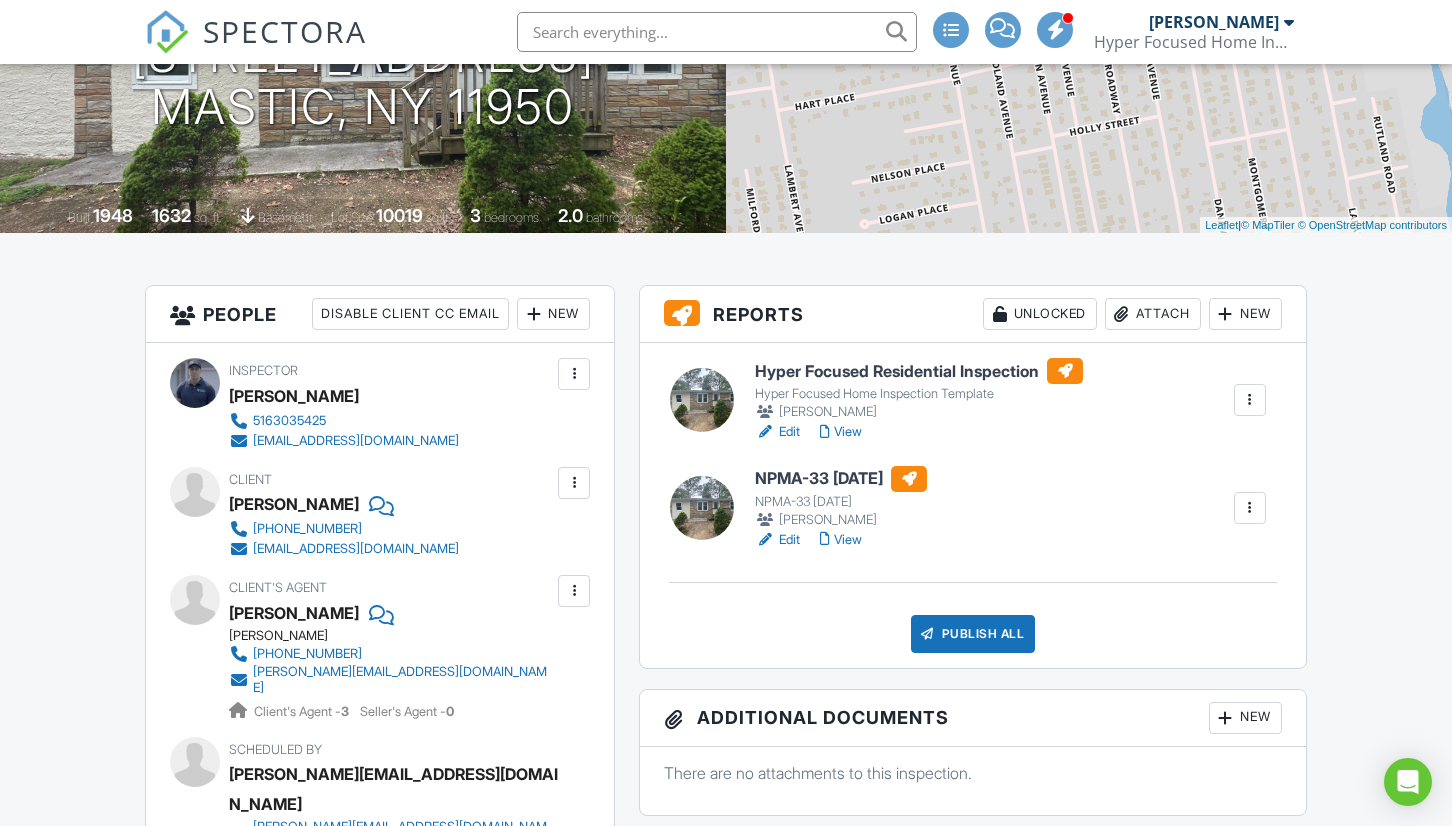 click on "Publish All" at bounding box center (973, 634) 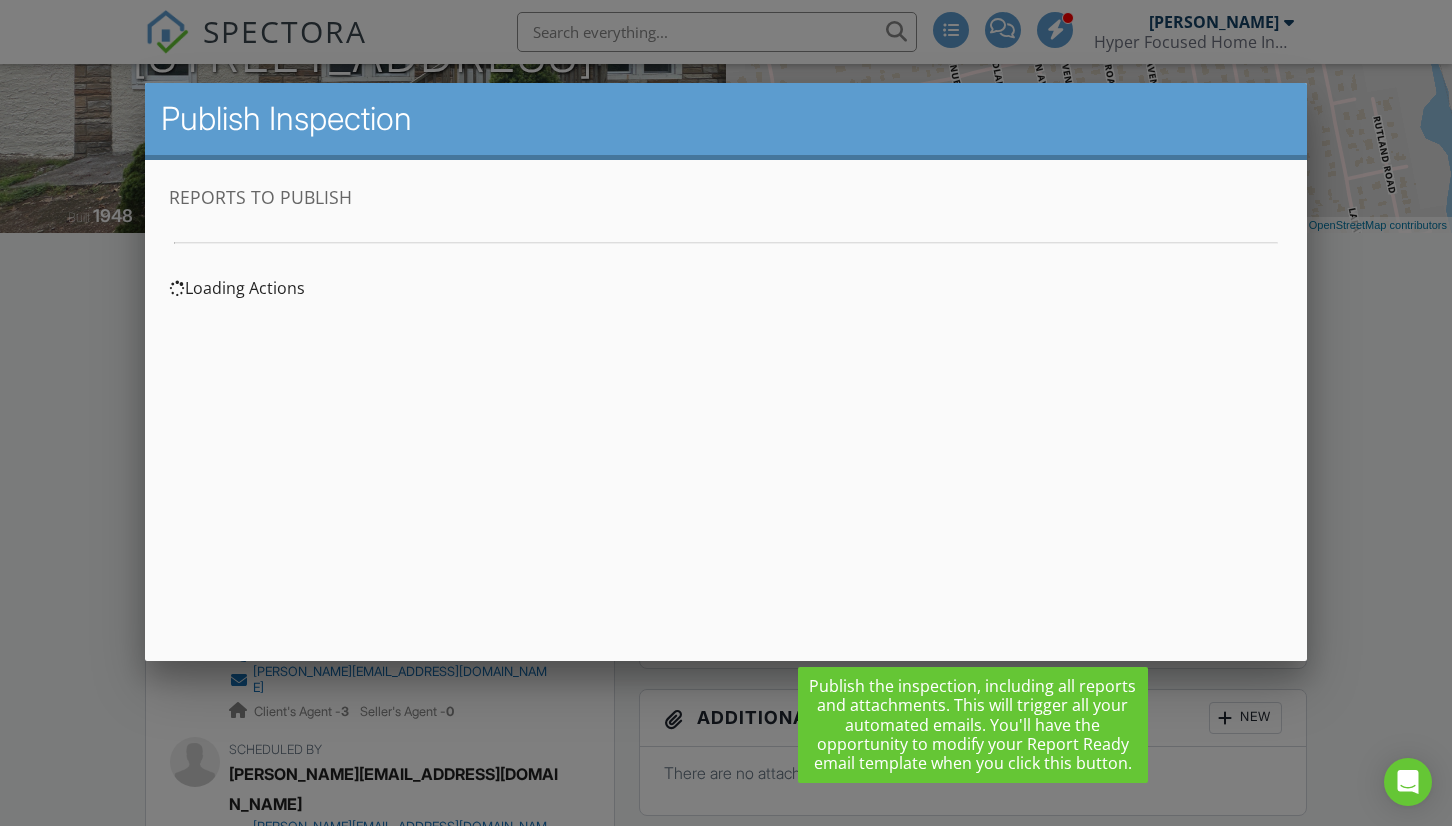 scroll, scrollTop: 0, scrollLeft: 0, axis: both 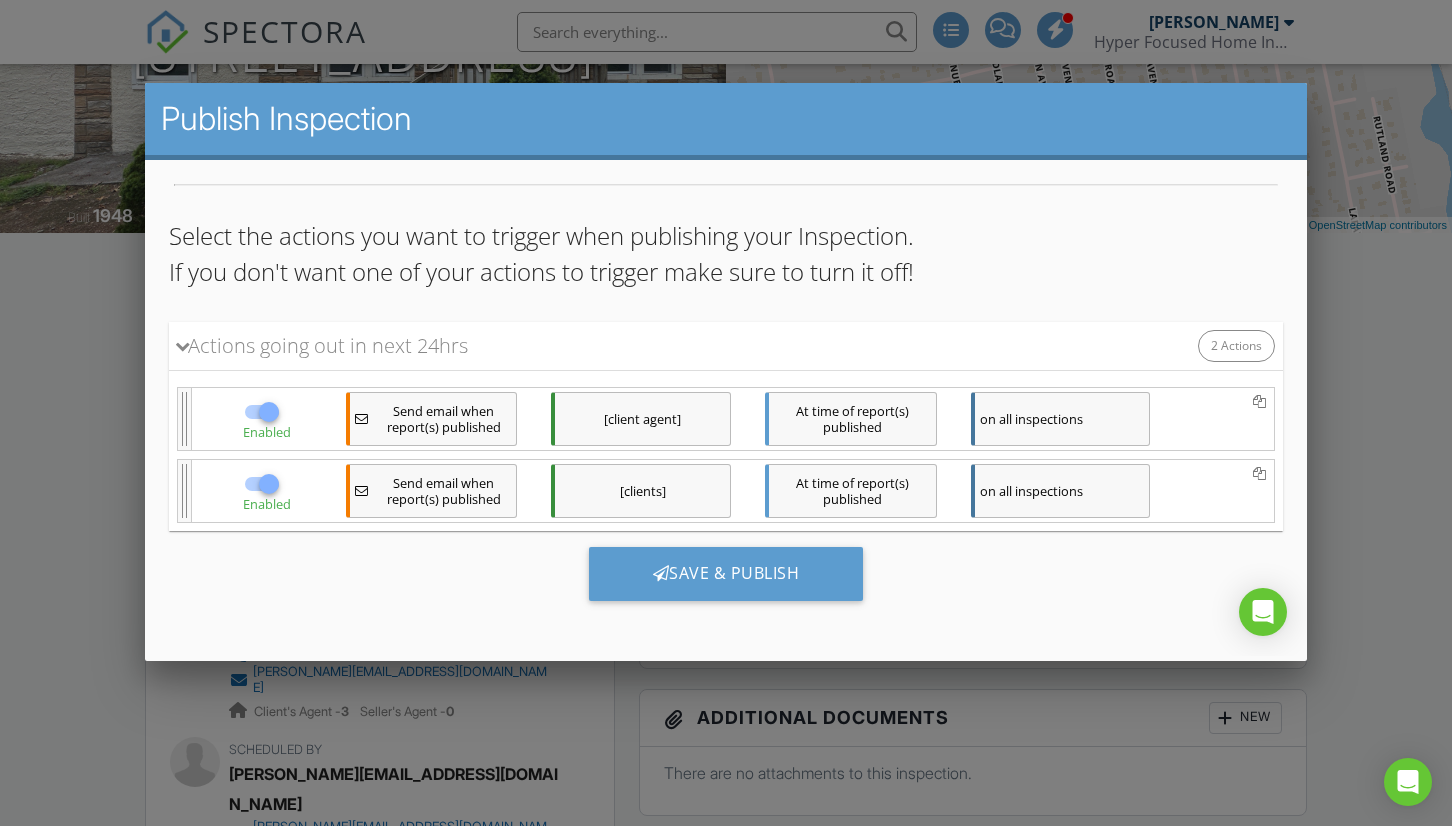 click at bounding box center (726, 416) 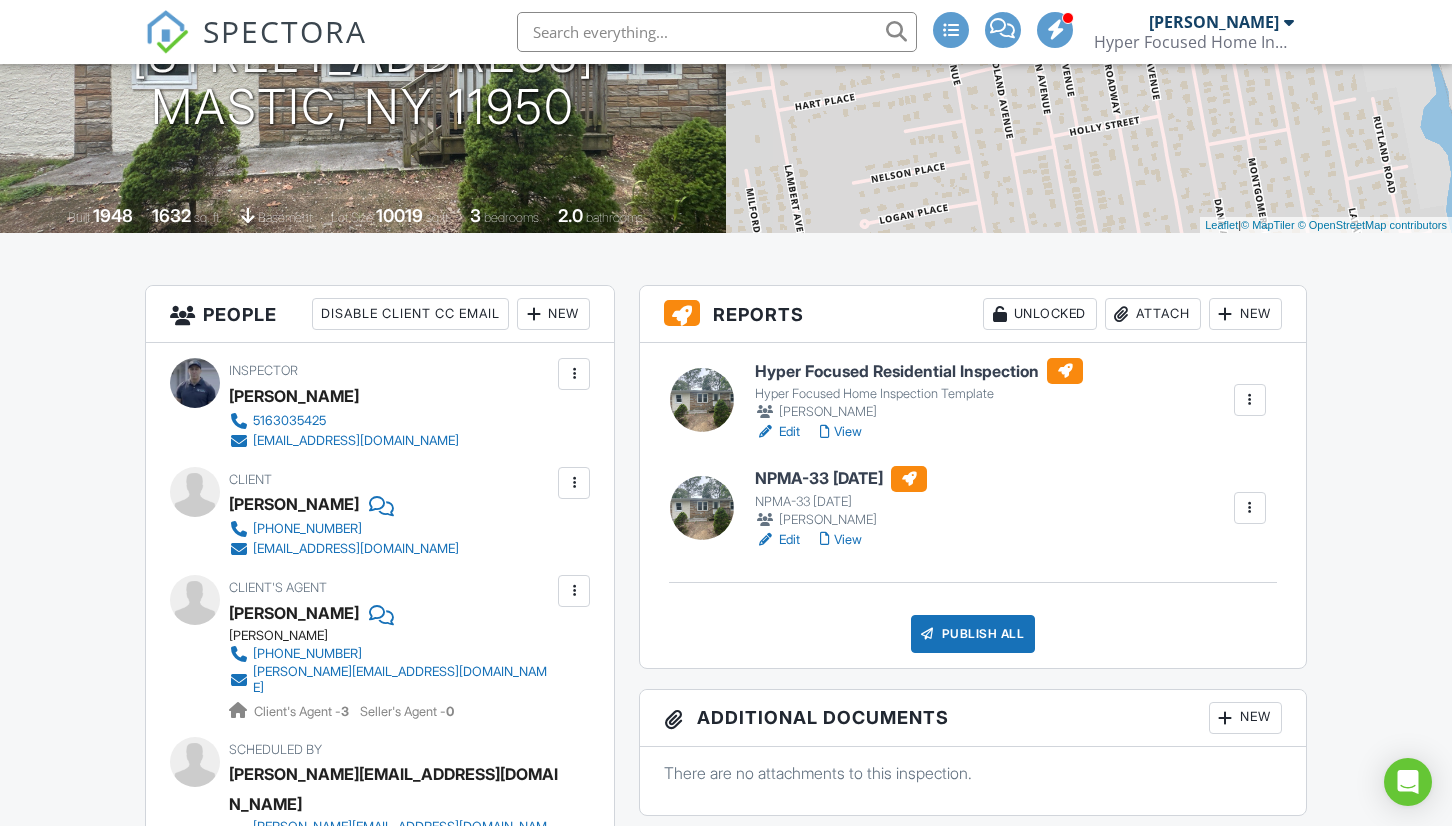 click on "New" at bounding box center [553, 314] 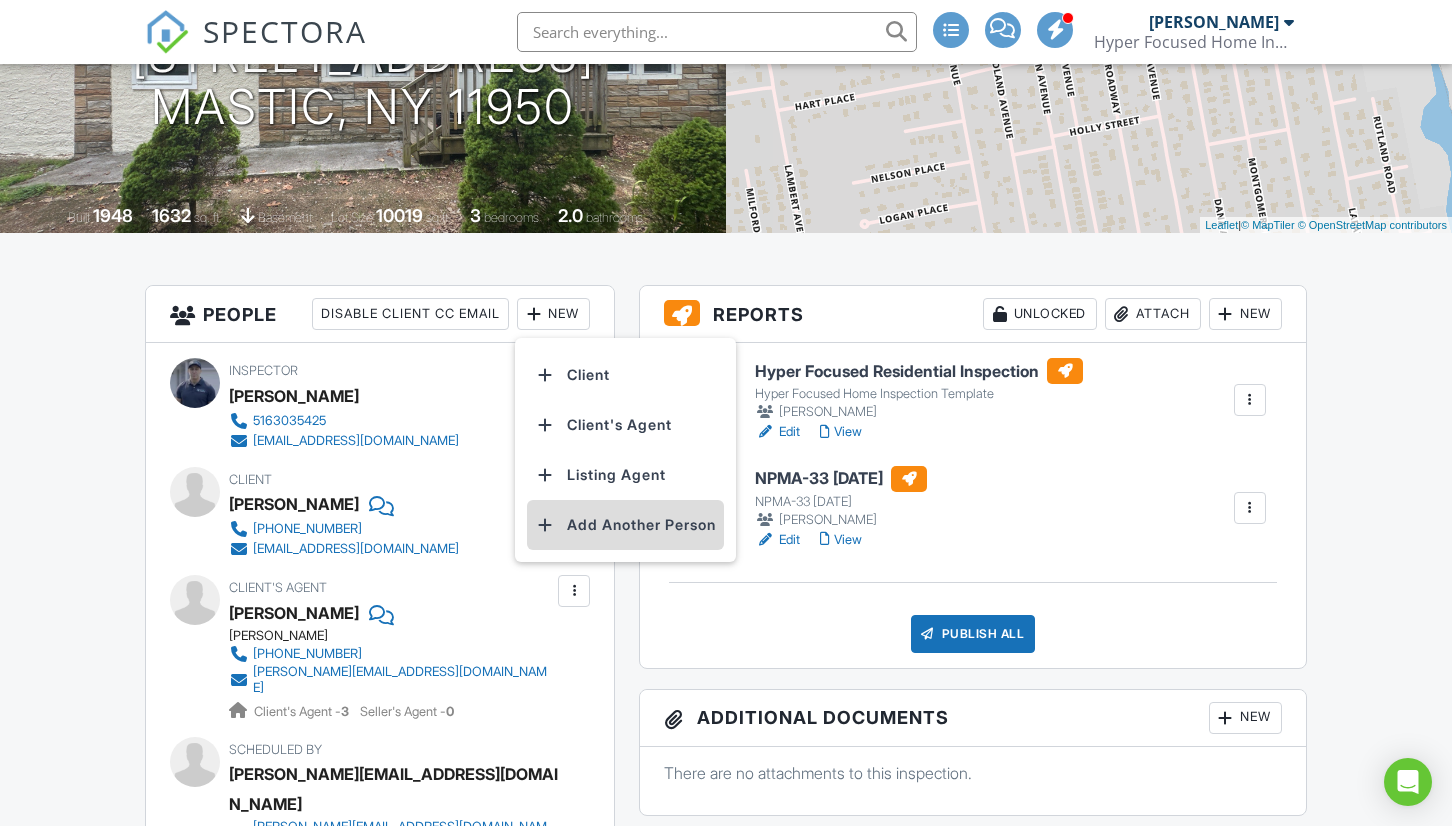 click on "Add Another Person" at bounding box center (625, 525) 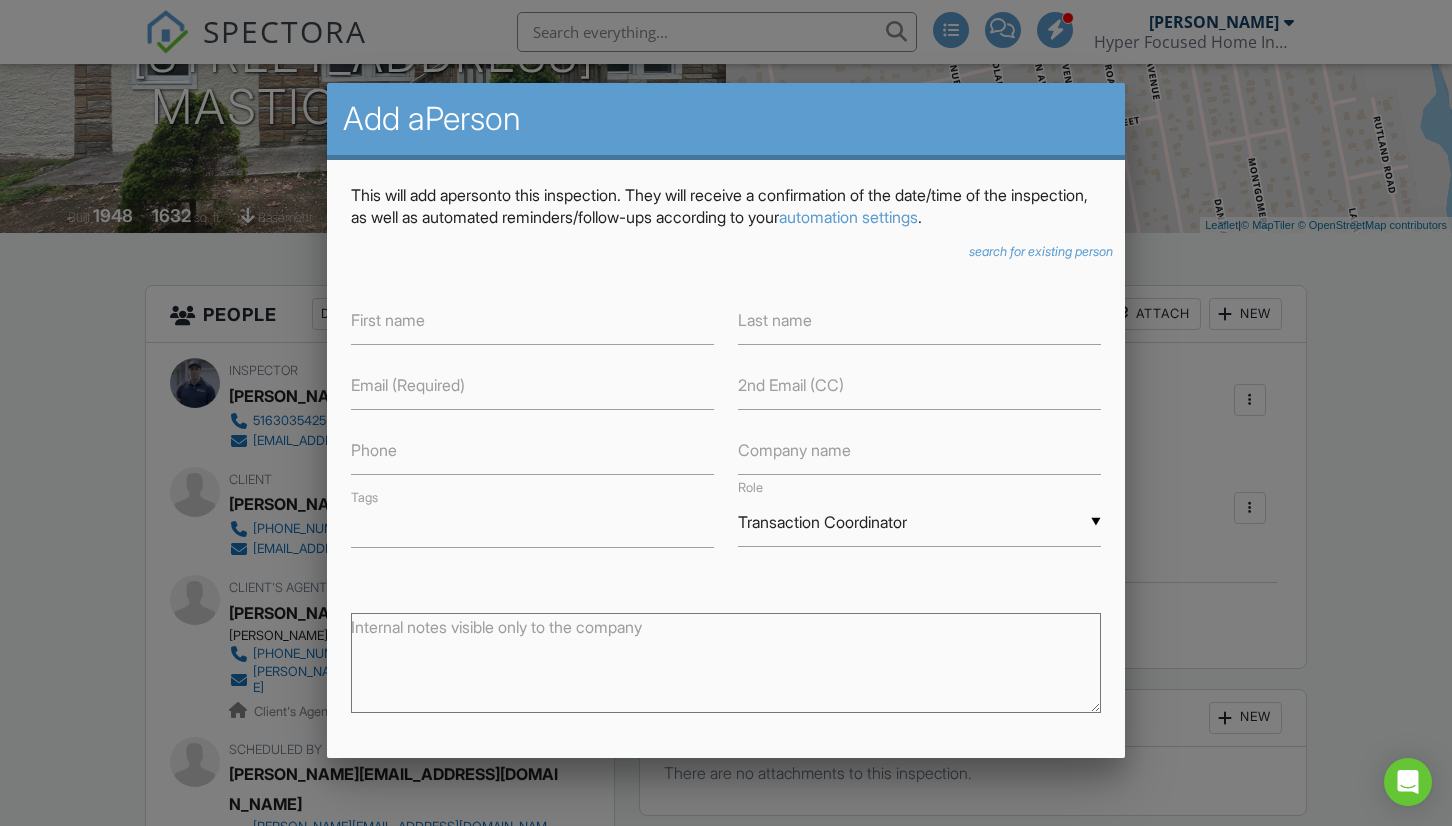 click on "search for existing person" at bounding box center (1041, 251) 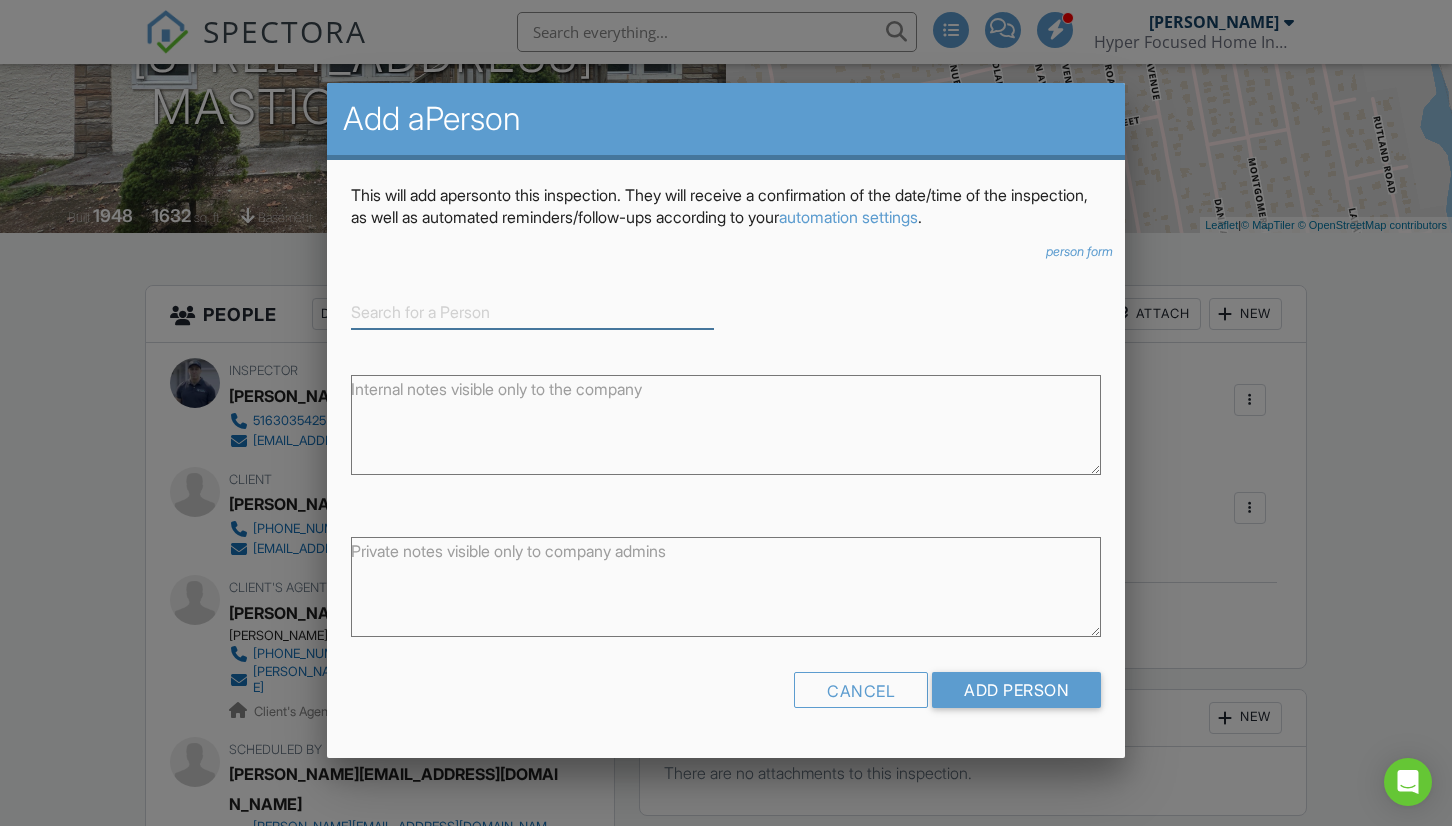click at bounding box center [532, 312] 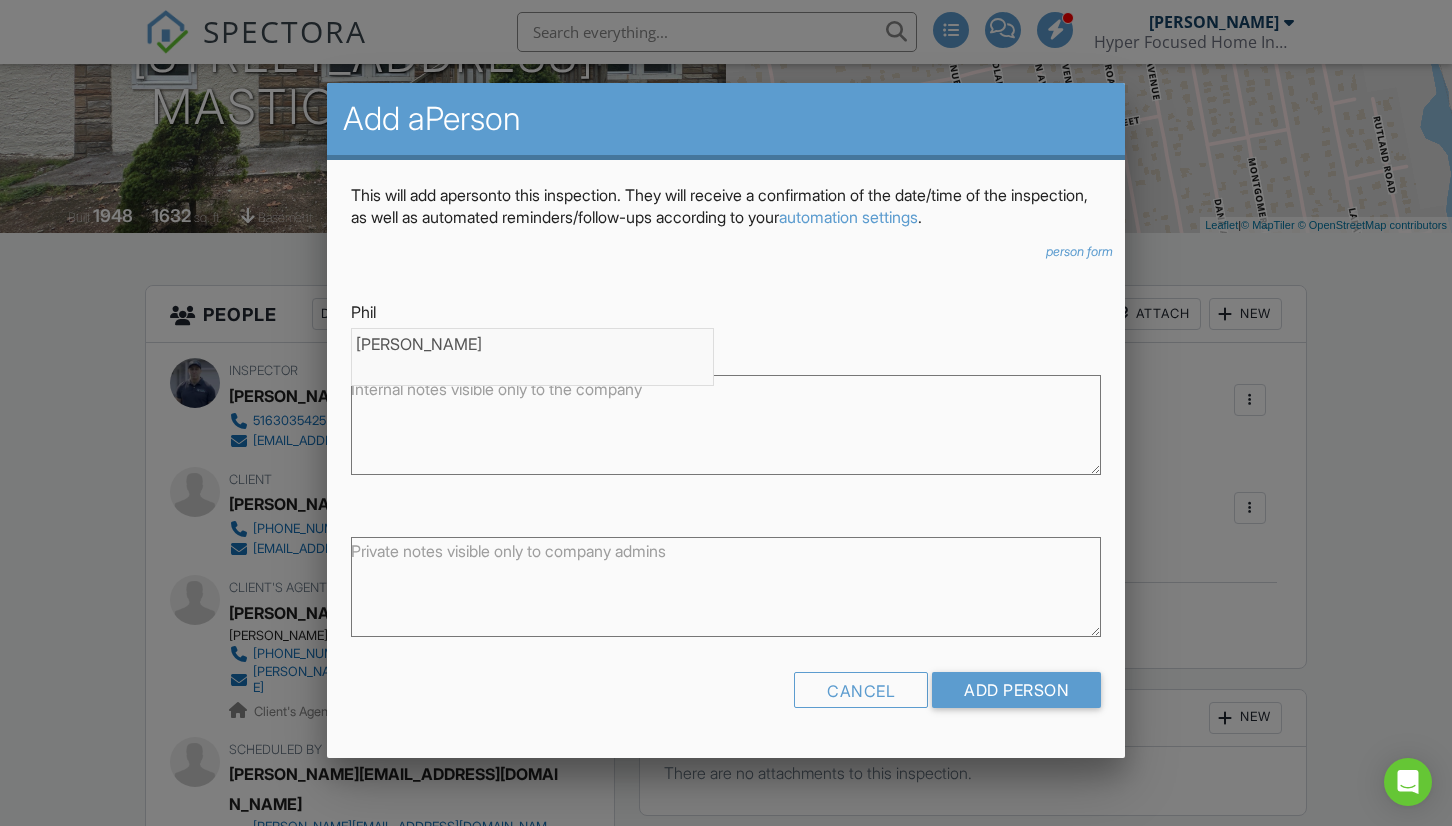 drag, startPoint x: 376, startPoint y: 346, endPoint x: 443, endPoint y: 338, distance: 67.47592 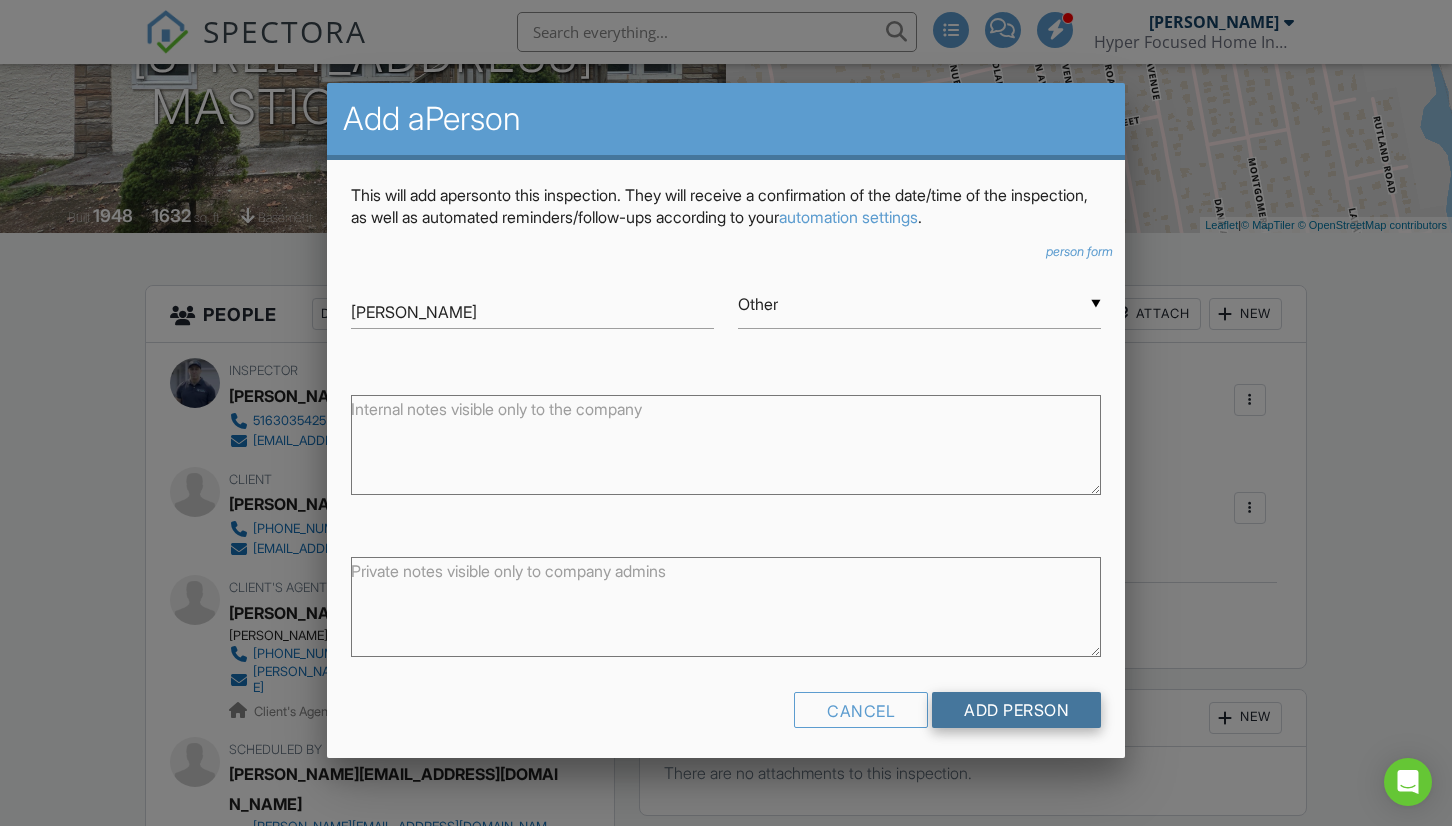 click on "Add Person" at bounding box center [1016, 710] 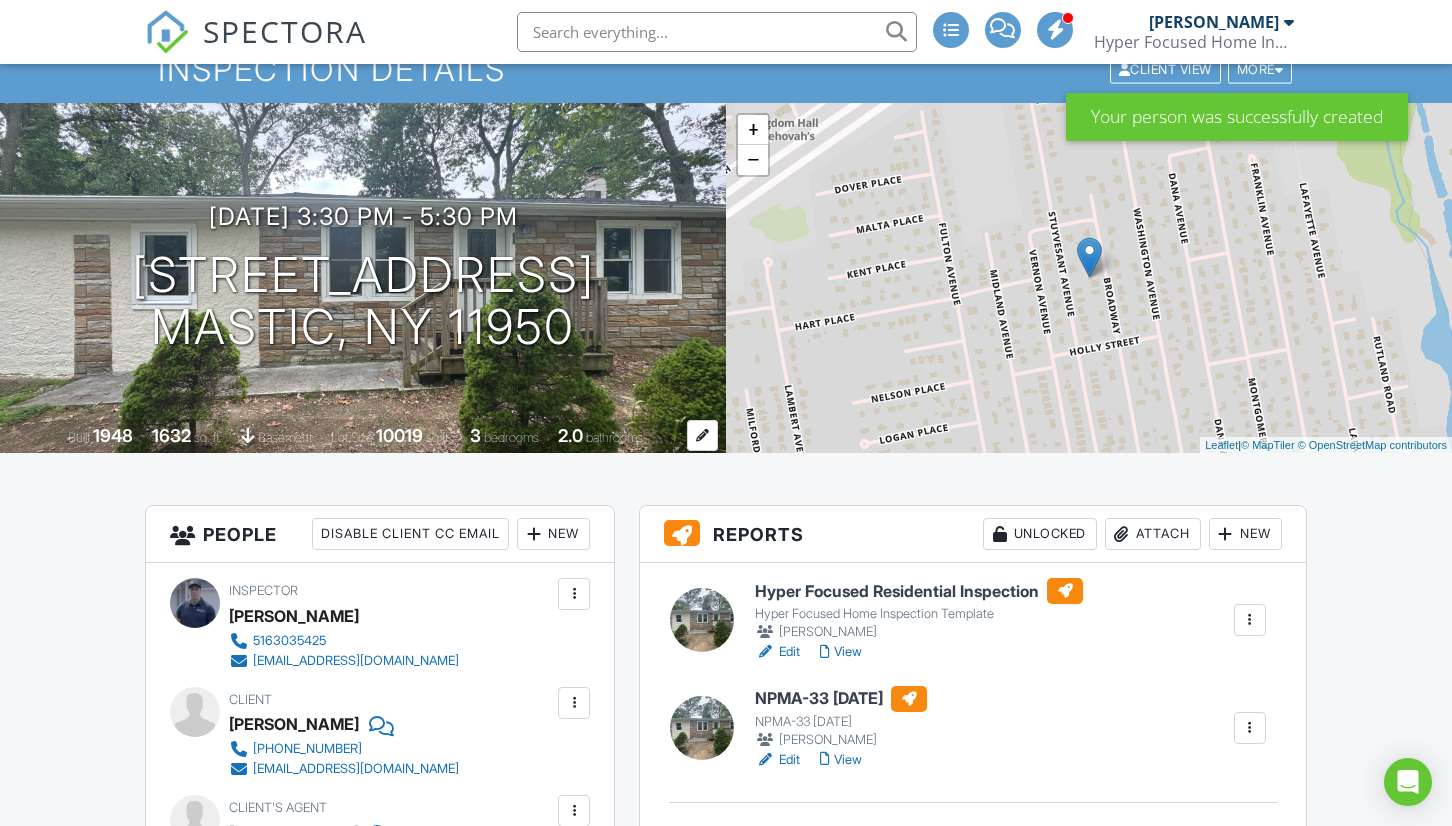 scroll, scrollTop: 315, scrollLeft: 0, axis: vertical 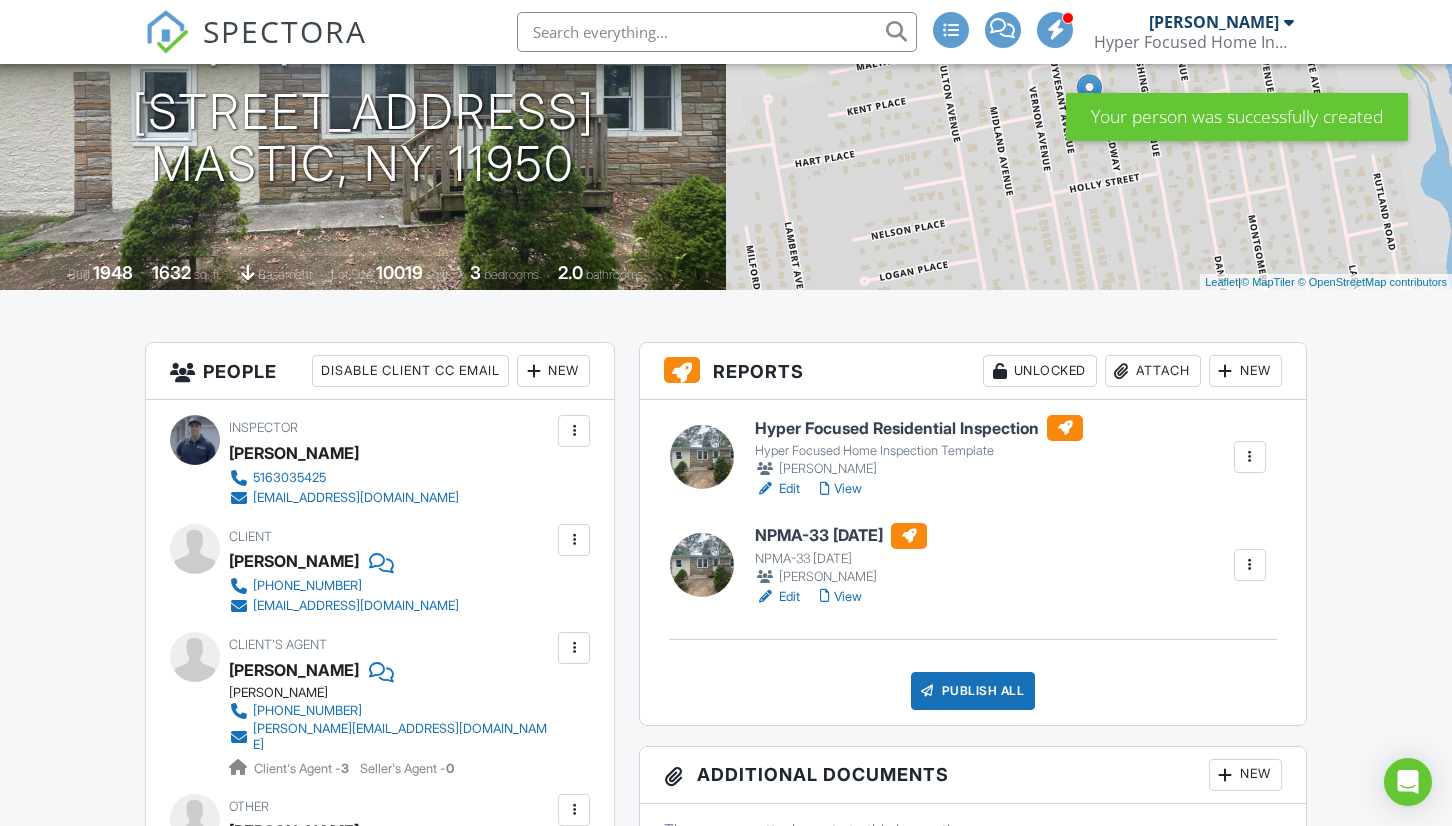 click on "Publish All" at bounding box center (973, 691) 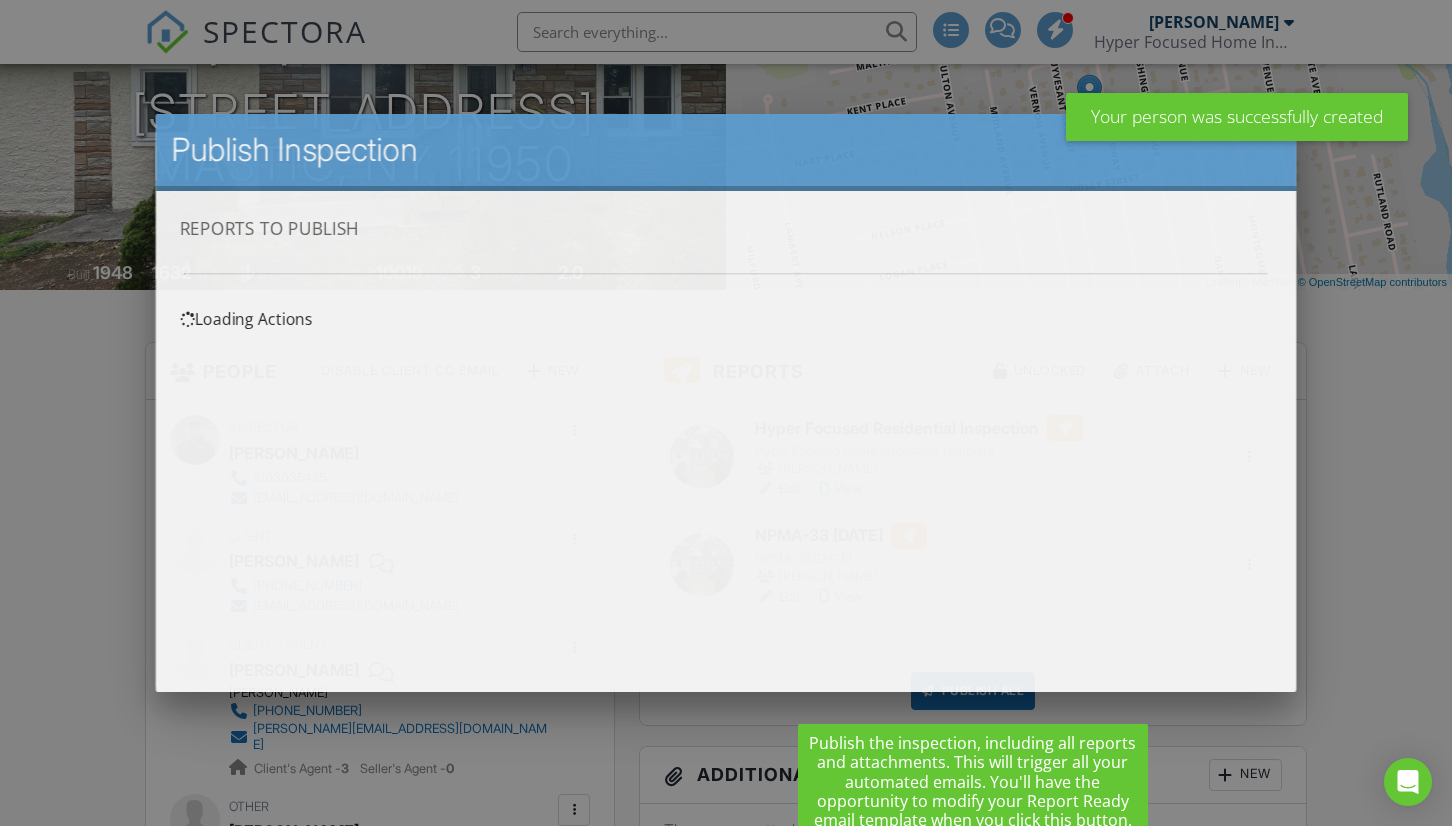 scroll, scrollTop: 0, scrollLeft: 0, axis: both 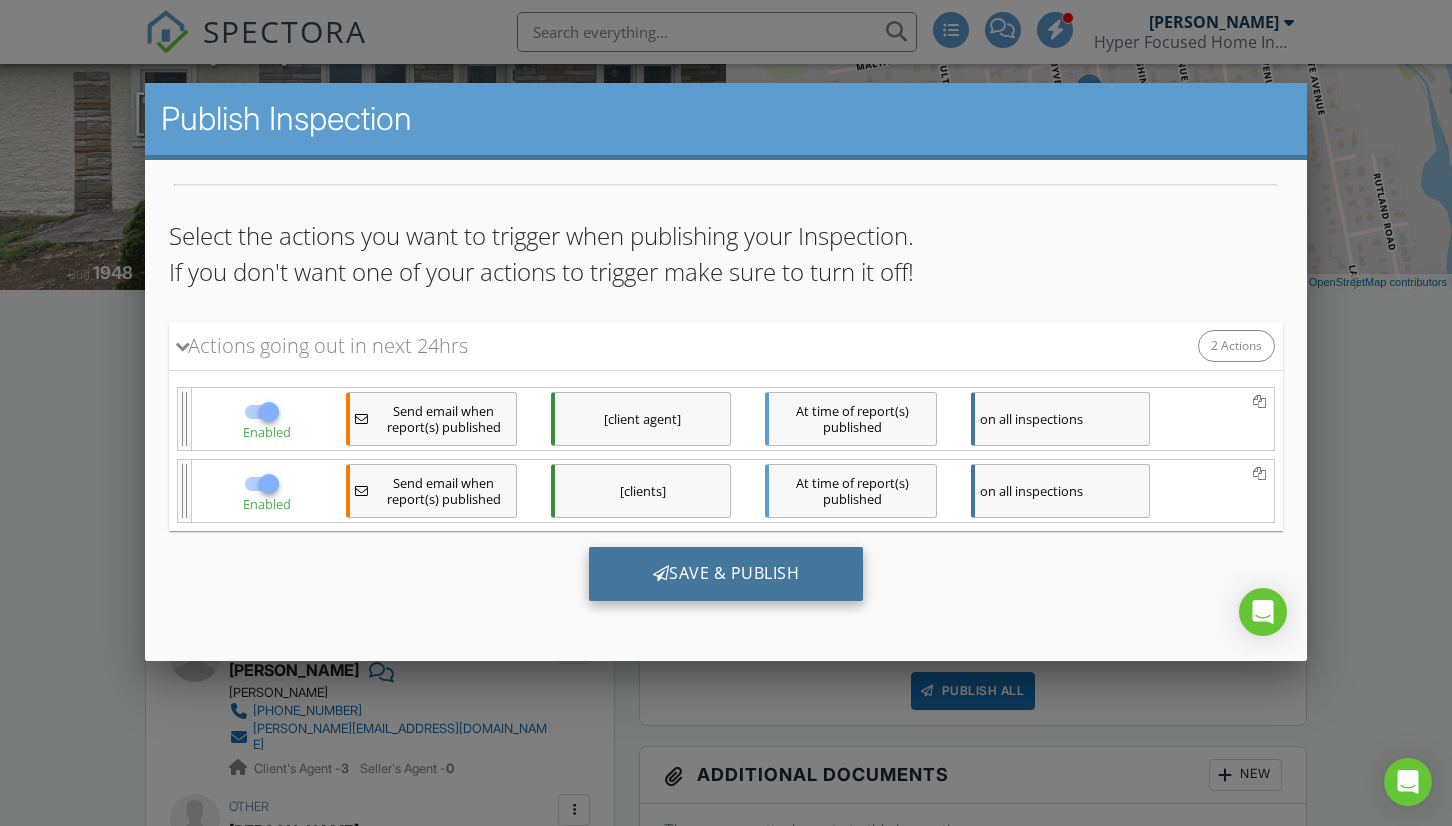 click on "Save & Publish" at bounding box center (726, 573) 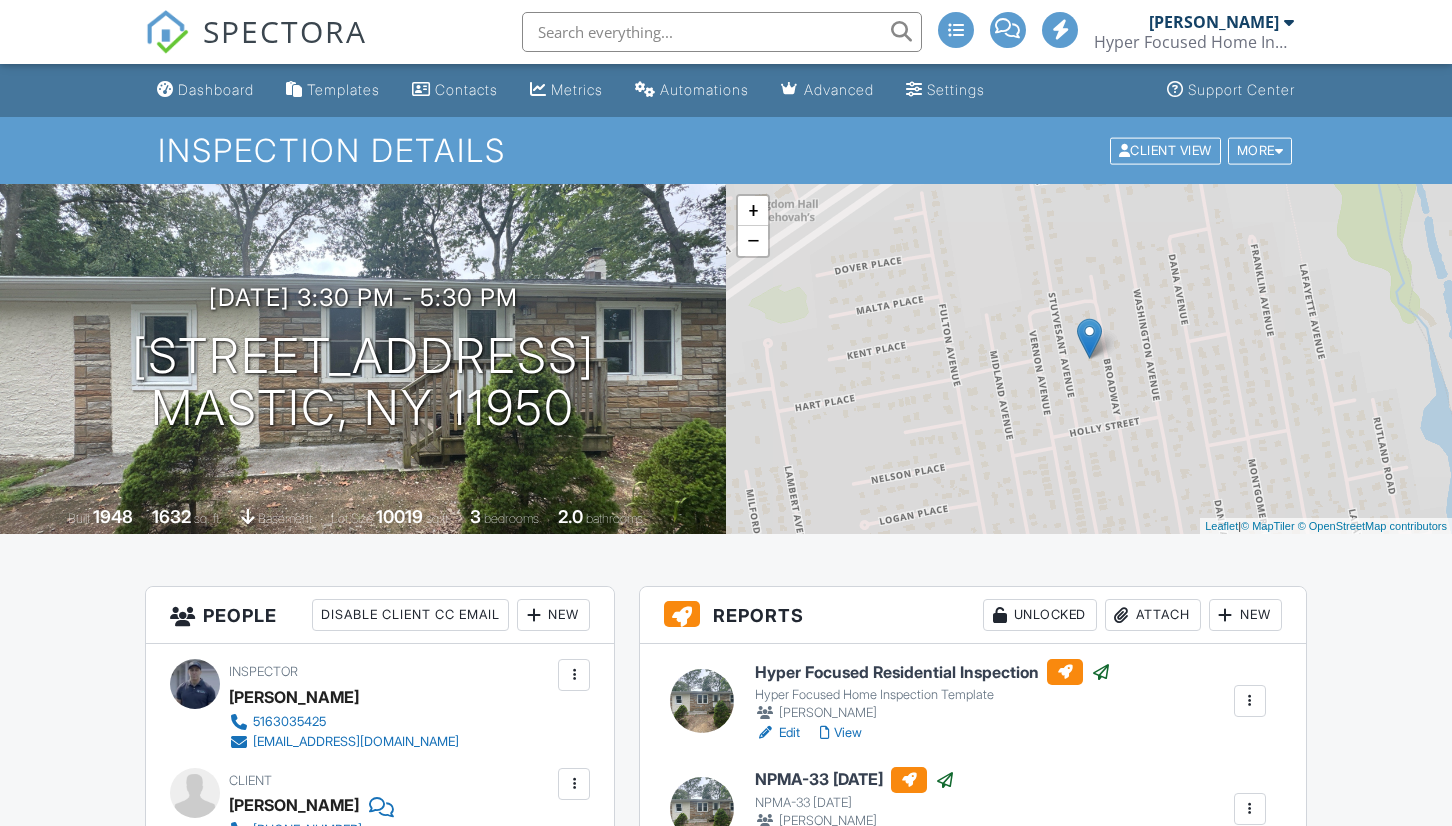 scroll, scrollTop: 0, scrollLeft: 0, axis: both 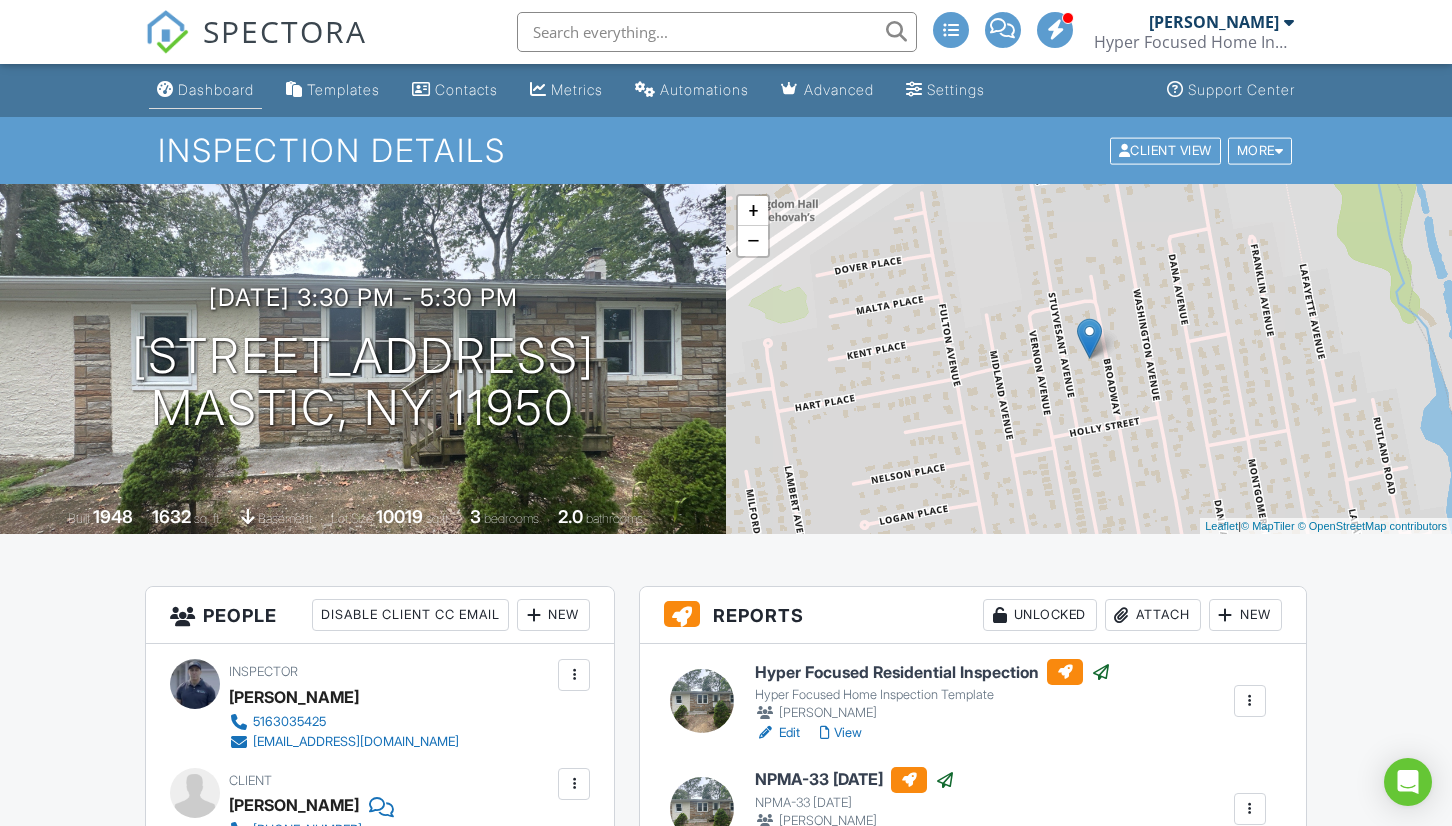 click on "Dashboard" at bounding box center (216, 89) 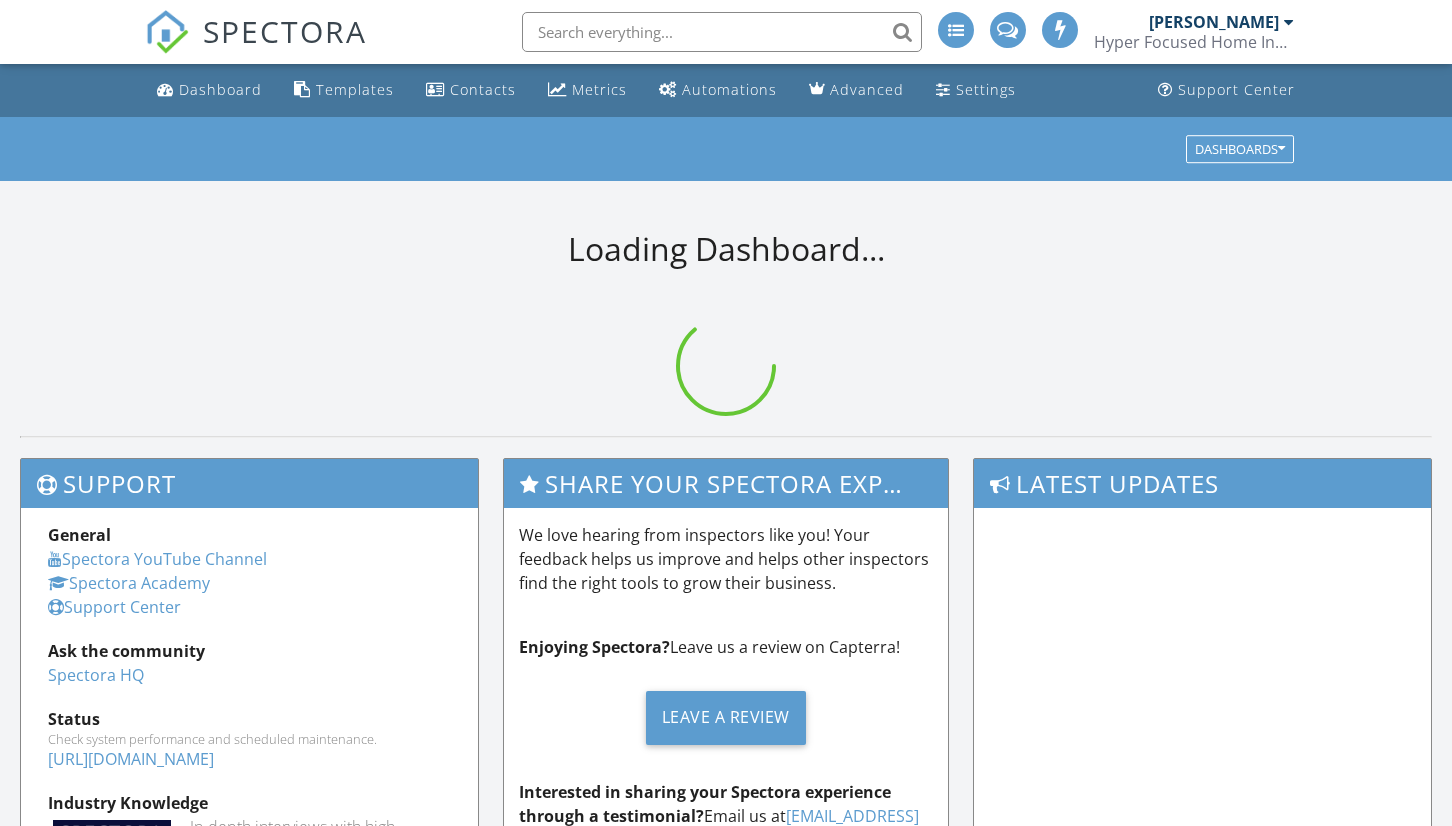 scroll, scrollTop: 0, scrollLeft: 0, axis: both 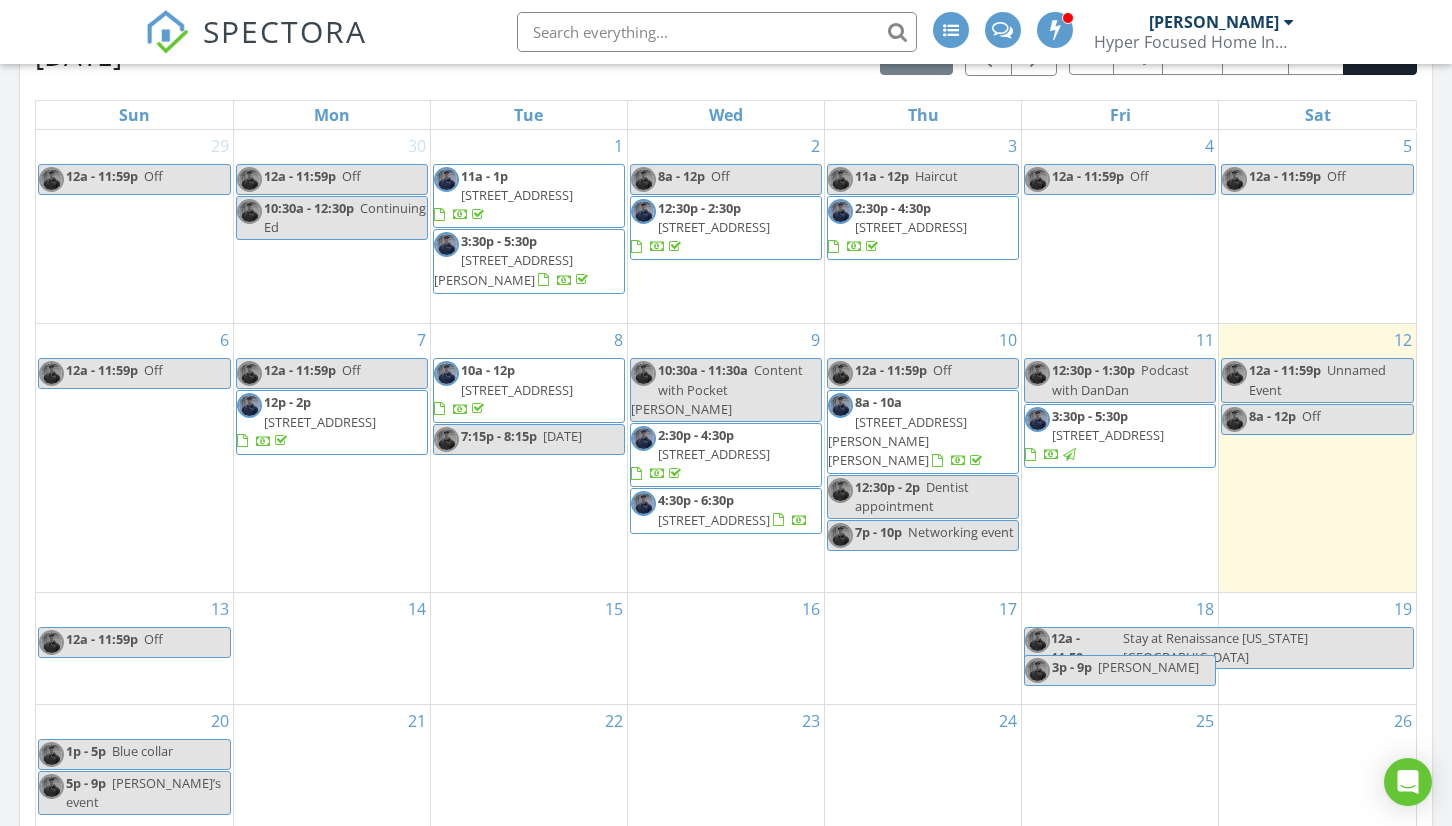 click on "3:30p - 5:30p
68 Broadway, Mastic 11950" at bounding box center [1120, 436] 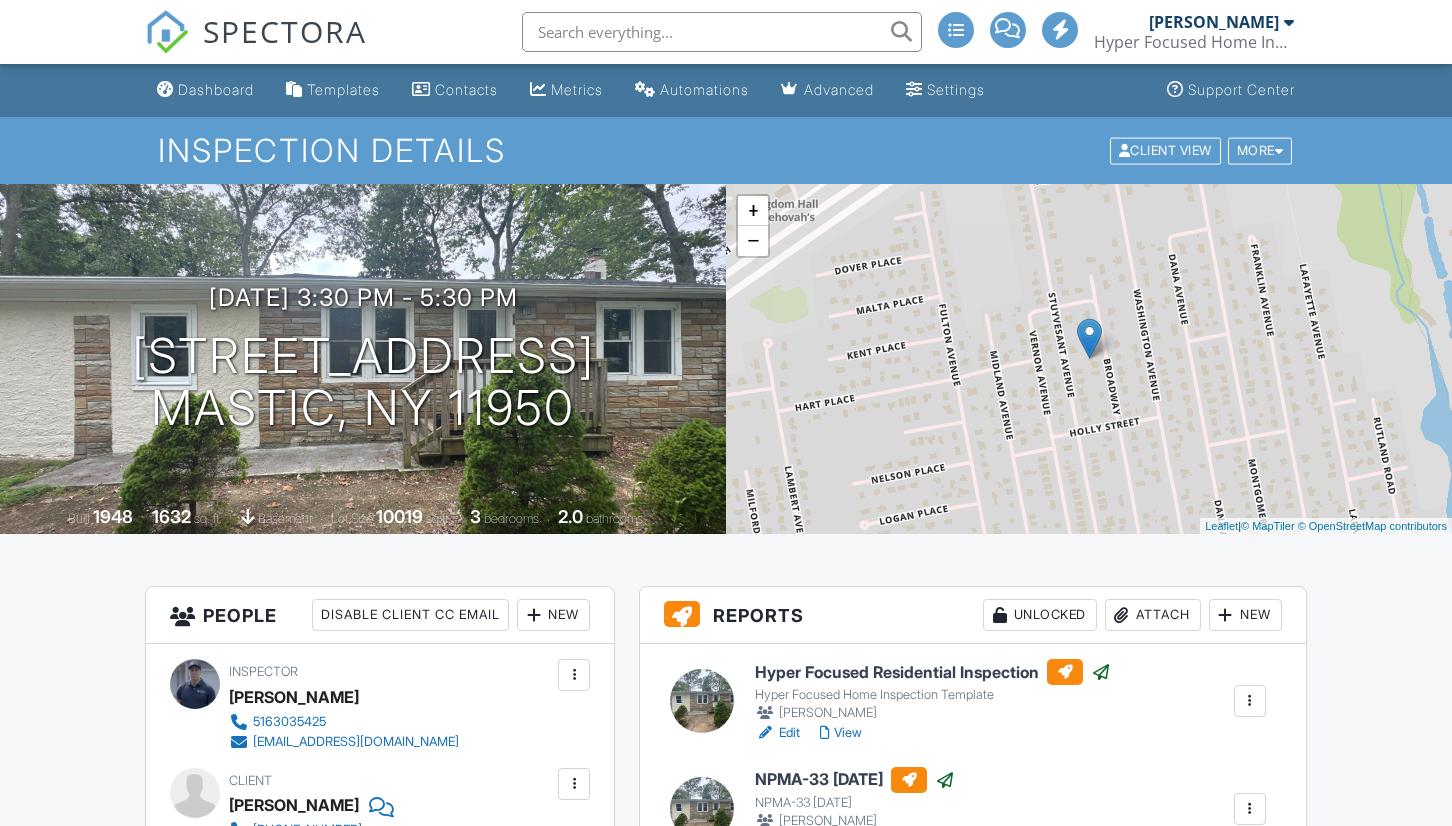scroll, scrollTop: 0, scrollLeft: 0, axis: both 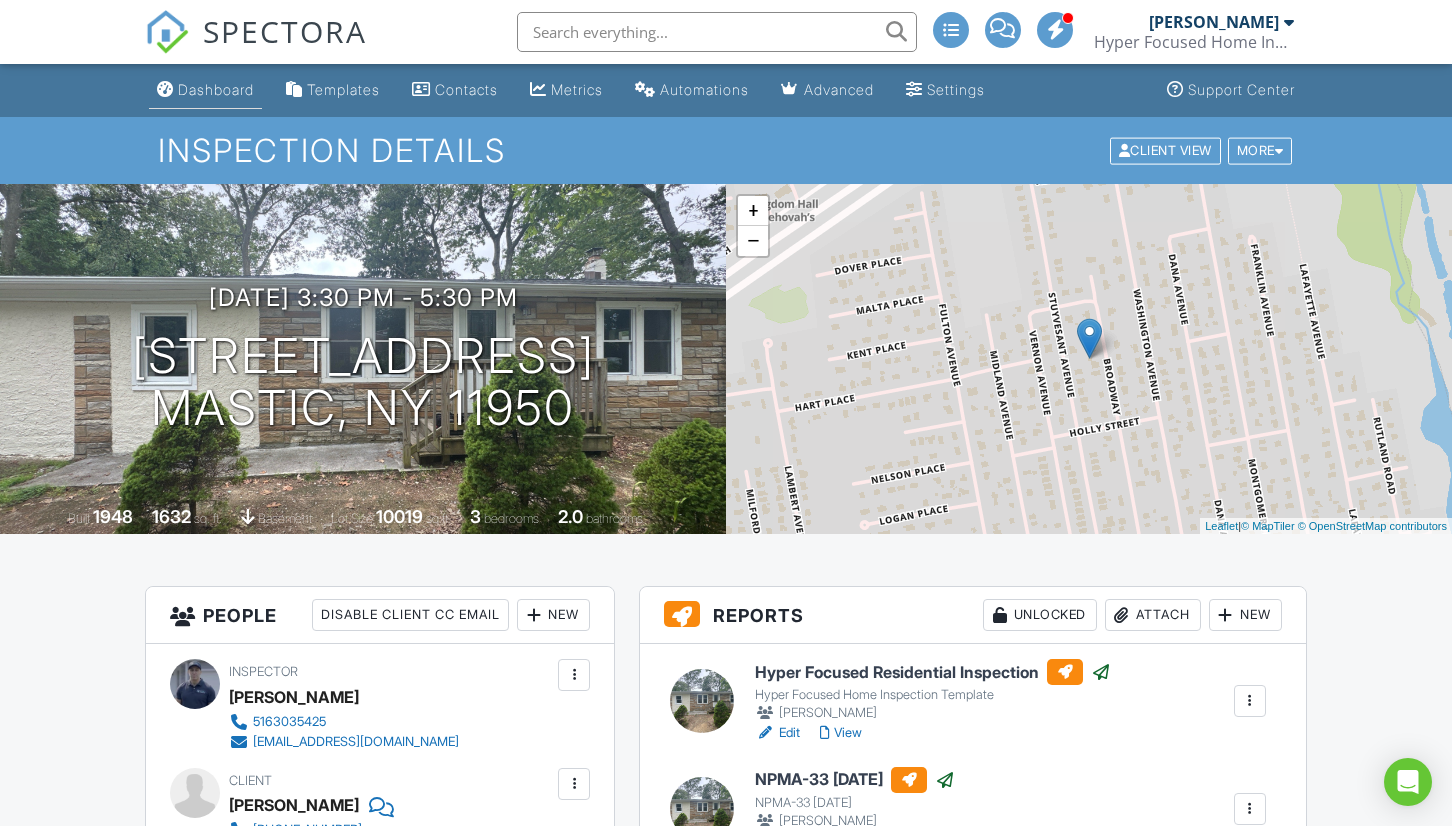 click on "Dashboard" at bounding box center [205, 90] 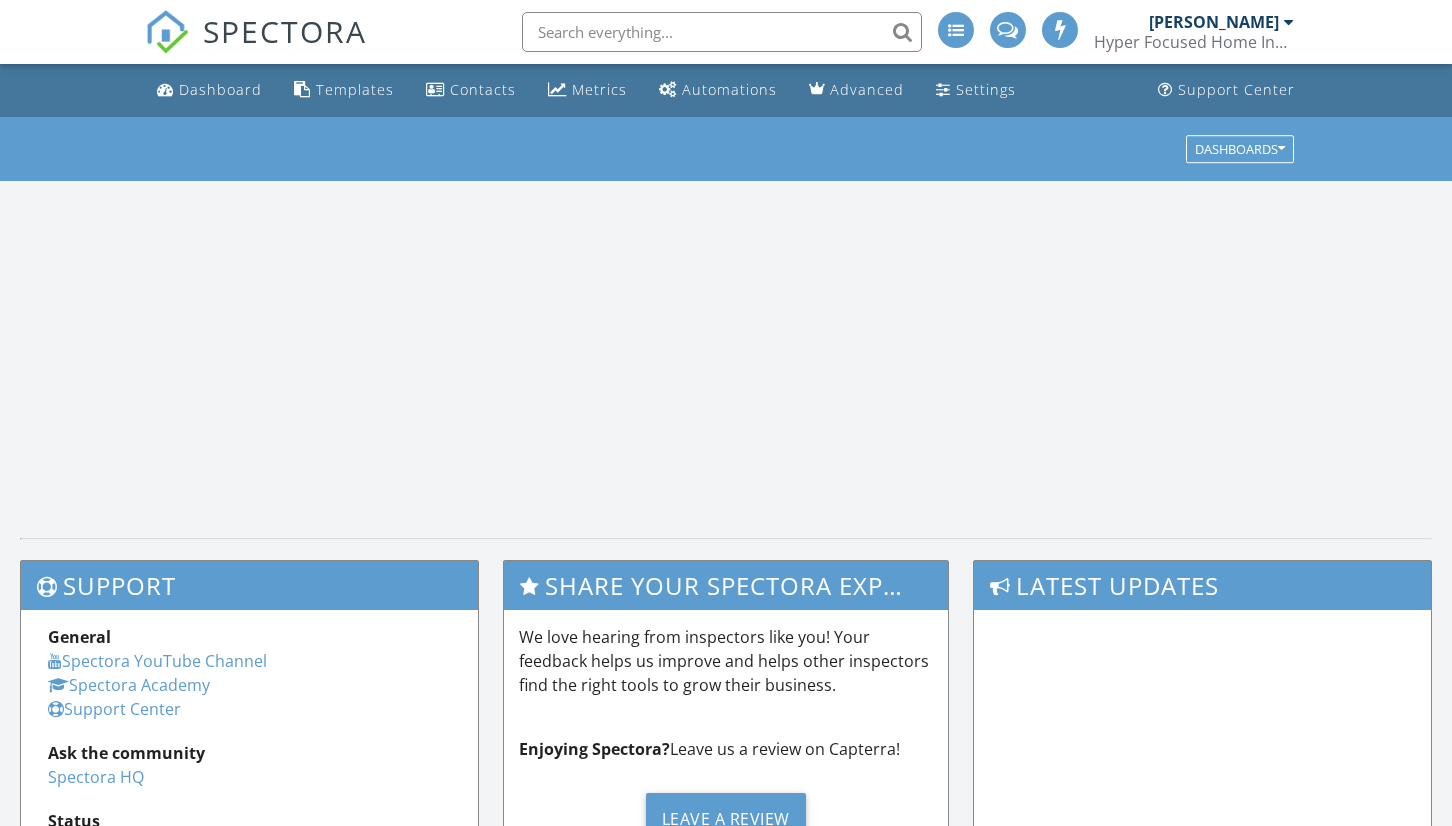 scroll, scrollTop: 0, scrollLeft: 0, axis: both 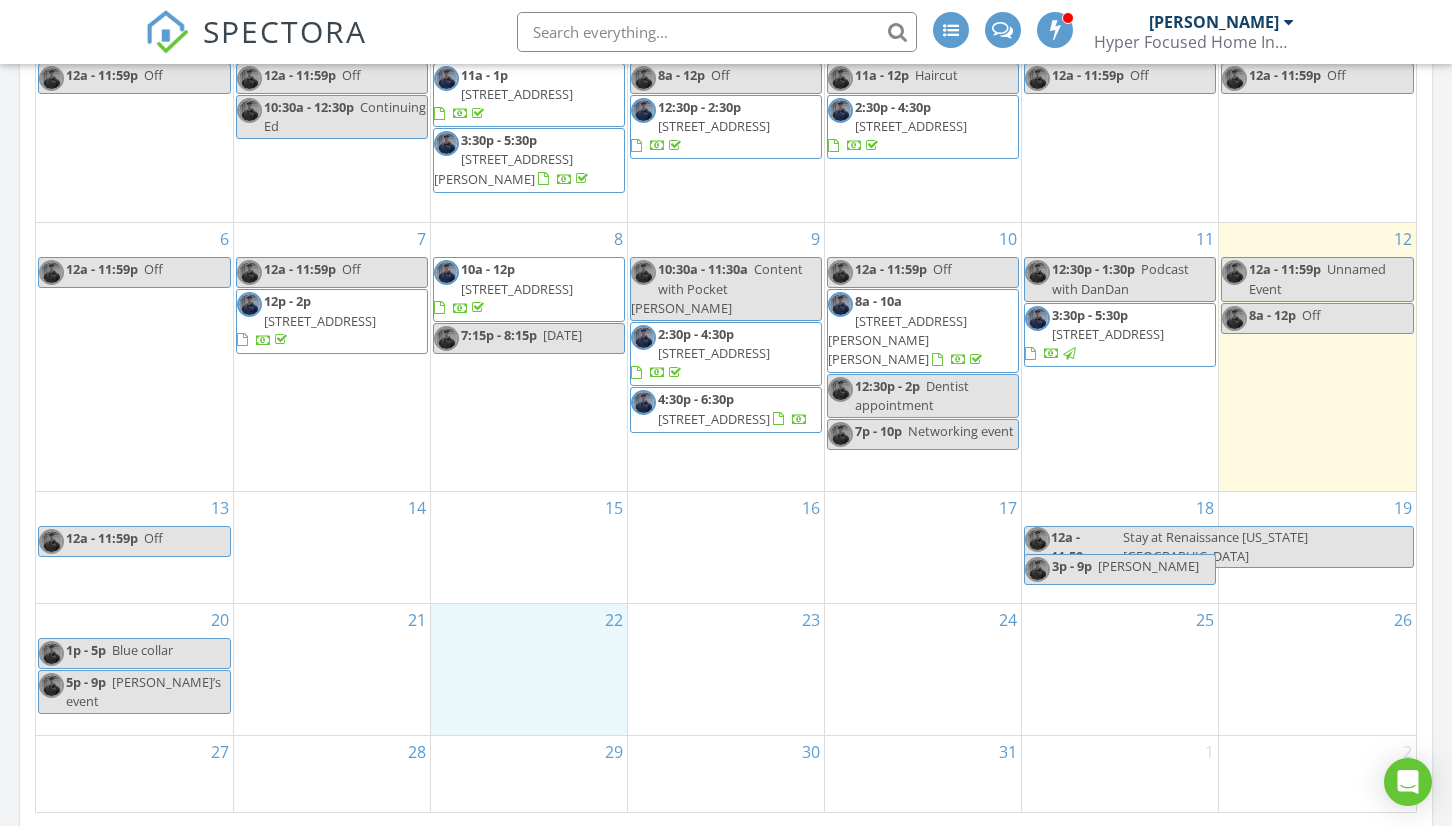 click on "22" at bounding box center [529, 669] 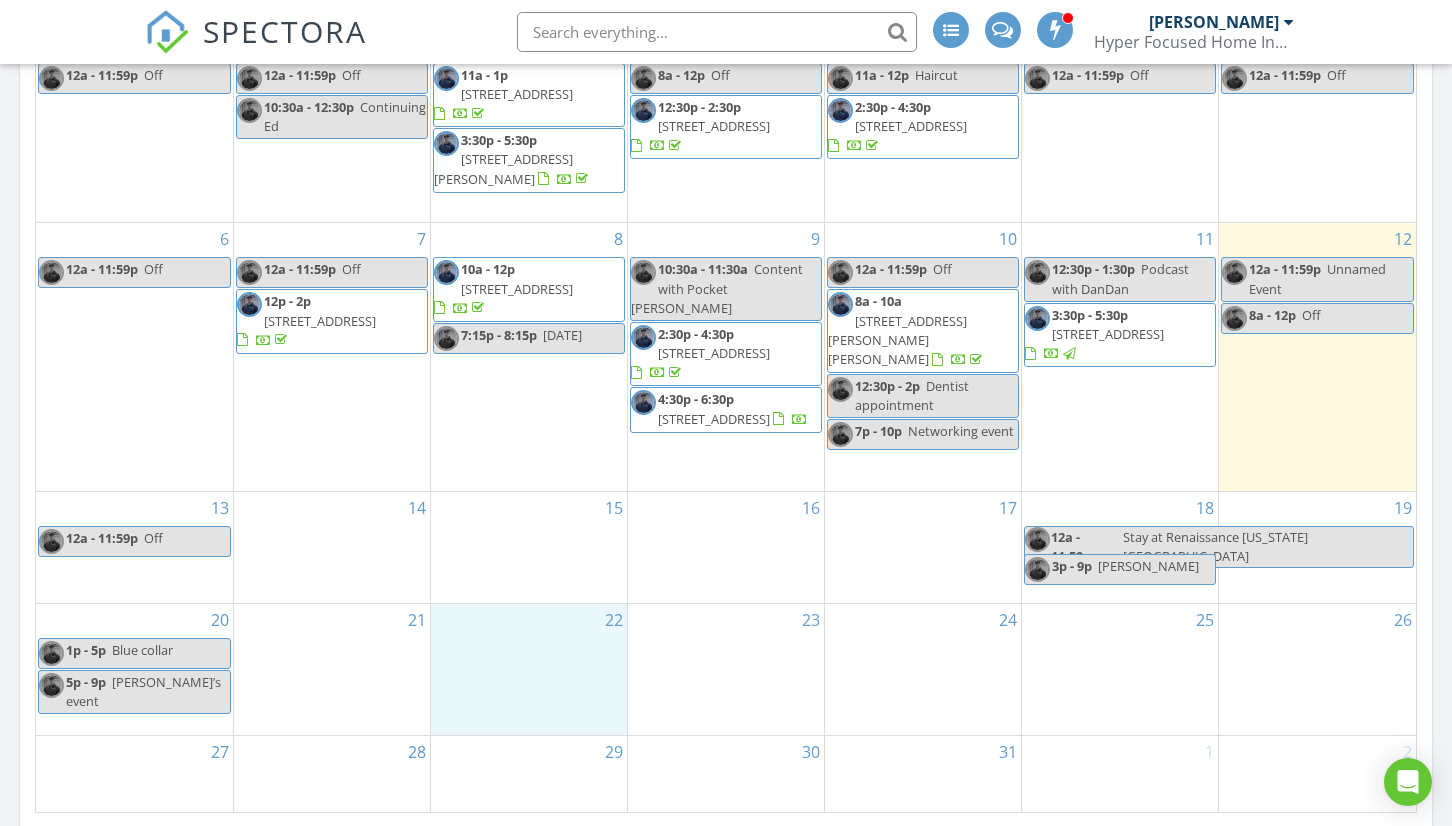 click on "4:30p - 6:30p
440 N Monroe Ave, Lindenhurst 11757" at bounding box center [726, 409] 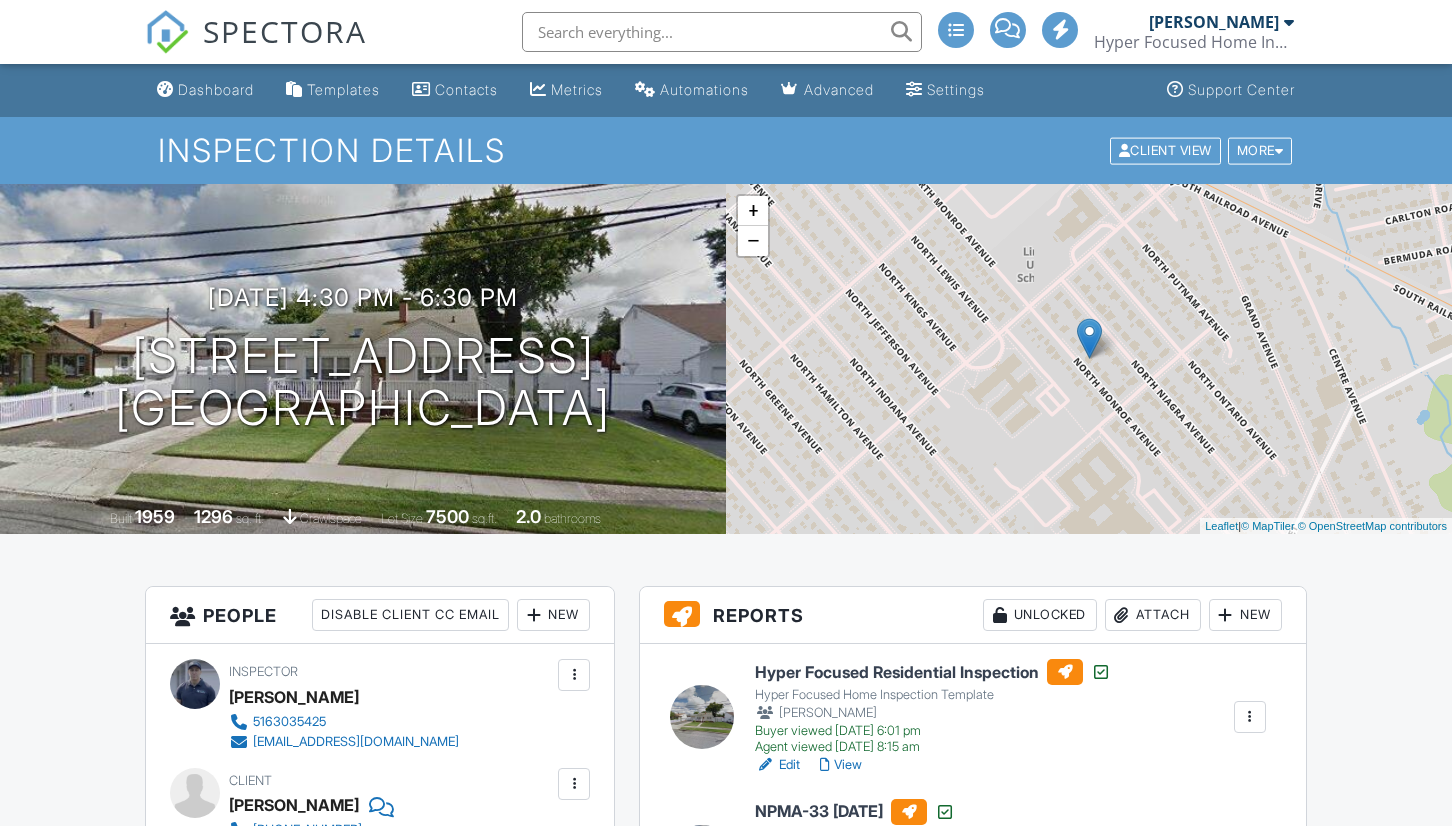 scroll, scrollTop: 0, scrollLeft: 0, axis: both 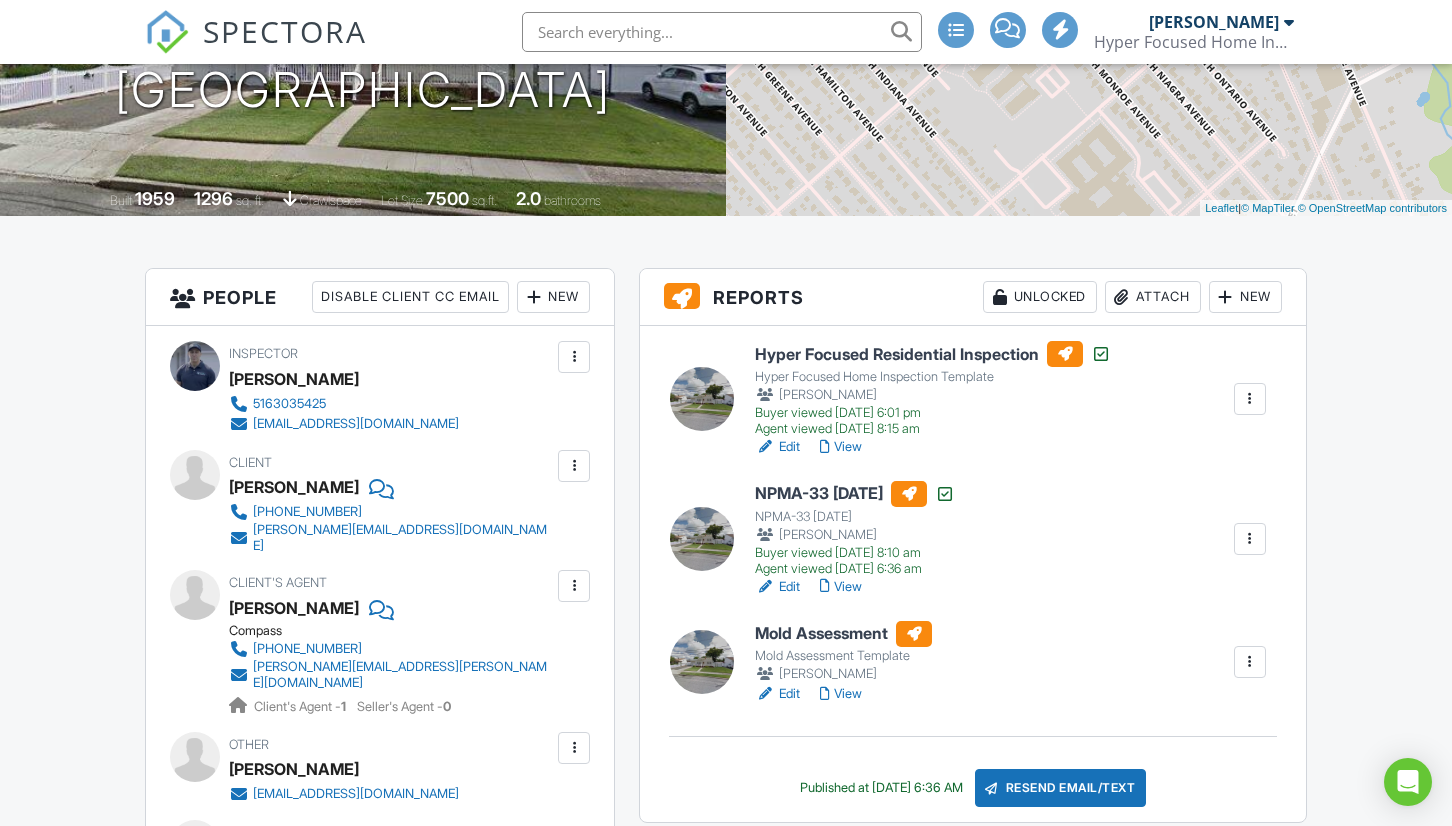 click on "View" at bounding box center (841, 694) 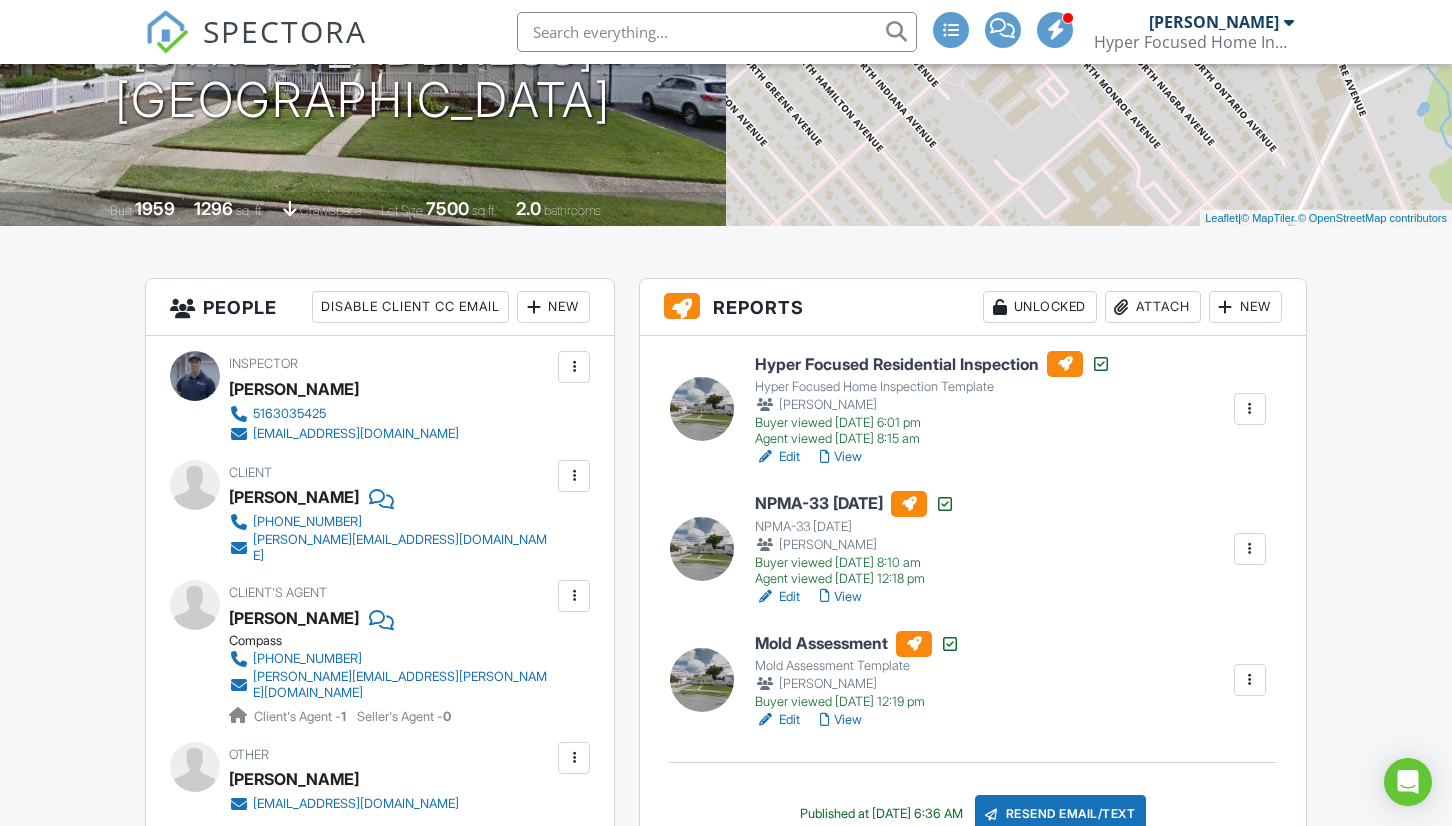 scroll, scrollTop: 339, scrollLeft: 0, axis: vertical 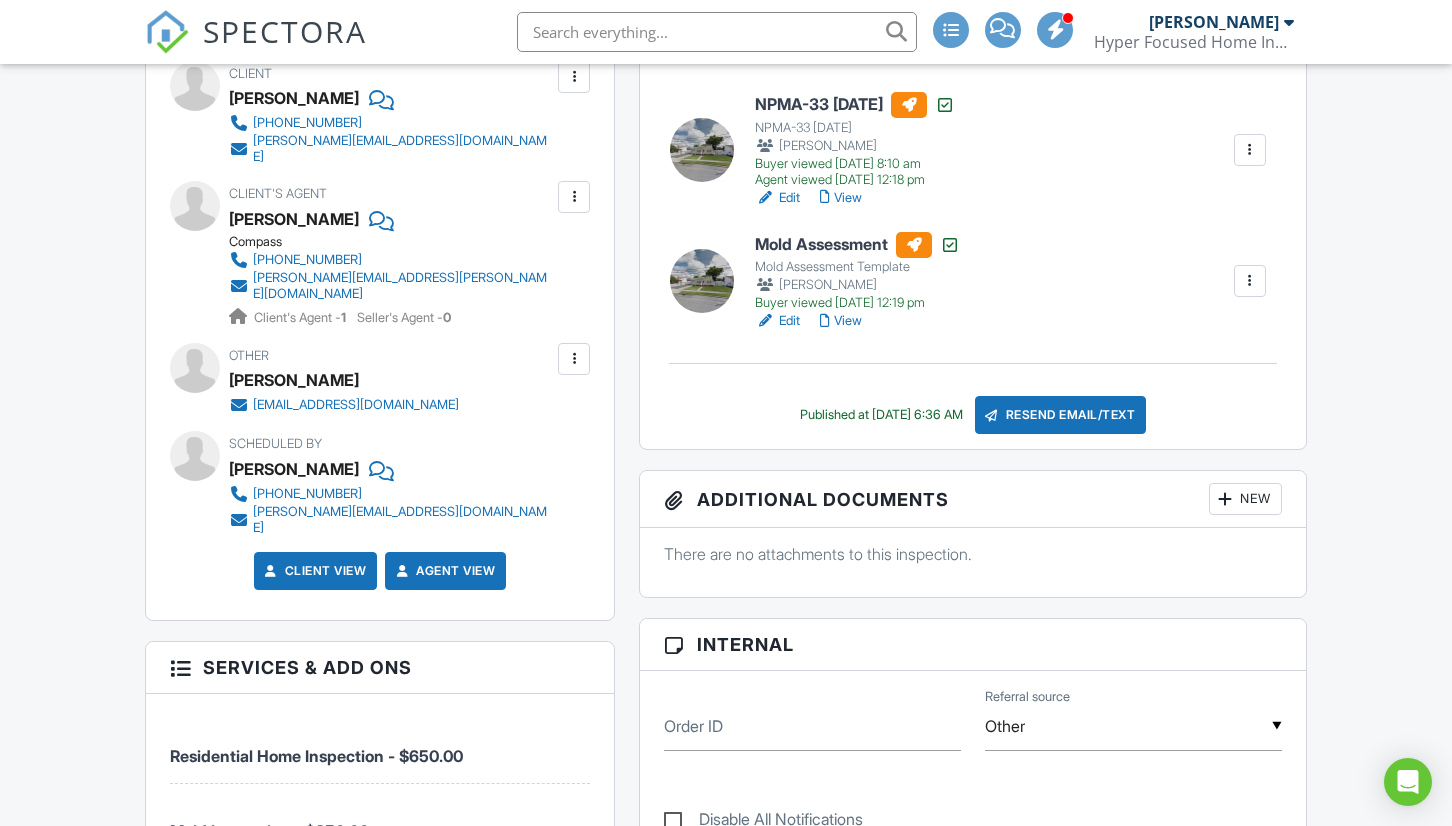 click at bounding box center [674, 498] 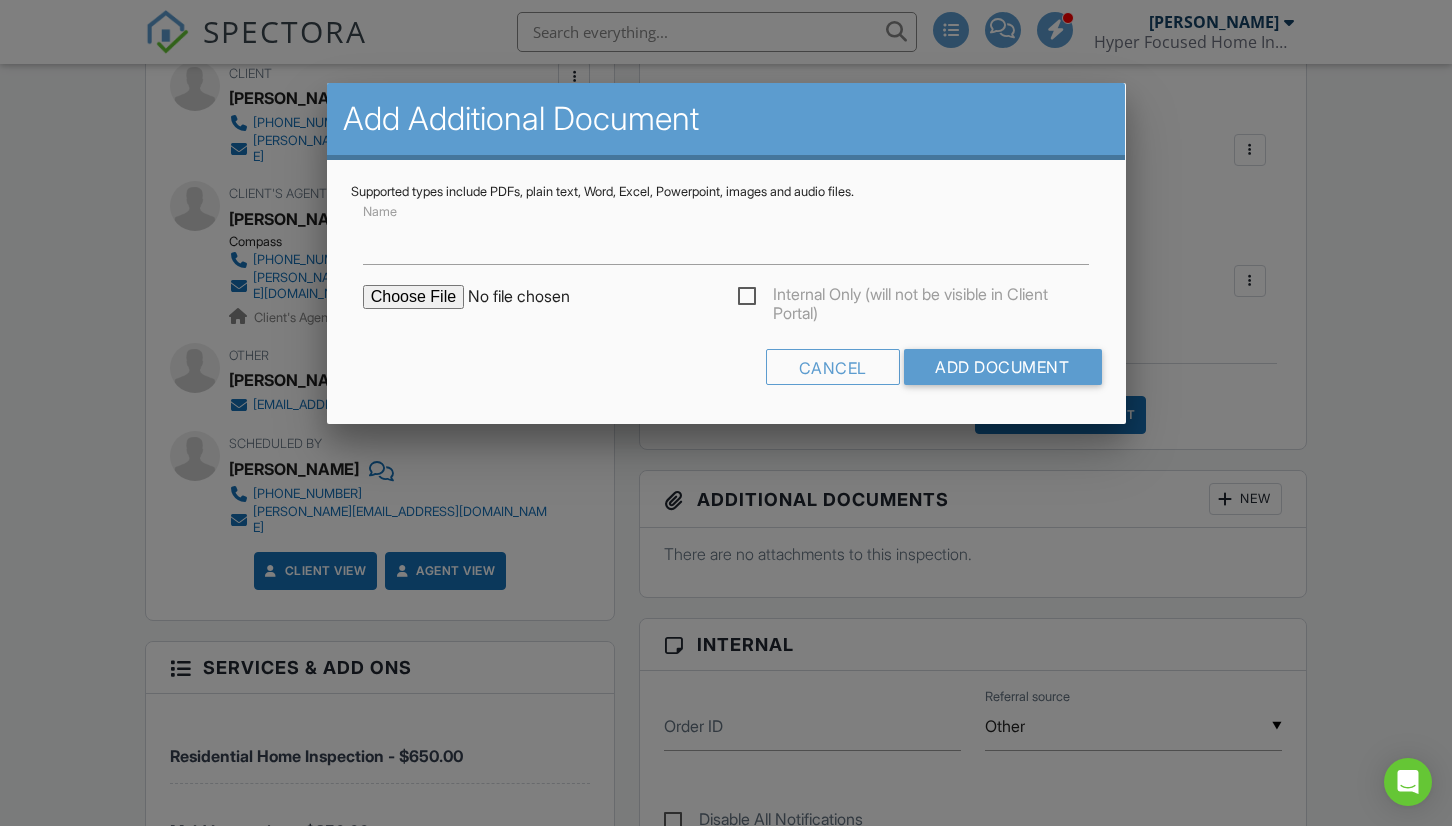 click at bounding box center [533, 297] 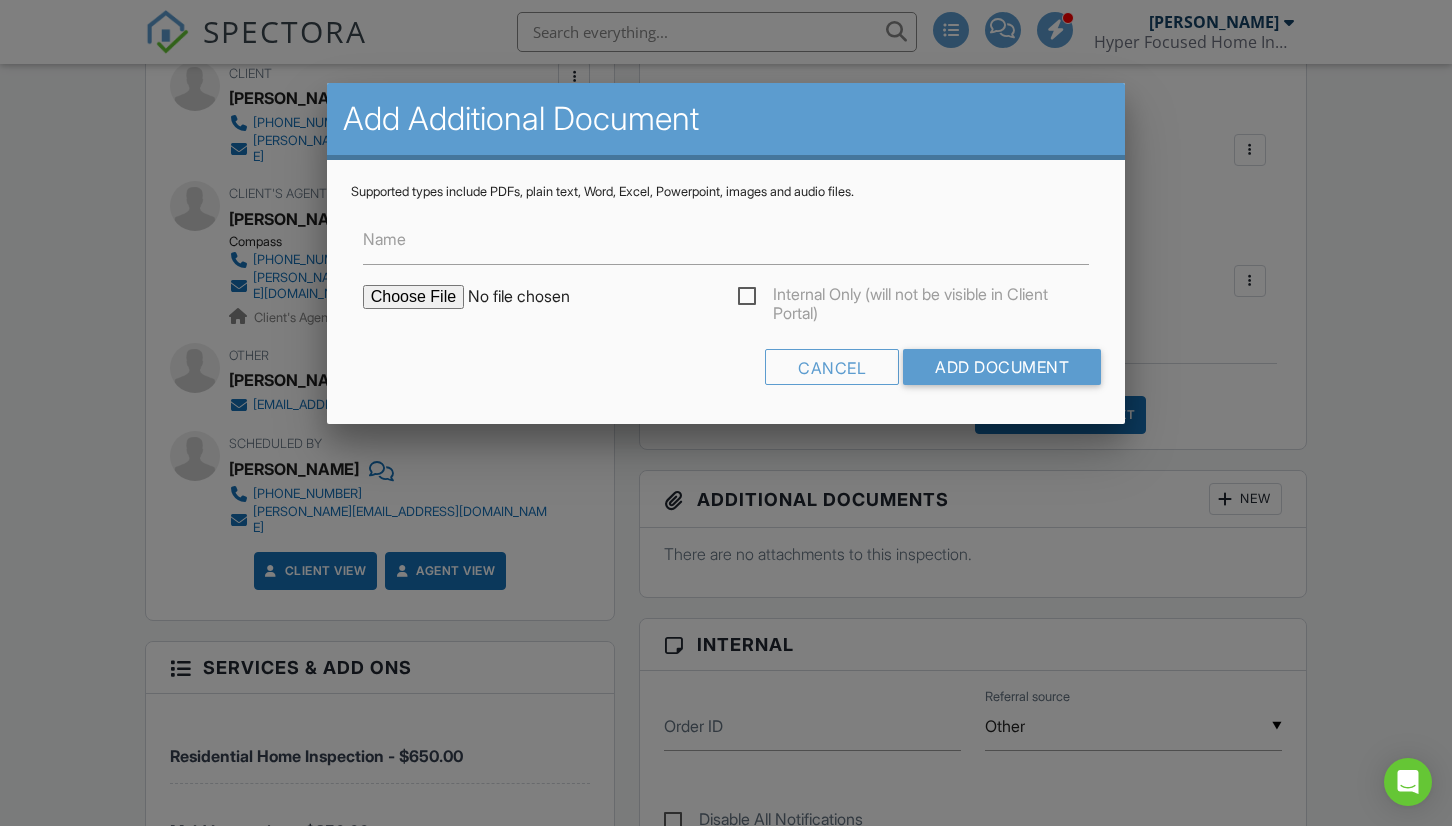 type on "C:\fakepath\440 N Monroe Ave Lindenhurst Lab Results.pdf" 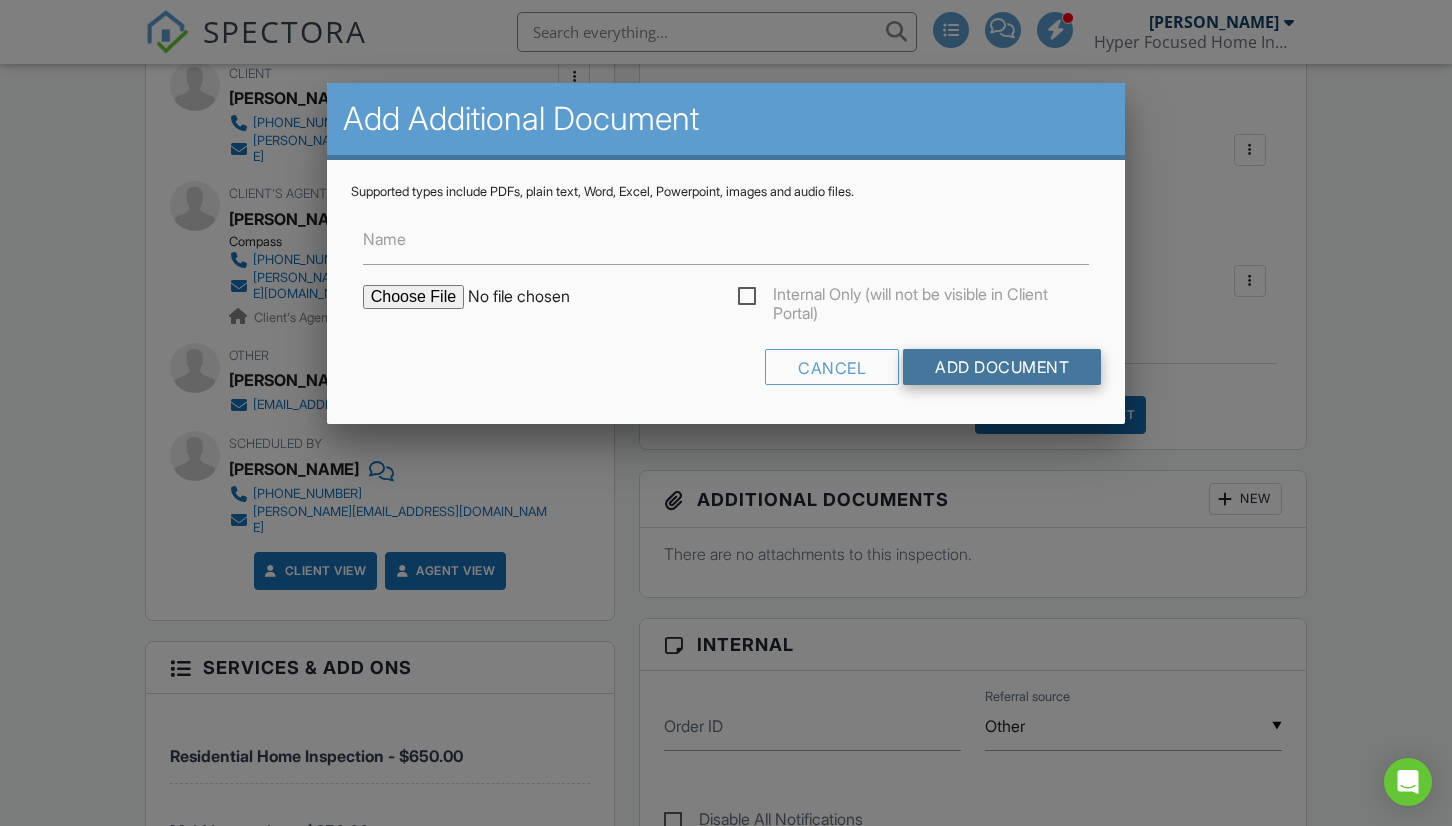 click on "Add Document" at bounding box center [1002, 367] 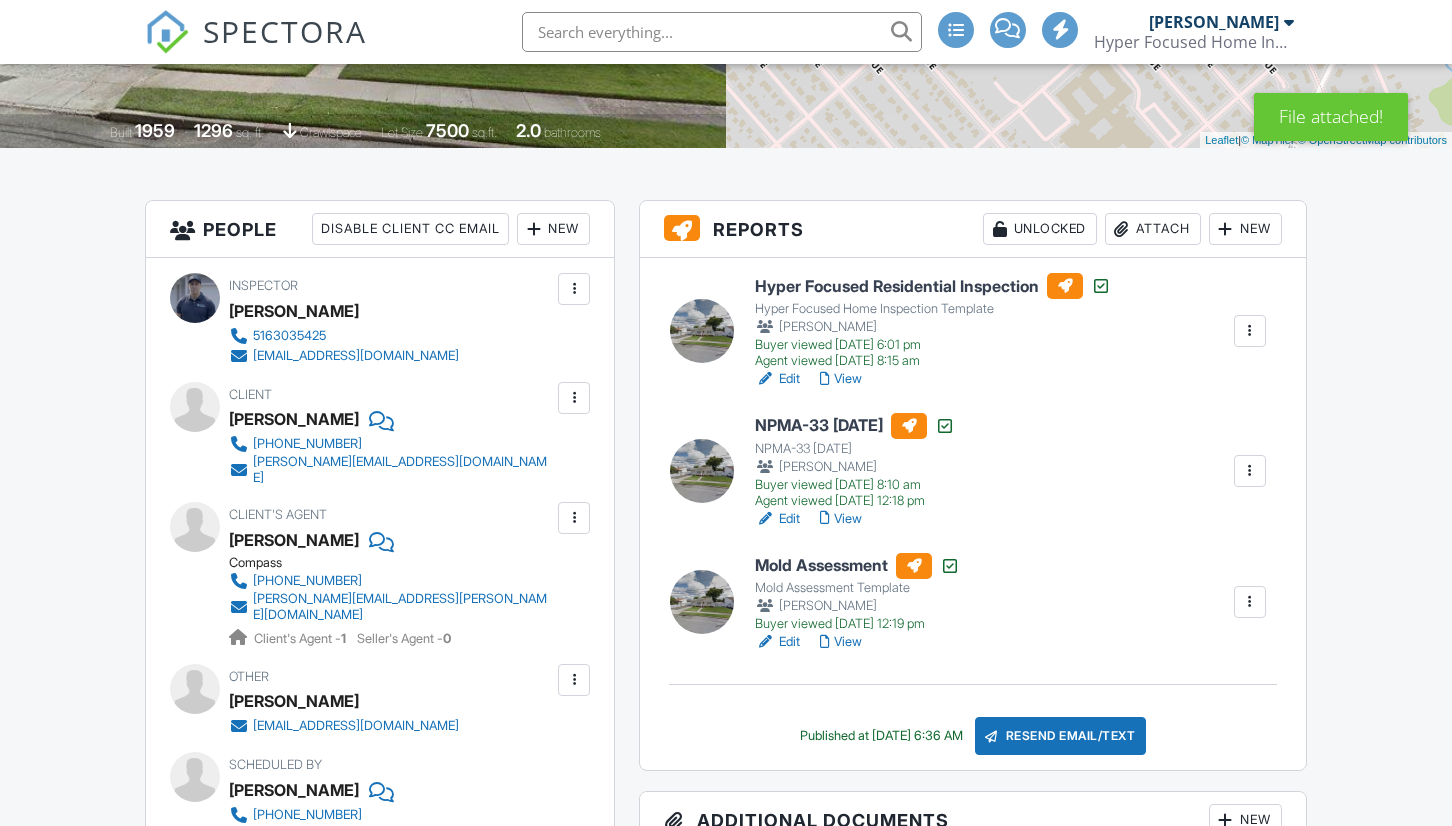 scroll, scrollTop: 0, scrollLeft: 0, axis: both 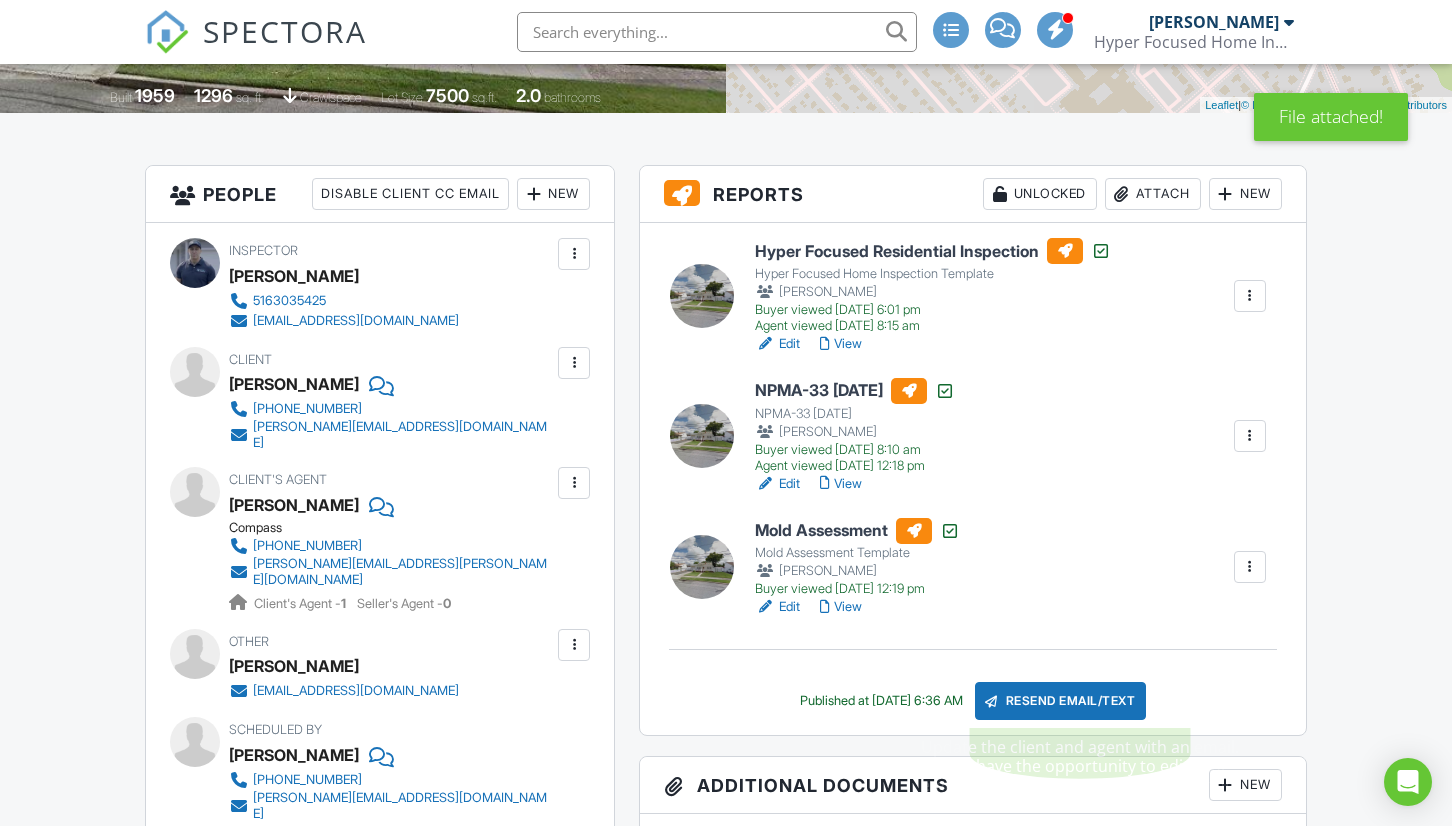 click on "Resend Email/Text" at bounding box center [1061, 701] 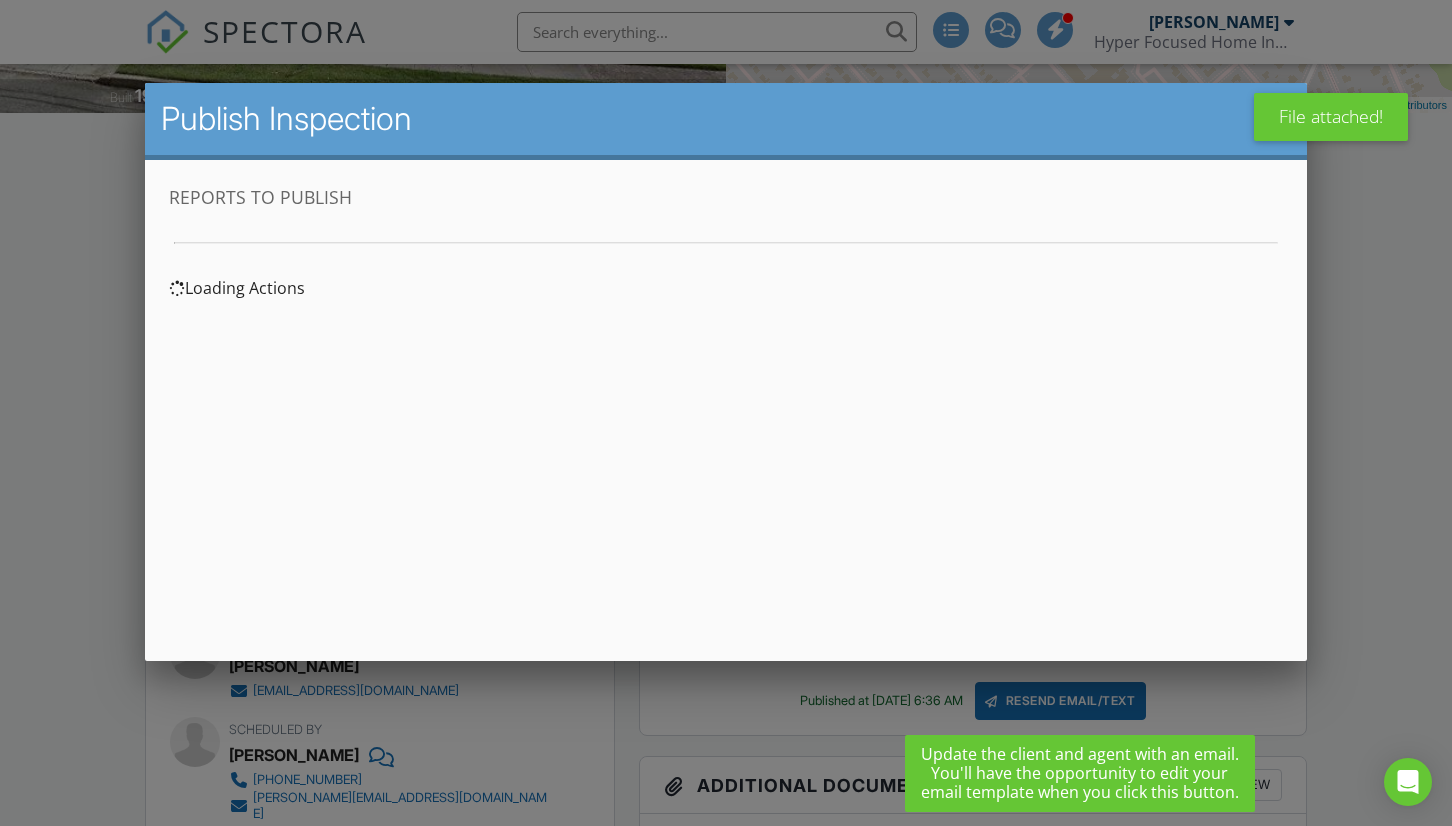 scroll, scrollTop: 0, scrollLeft: 0, axis: both 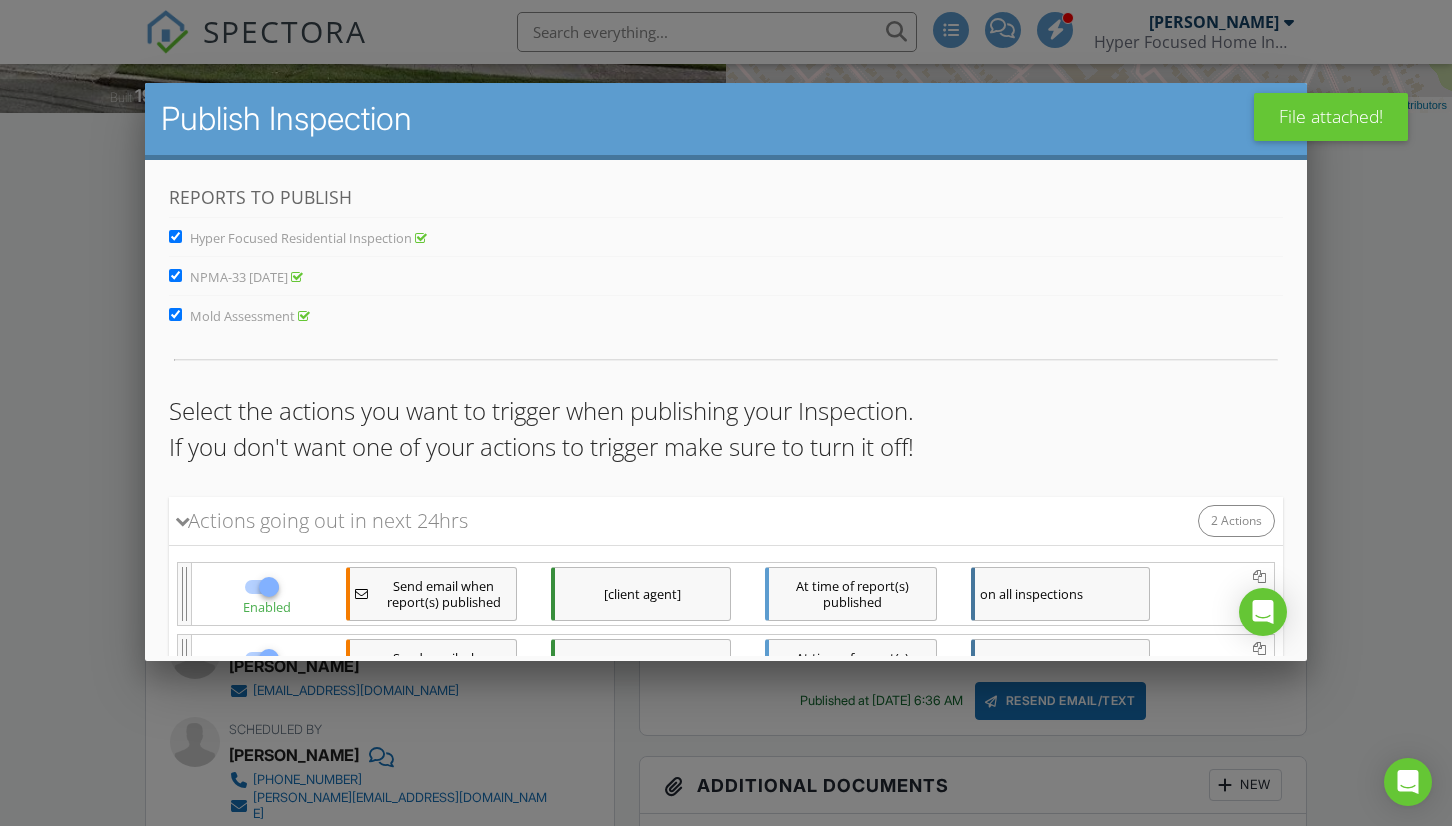 click on "Hyper Focused Residential Inspection" at bounding box center (175, 235) 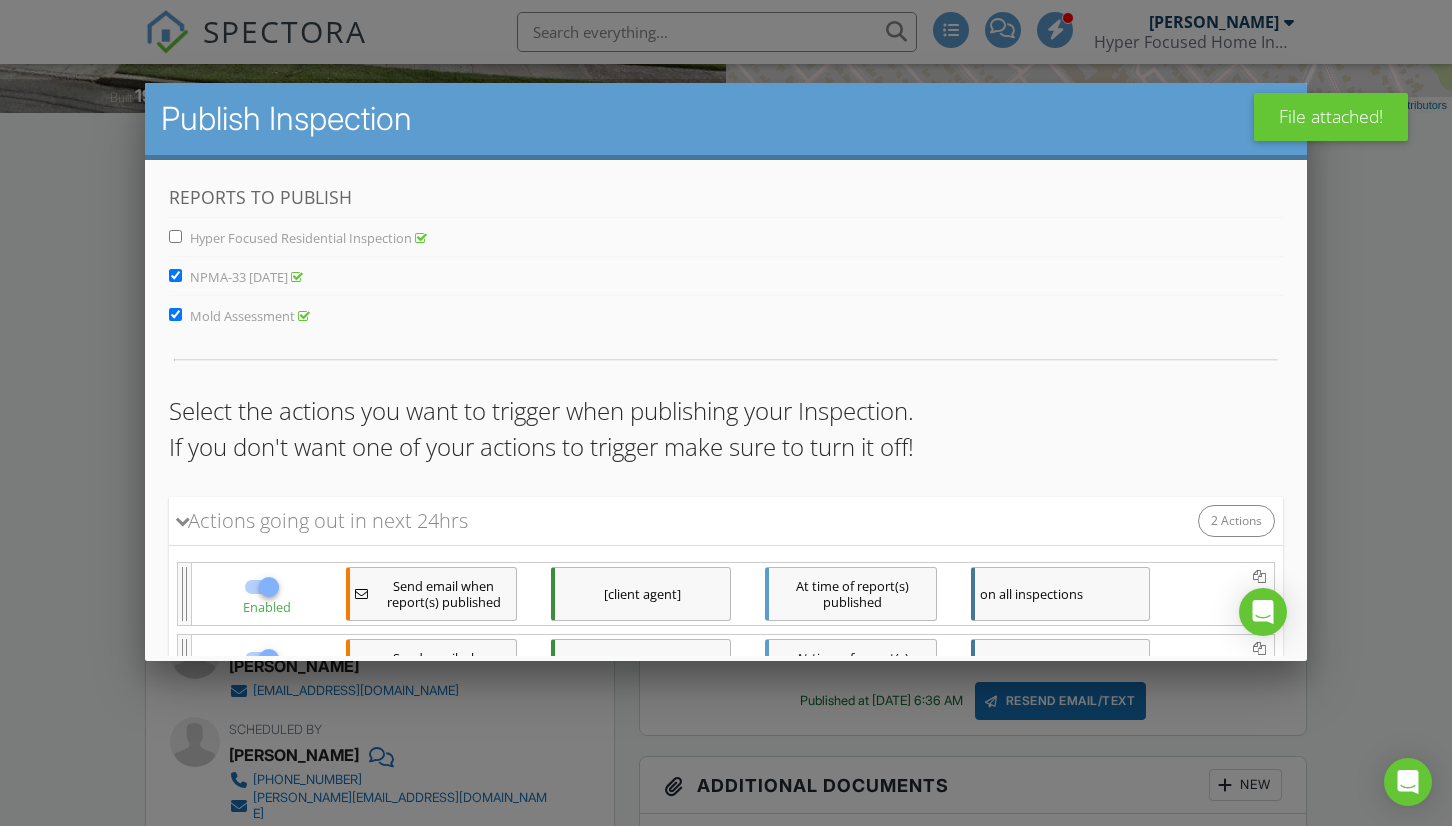 click on "NPMA-33 [DATE]" at bounding box center (175, 274) 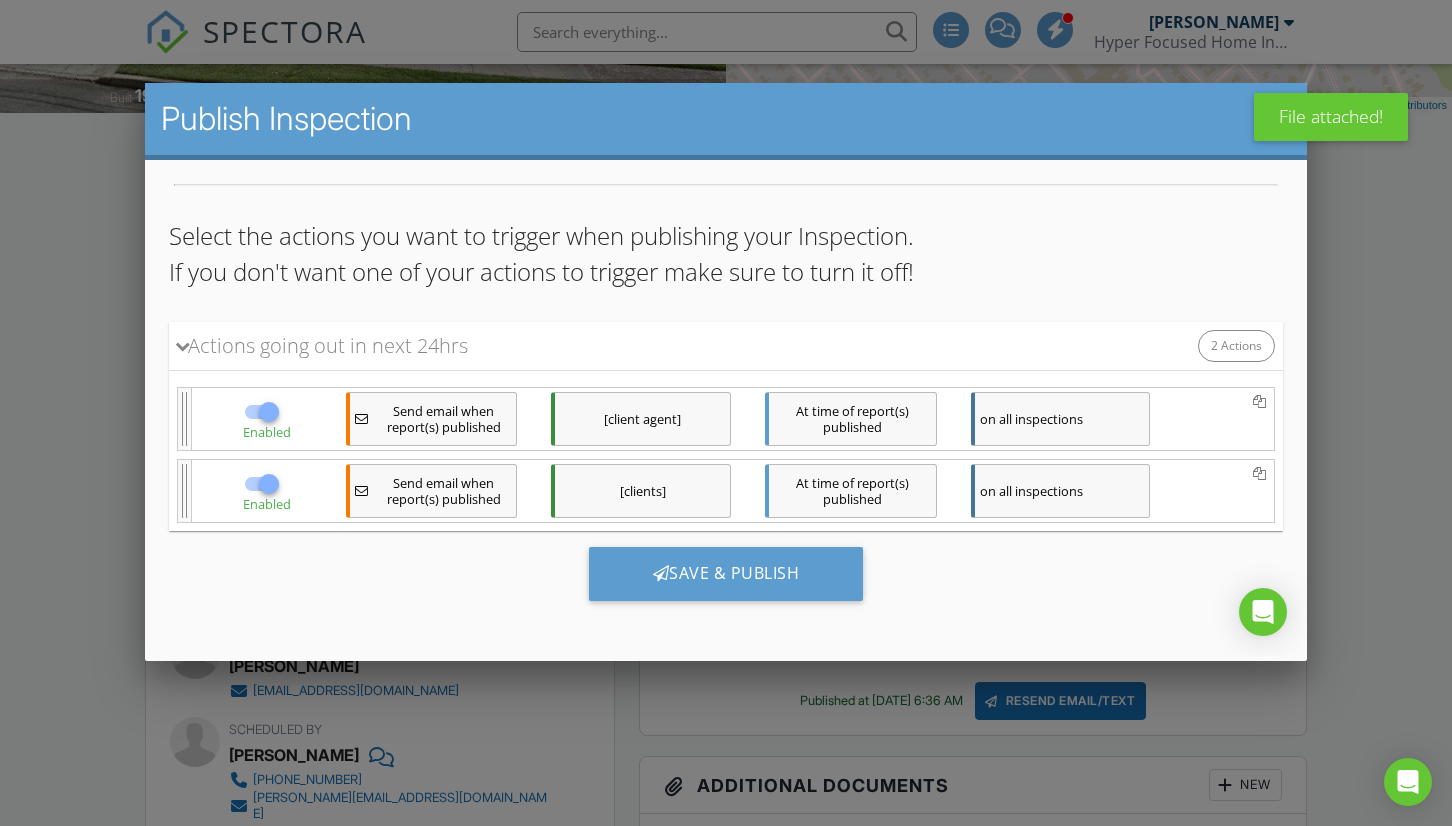 scroll, scrollTop: 175, scrollLeft: 0, axis: vertical 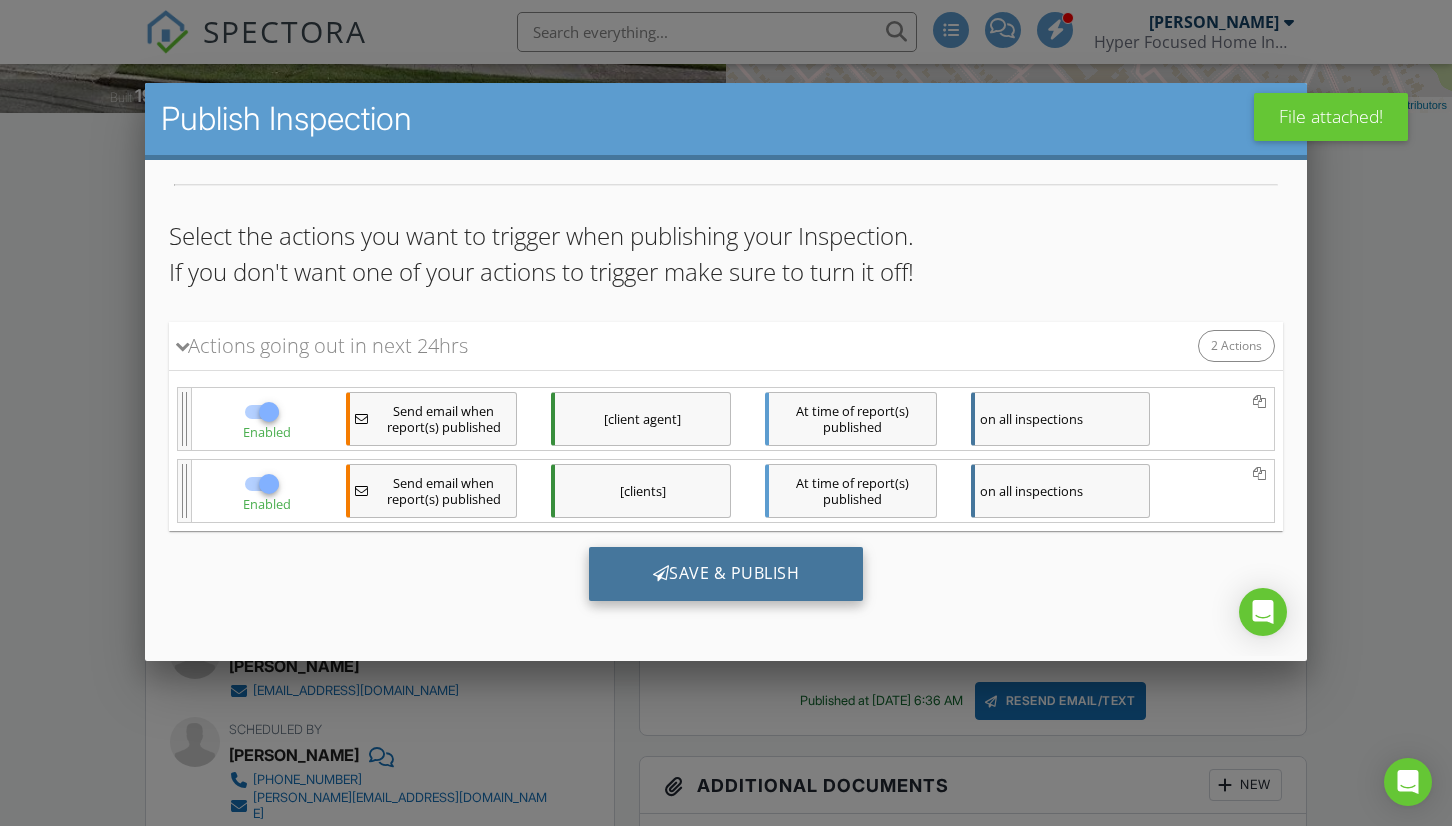 click on "Save & Publish" at bounding box center [726, 573] 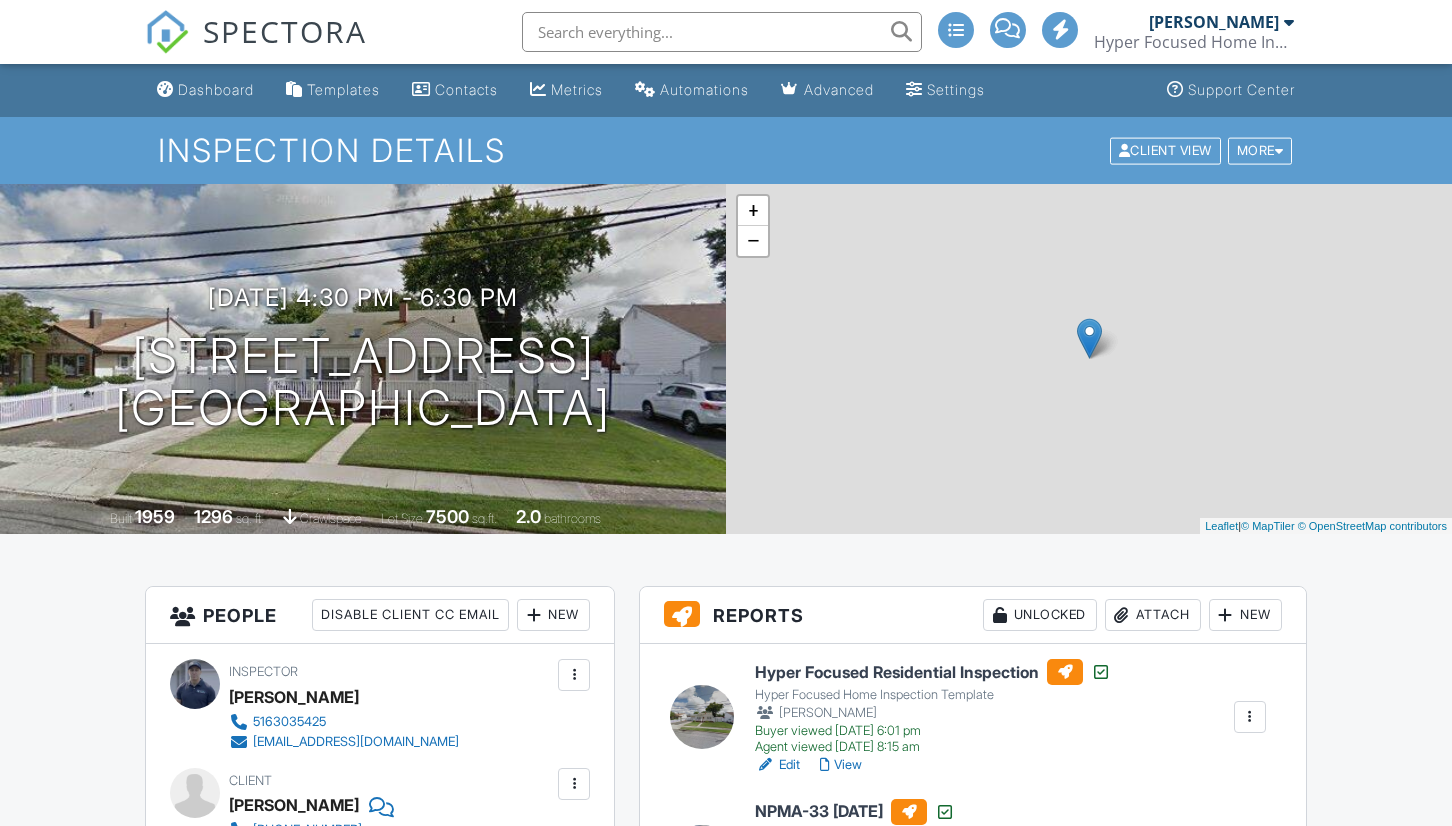 scroll, scrollTop: 0, scrollLeft: 0, axis: both 